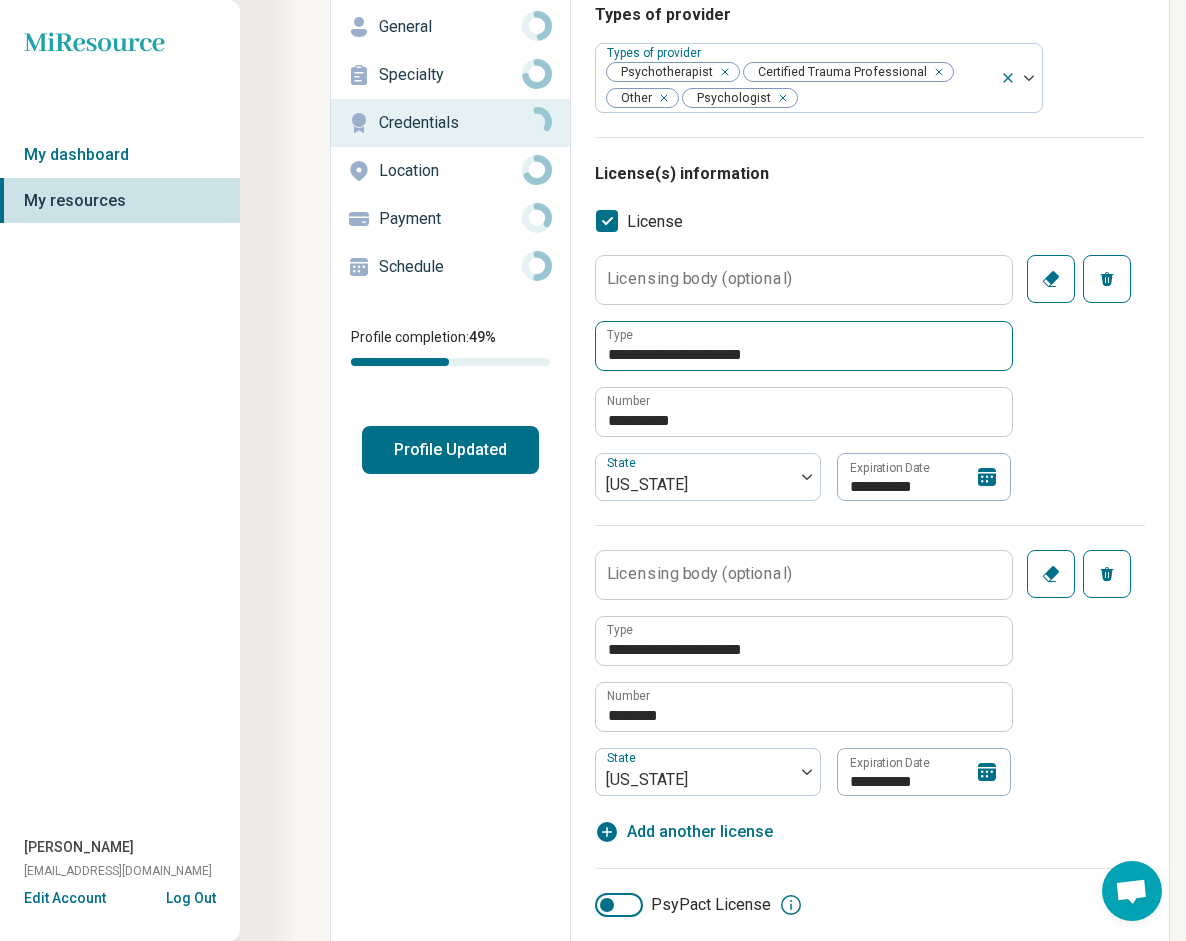 scroll, scrollTop: 139, scrollLeft: 0, axis: vertical 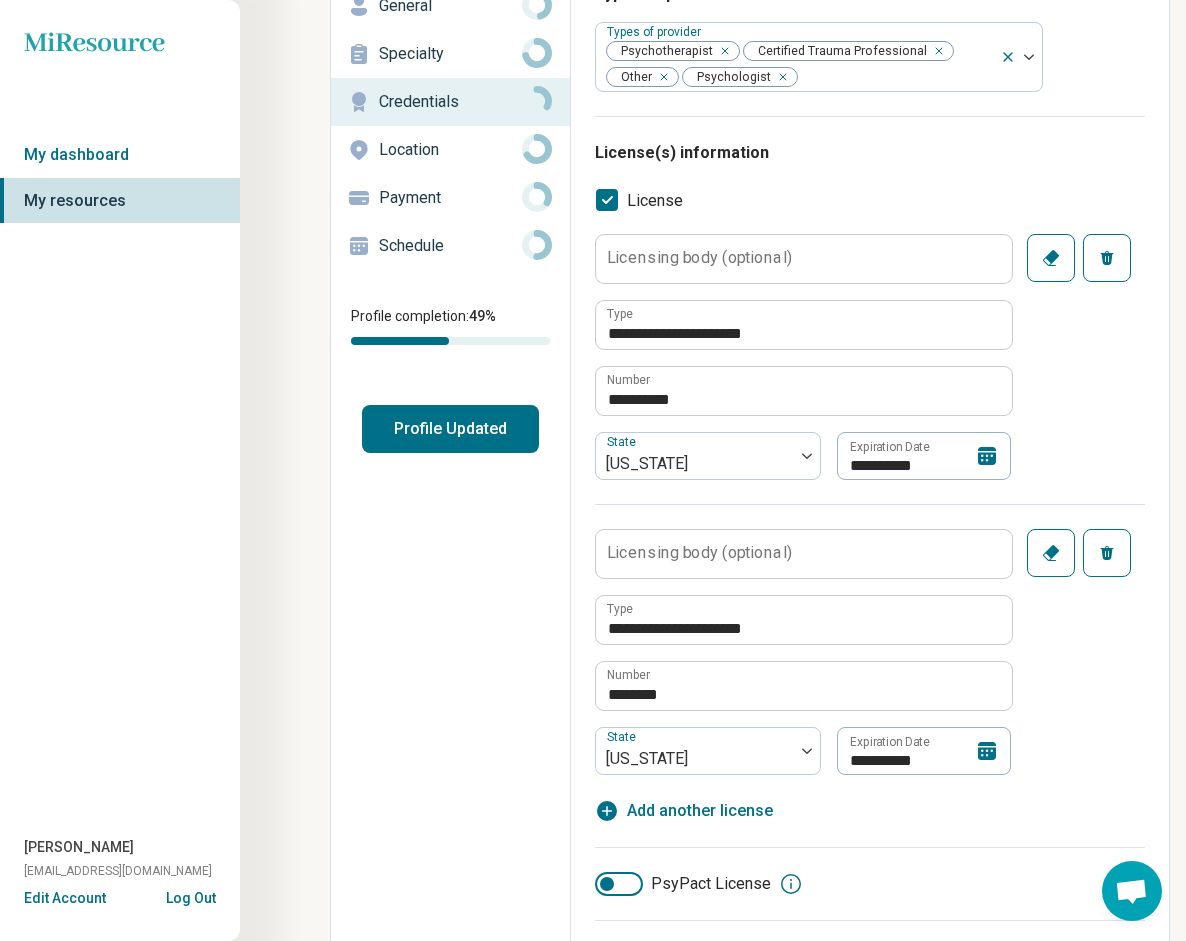 click 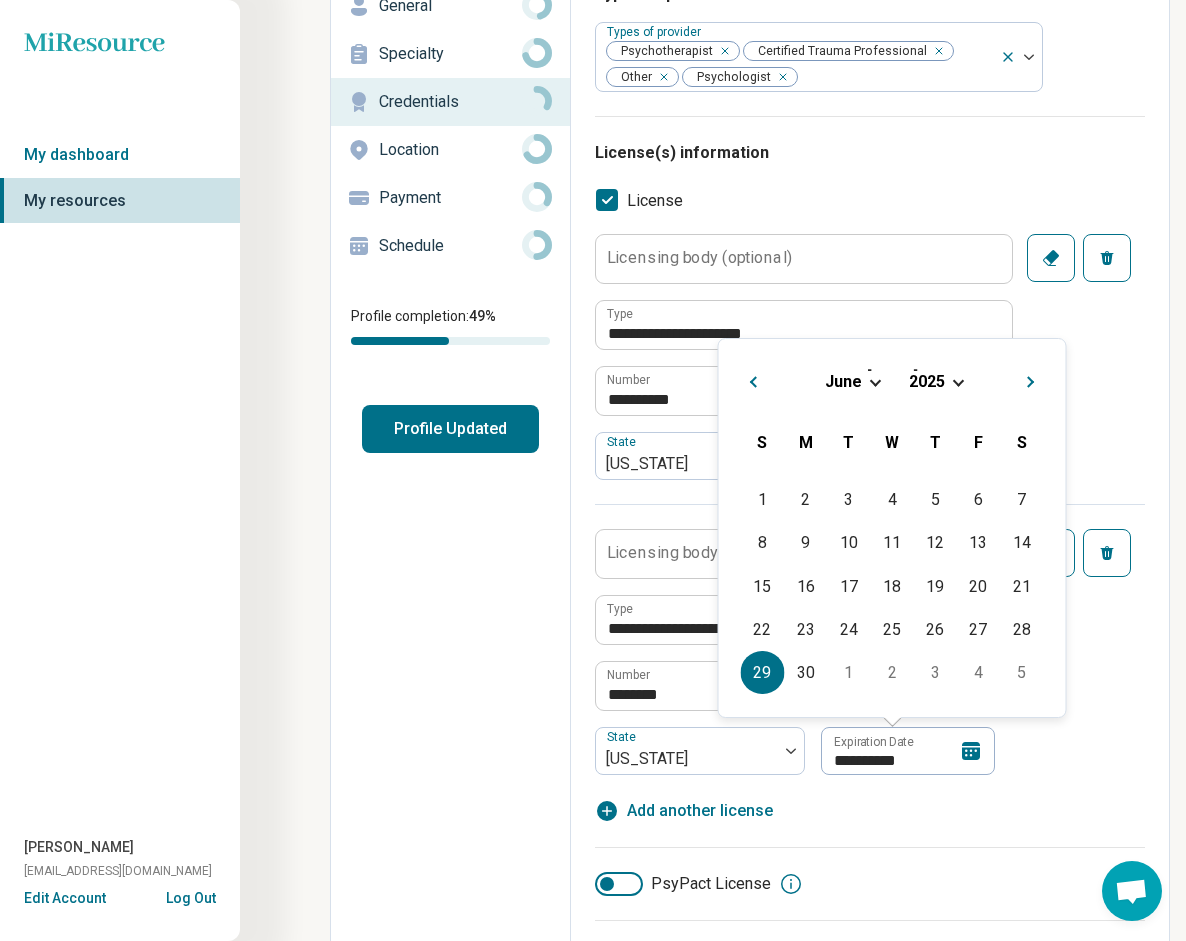 click at bounding box center [958, 380] 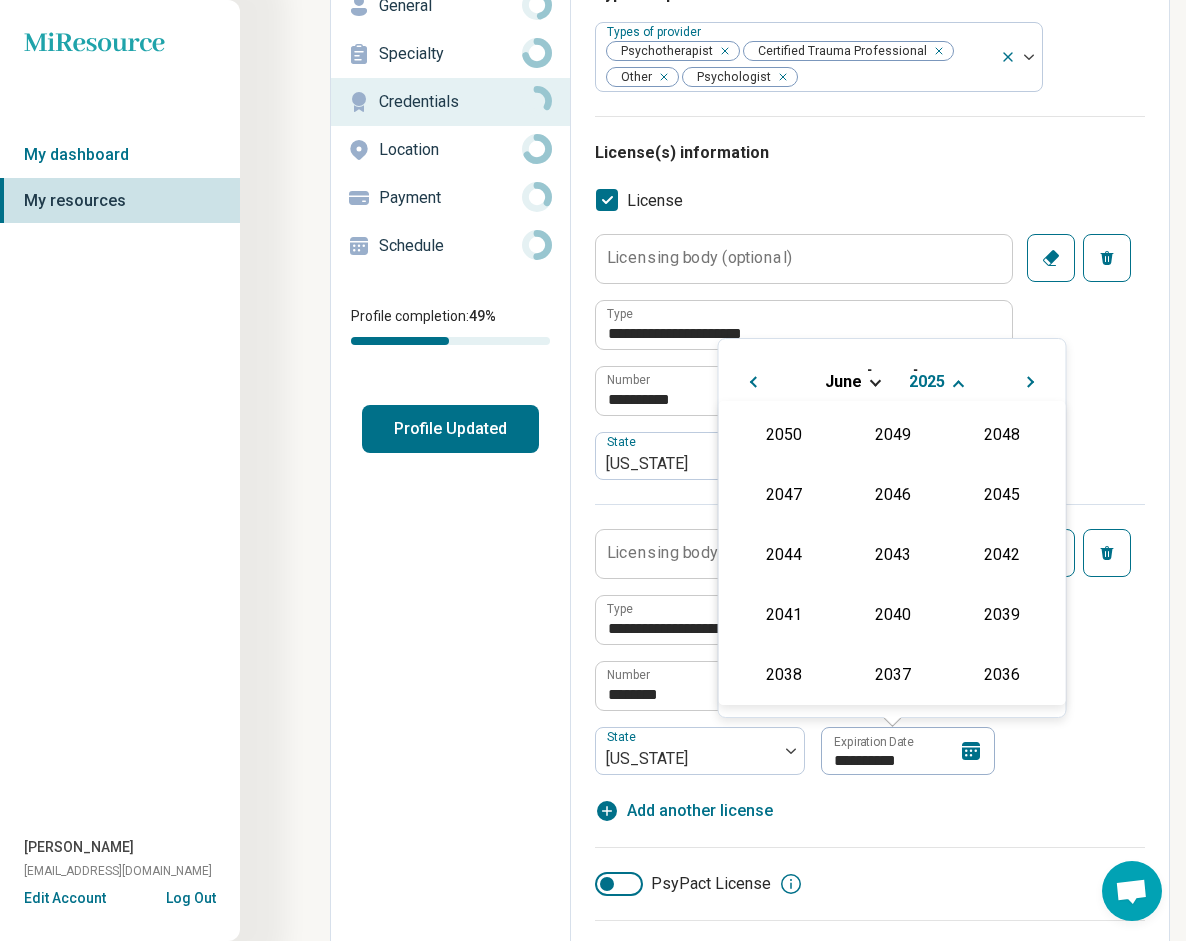 scroll, scrollTop: 362, scrollLeft: 0, axis: vertical 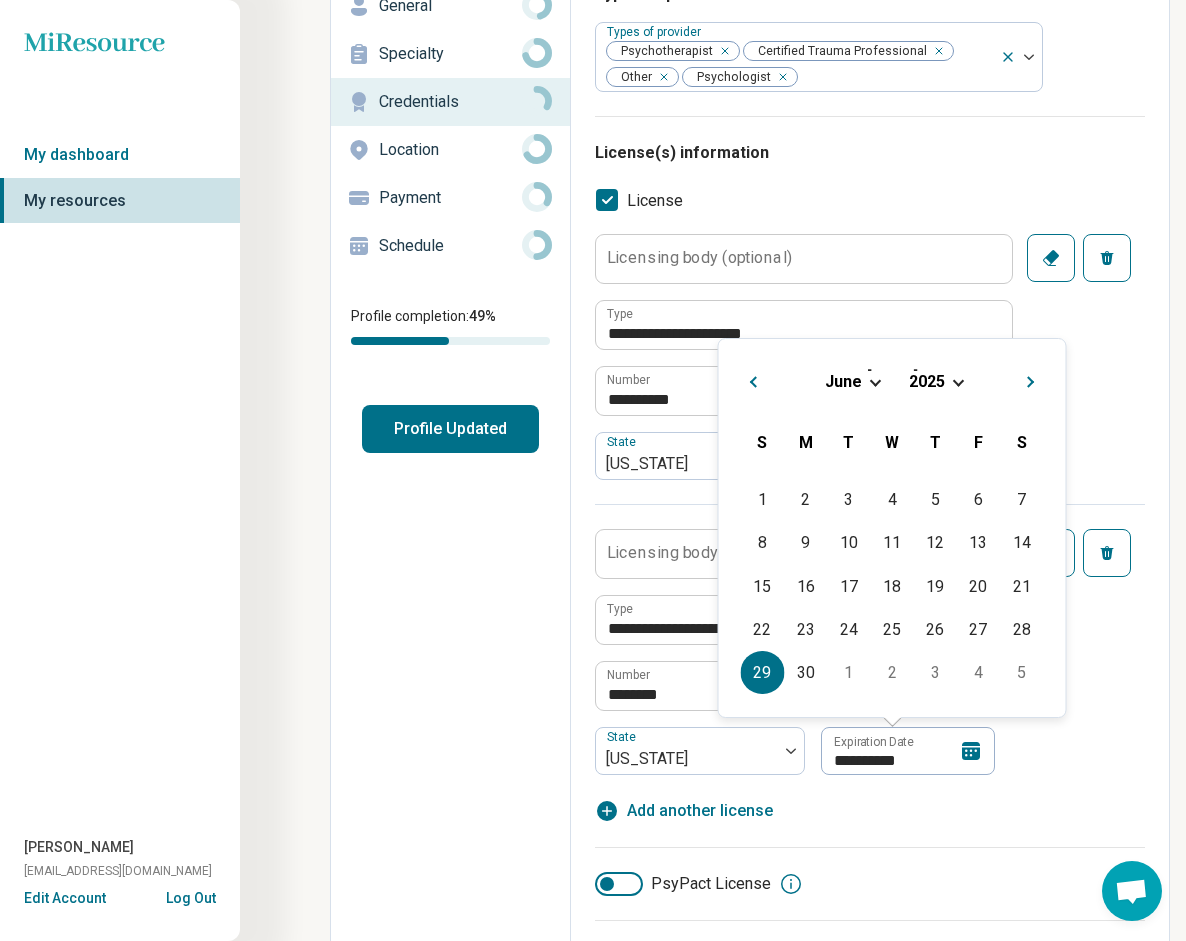 click at bounding box center [958, 380] 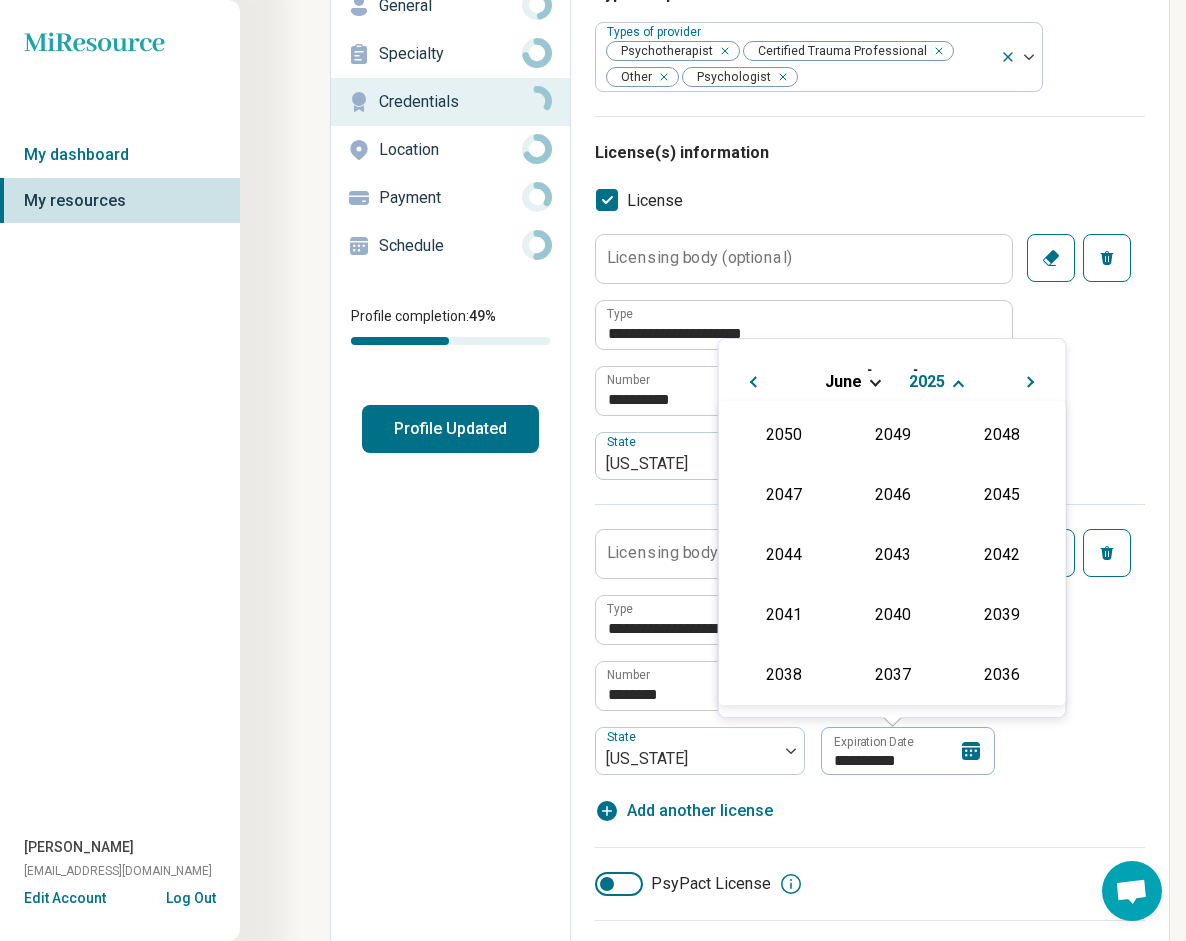 scroll, scrollTop: 362, scrollLeft: 0, axis: vertical 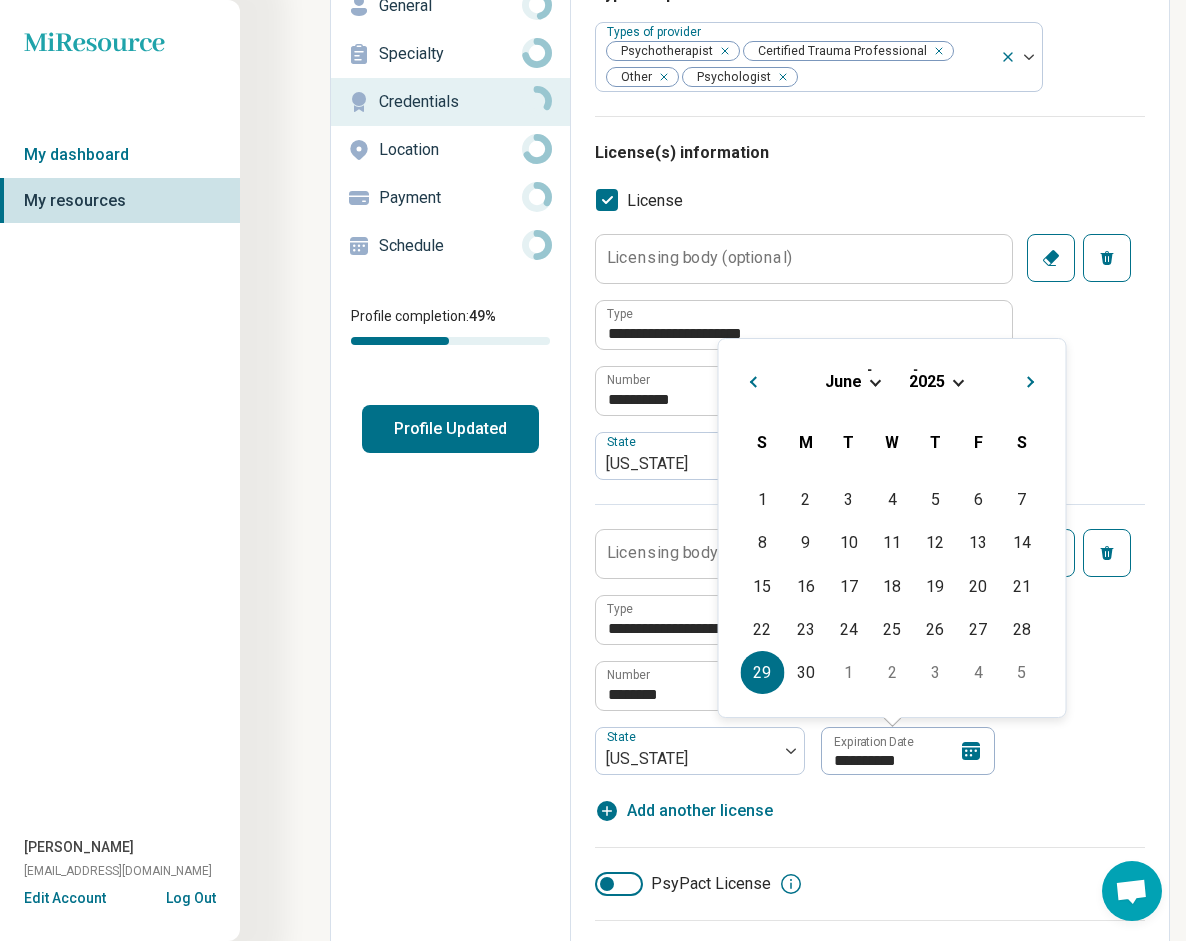click on "Next Month" at bounding box center (1032, 384) 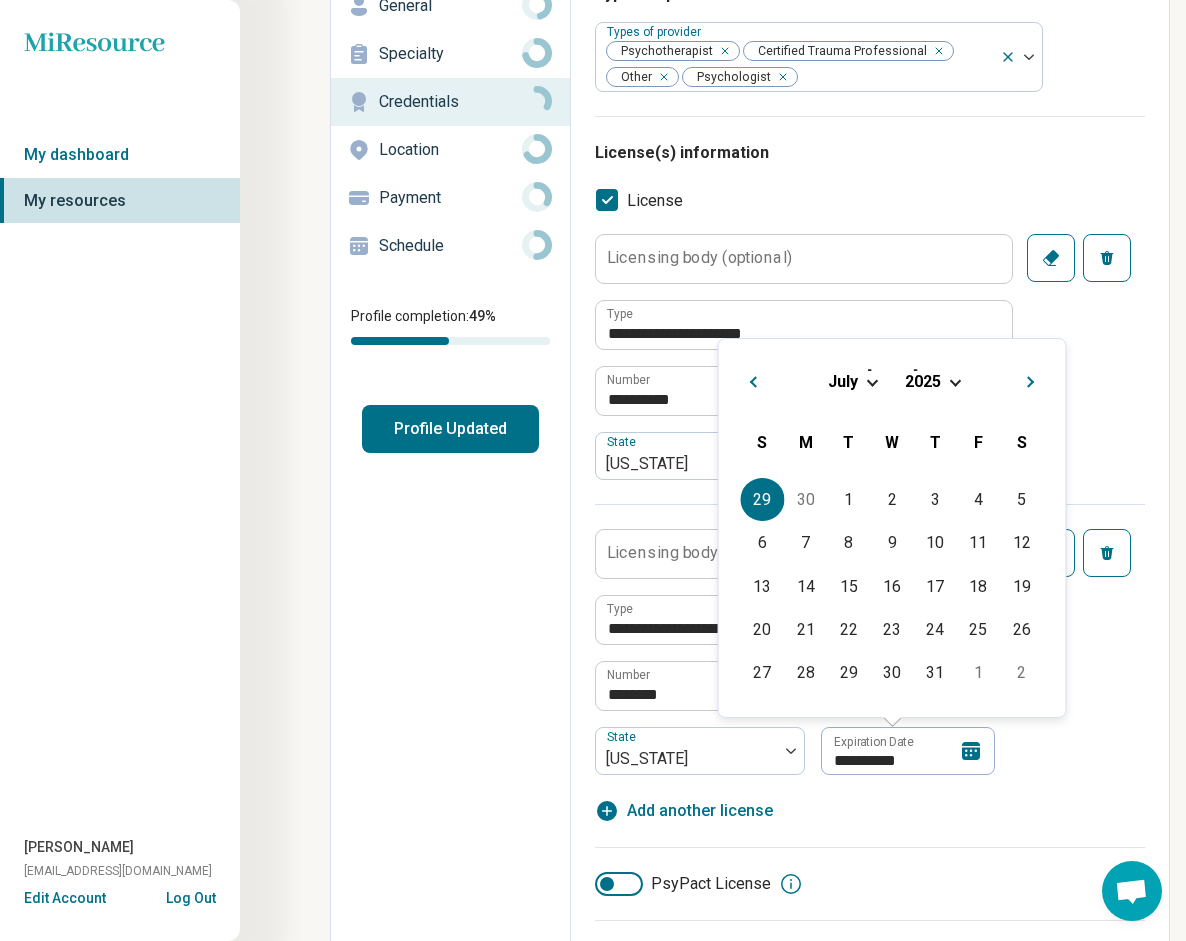 click at bounding box center [871, 380] 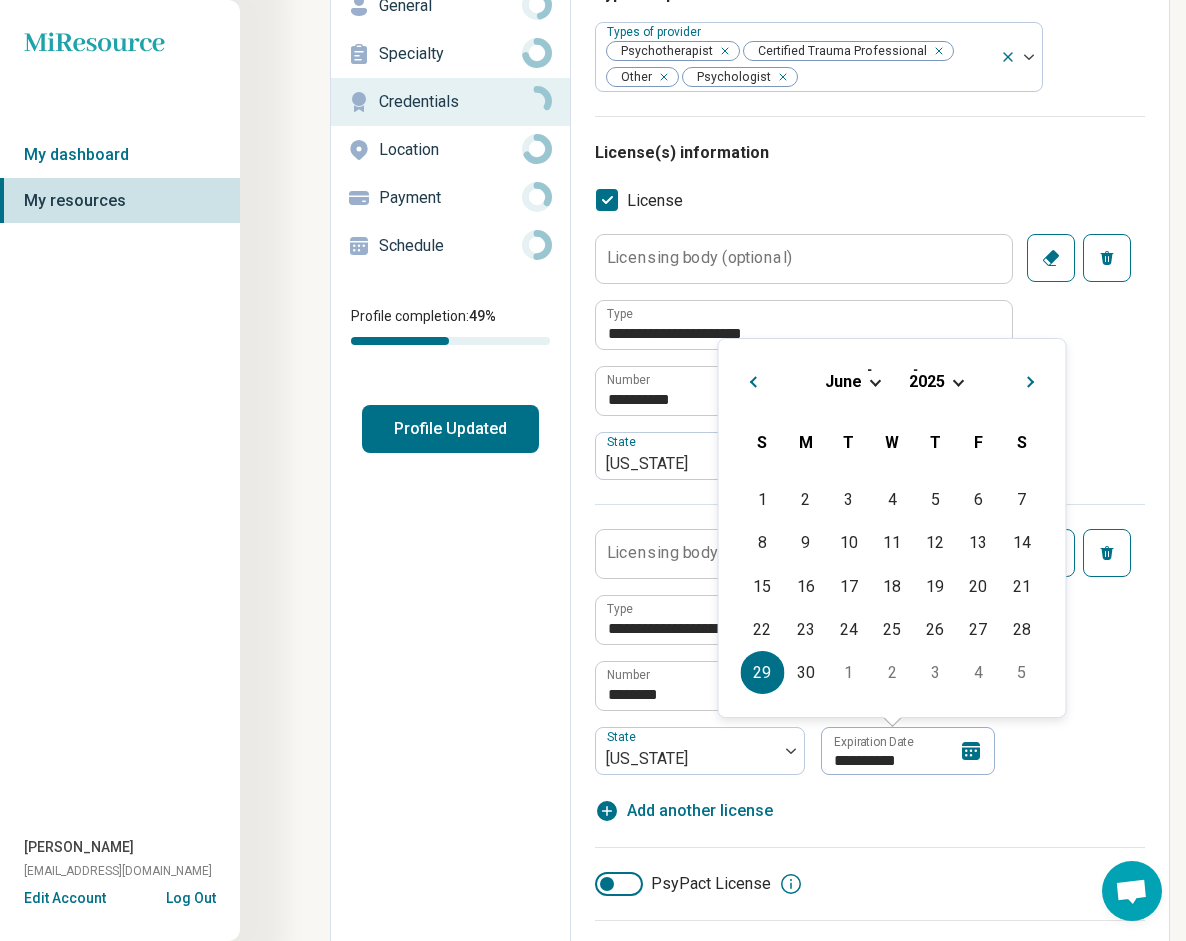 click at bounding box center (958, 380) 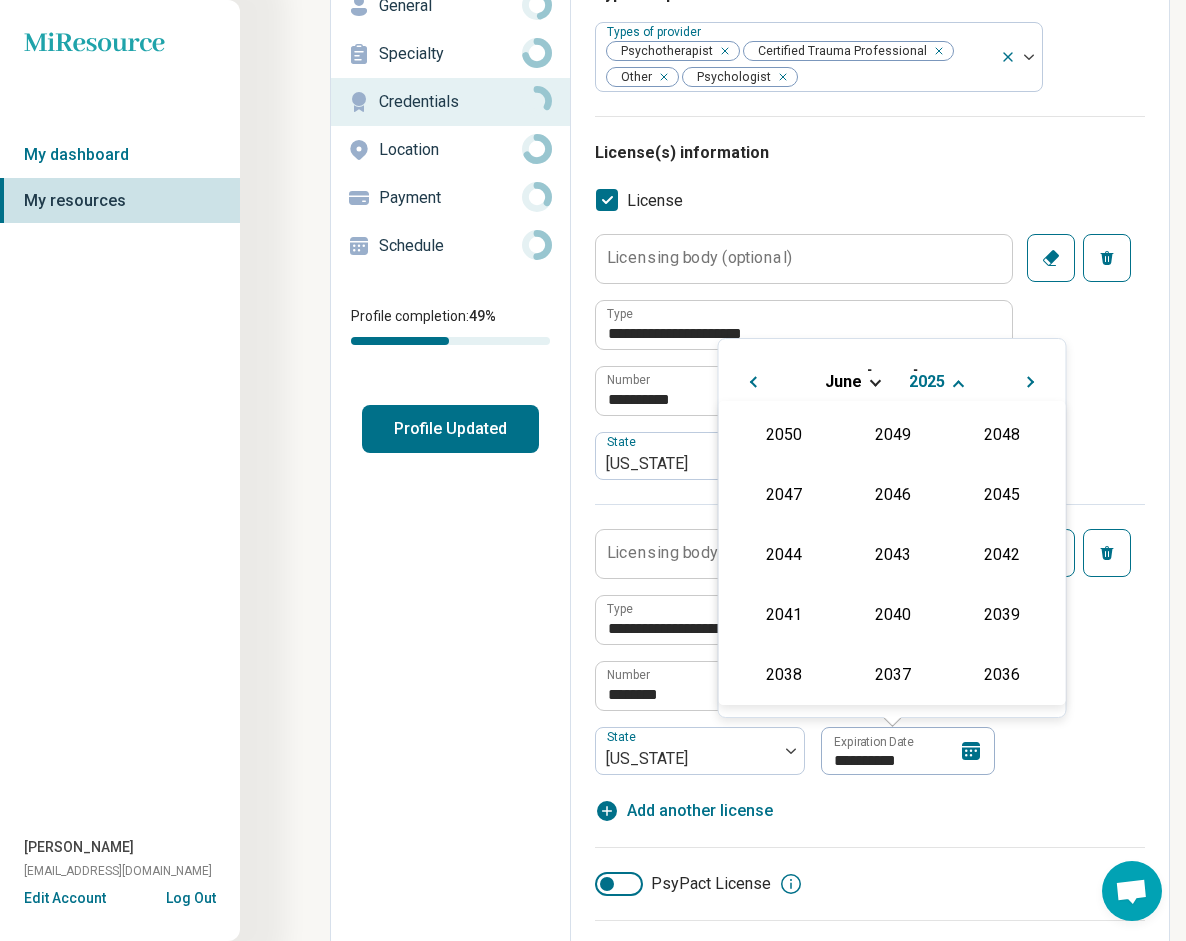 scroll, scrollTop: 362, scrollLeft: 0, axis: vertical 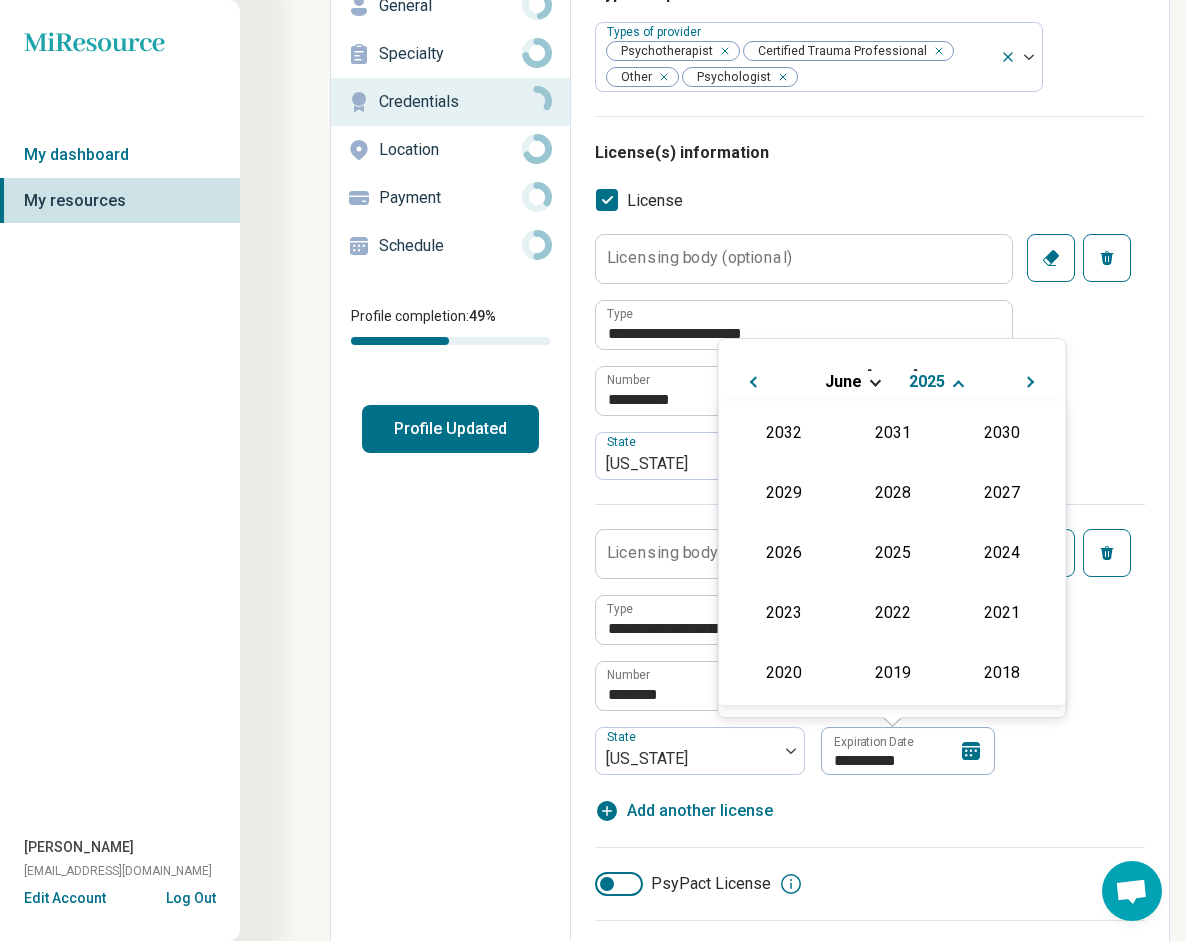 click on "[DATE] 2049 2048 2047 2046 2045 2044 2043 2042 2041 2040 2039 2038 2037 2036 2035 2034 2033 2032 2031 2030 2029 2028 2027 2026 ✓ 2025 2024 2023 2022 2021 2020 2019 2018 2017 2016 2015 2014 2013 2012 2011 2010 2009 2008 2007 2006 2005 2004 2003 2002 2001 2000 2025" at bounding box center (892, 381) 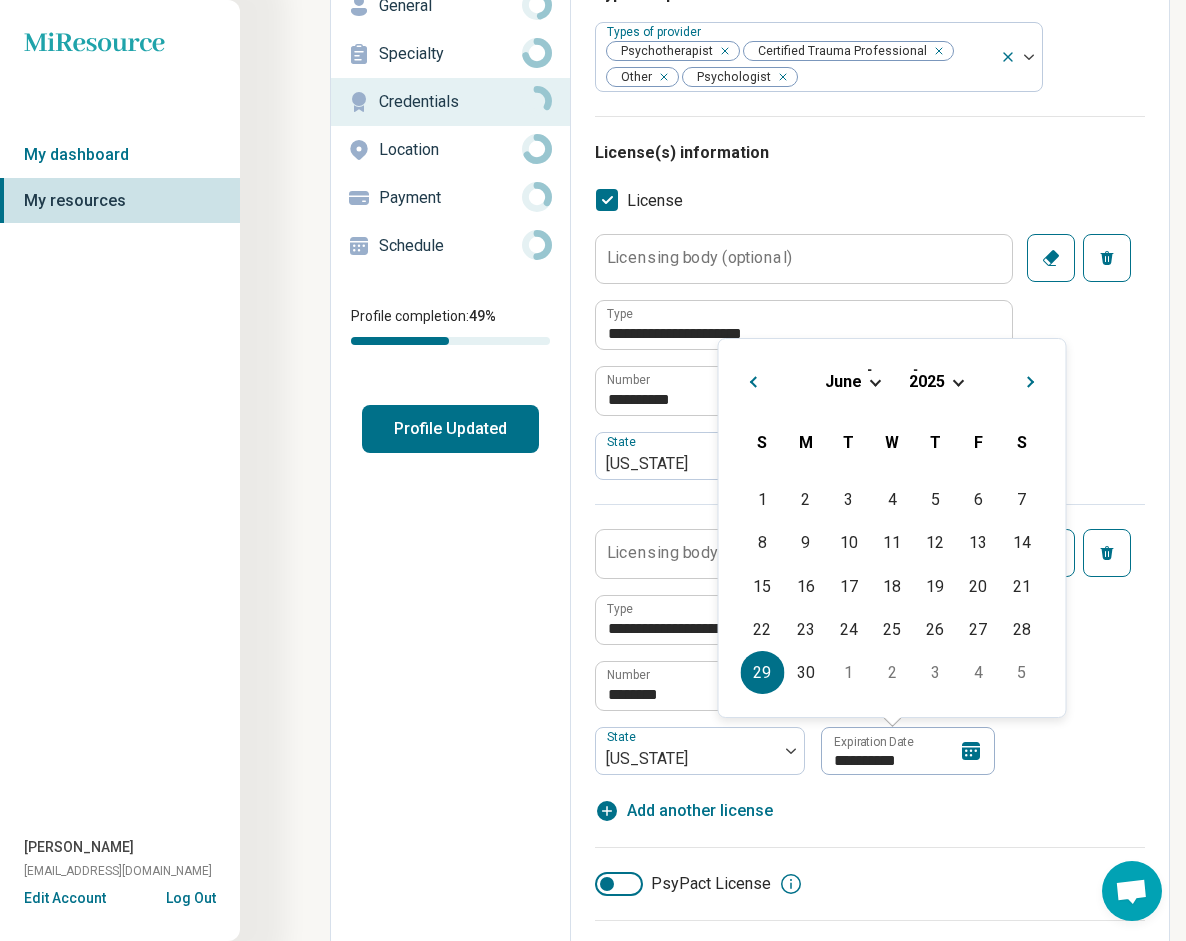 click at bounding box center (958, 380) 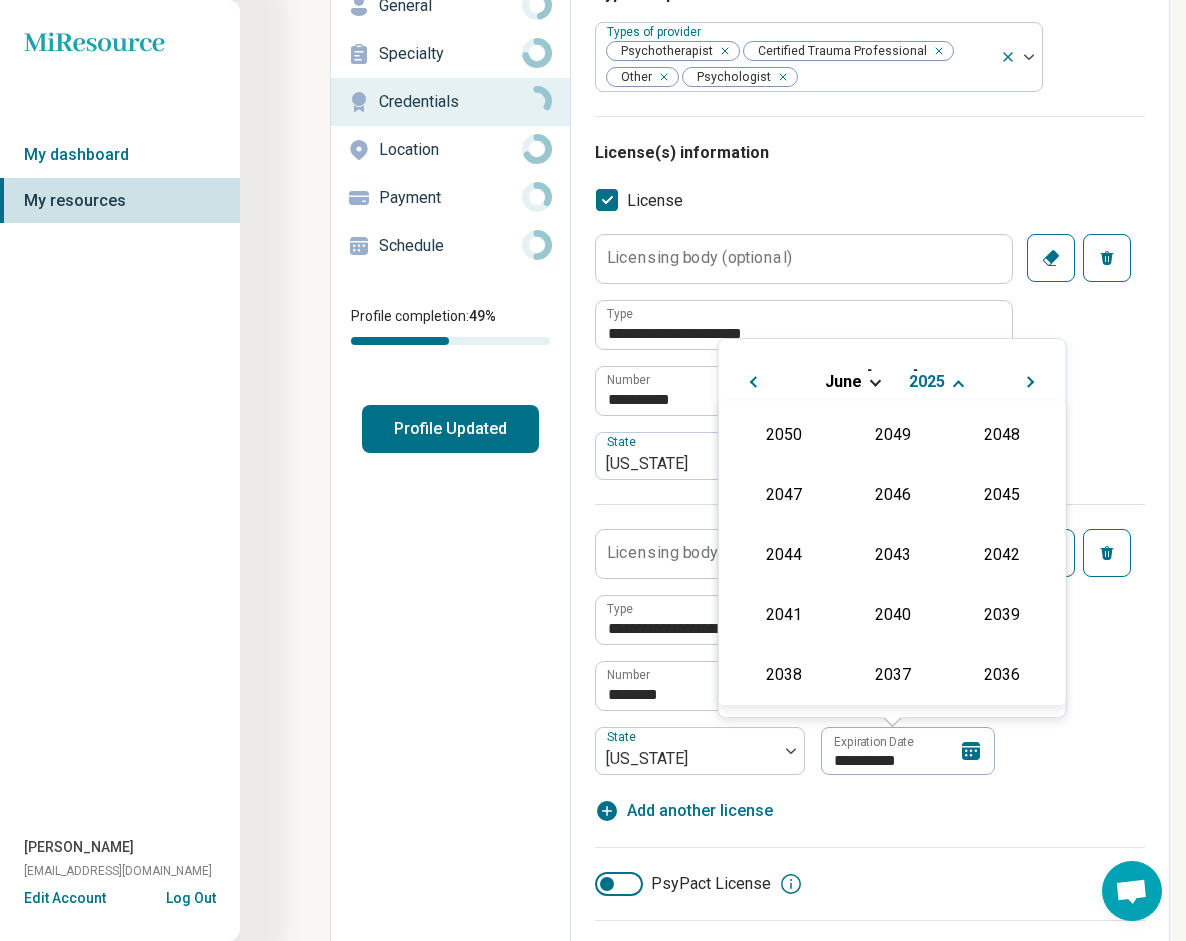 scroll, scrollTop: 362, scrollLeft: 0, axis: vertical 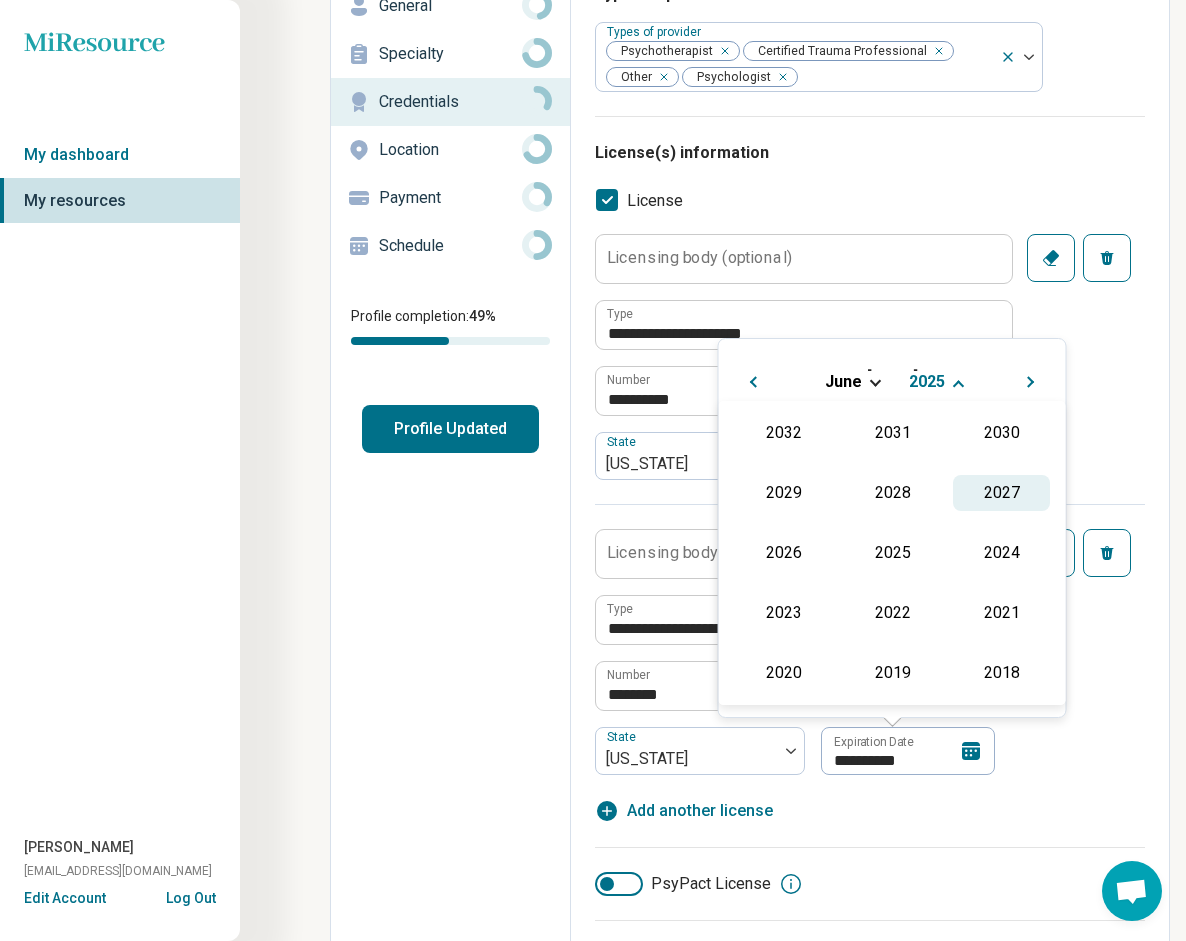 click on "2027" at bounding box center (1001, 493) 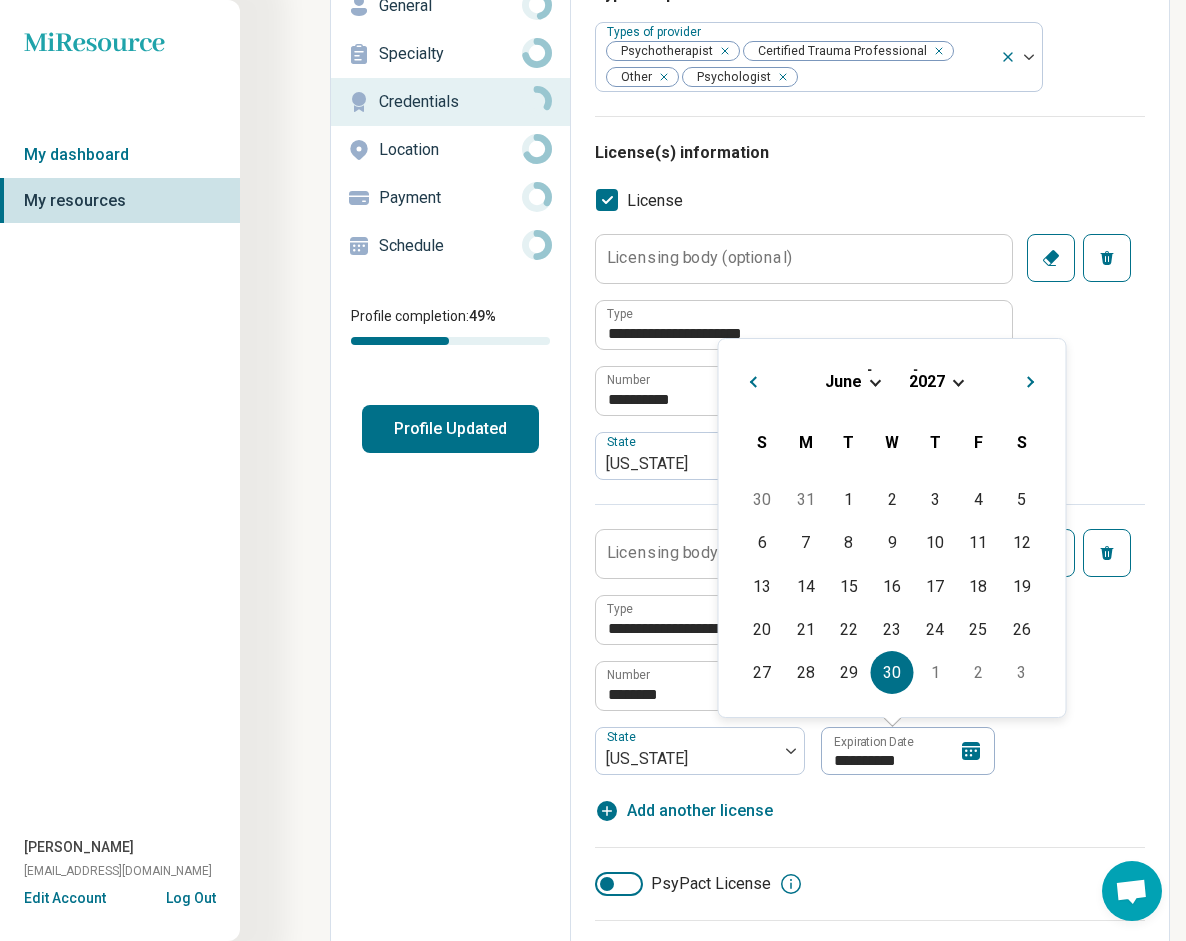 click on "30" at bounding box center (891, 672) 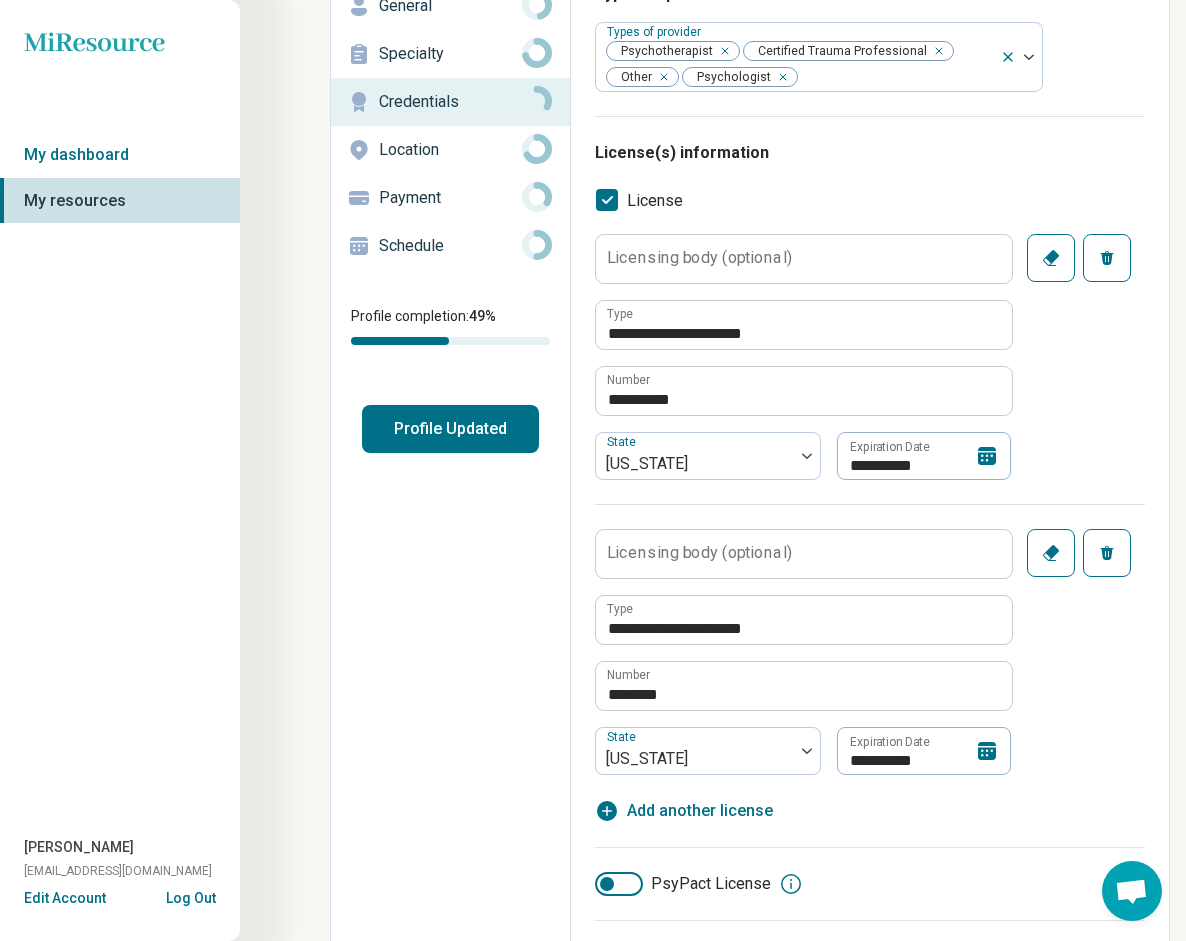 click 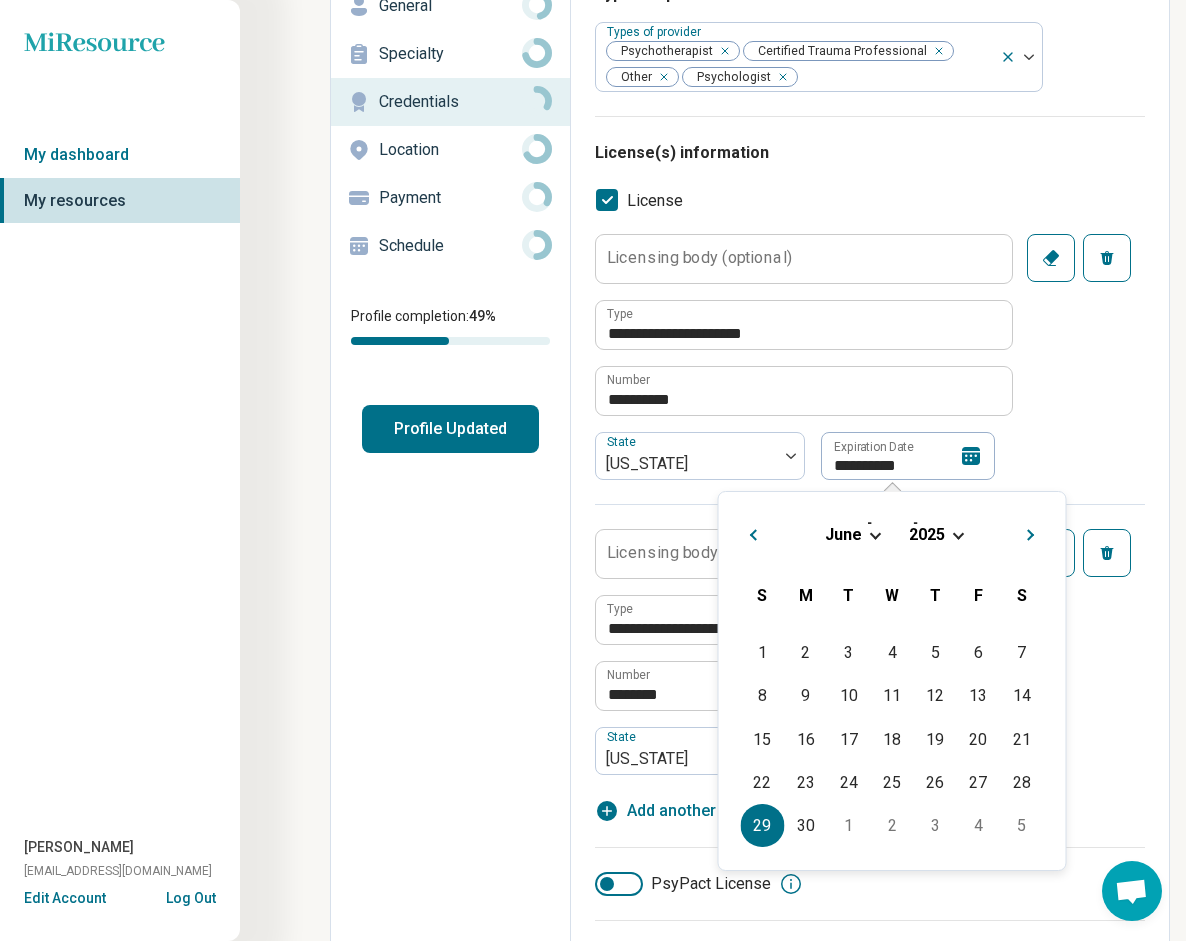 click at bounding box center (958, 533) 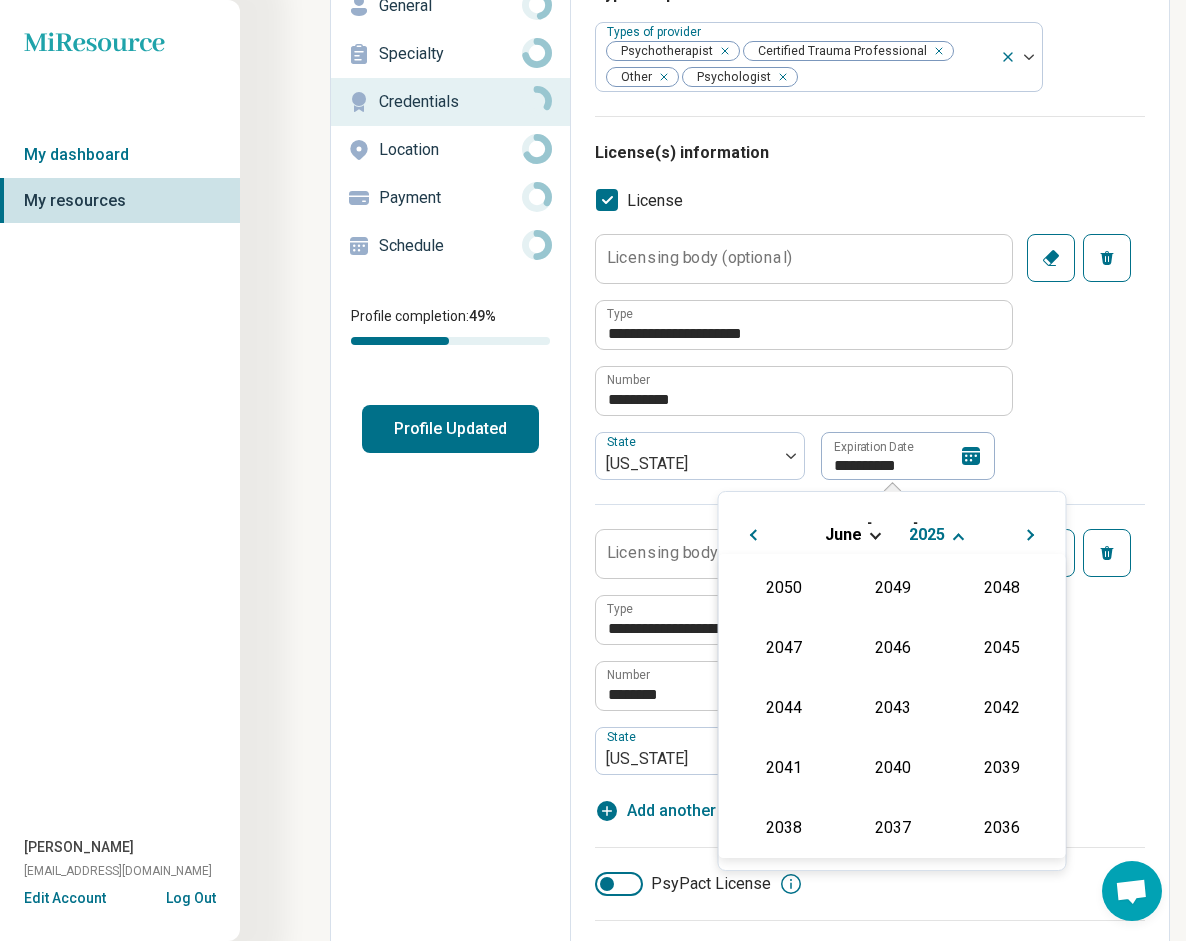 scroll, scrollTop: 362, scrollLeft: 0, axis: vertical 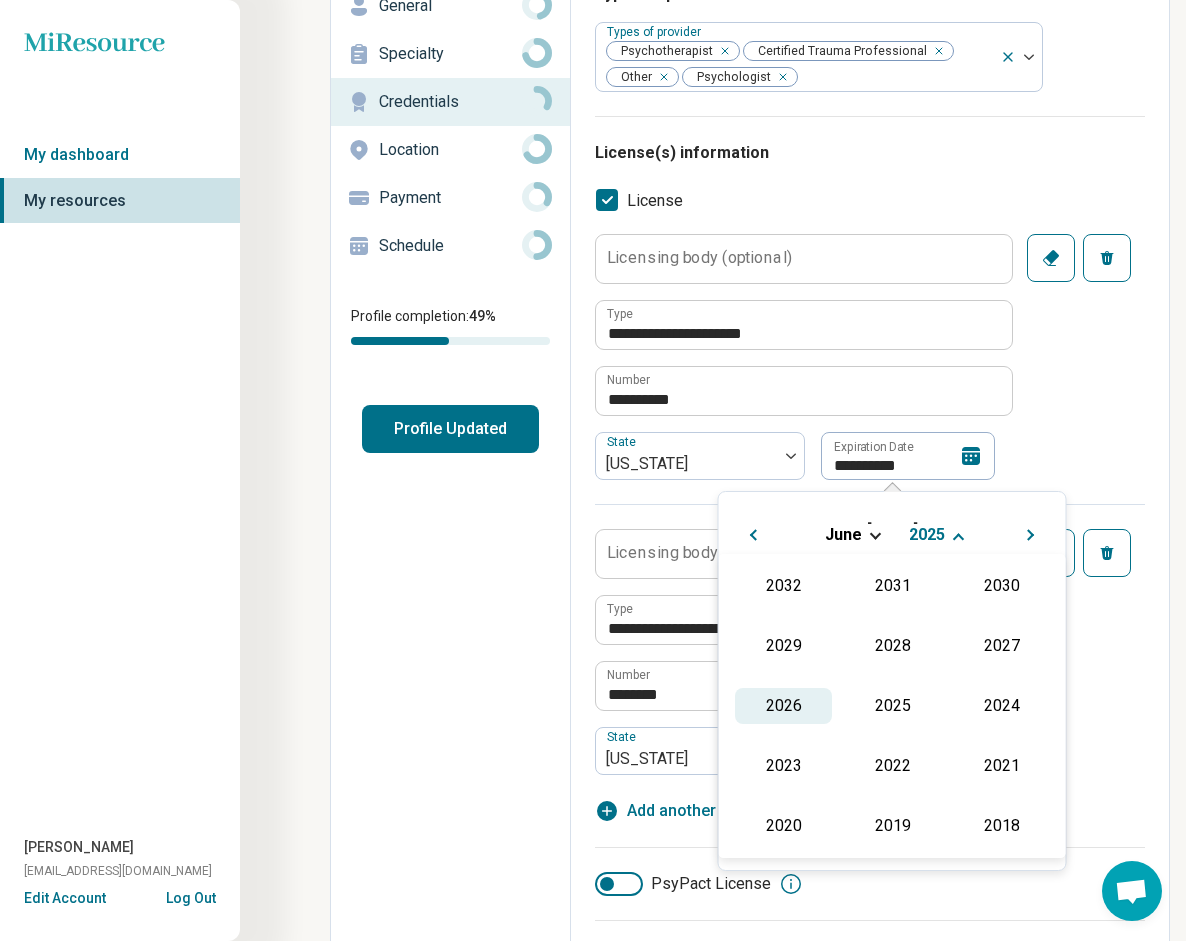 click on "2026" at bounding box center (783, 706) 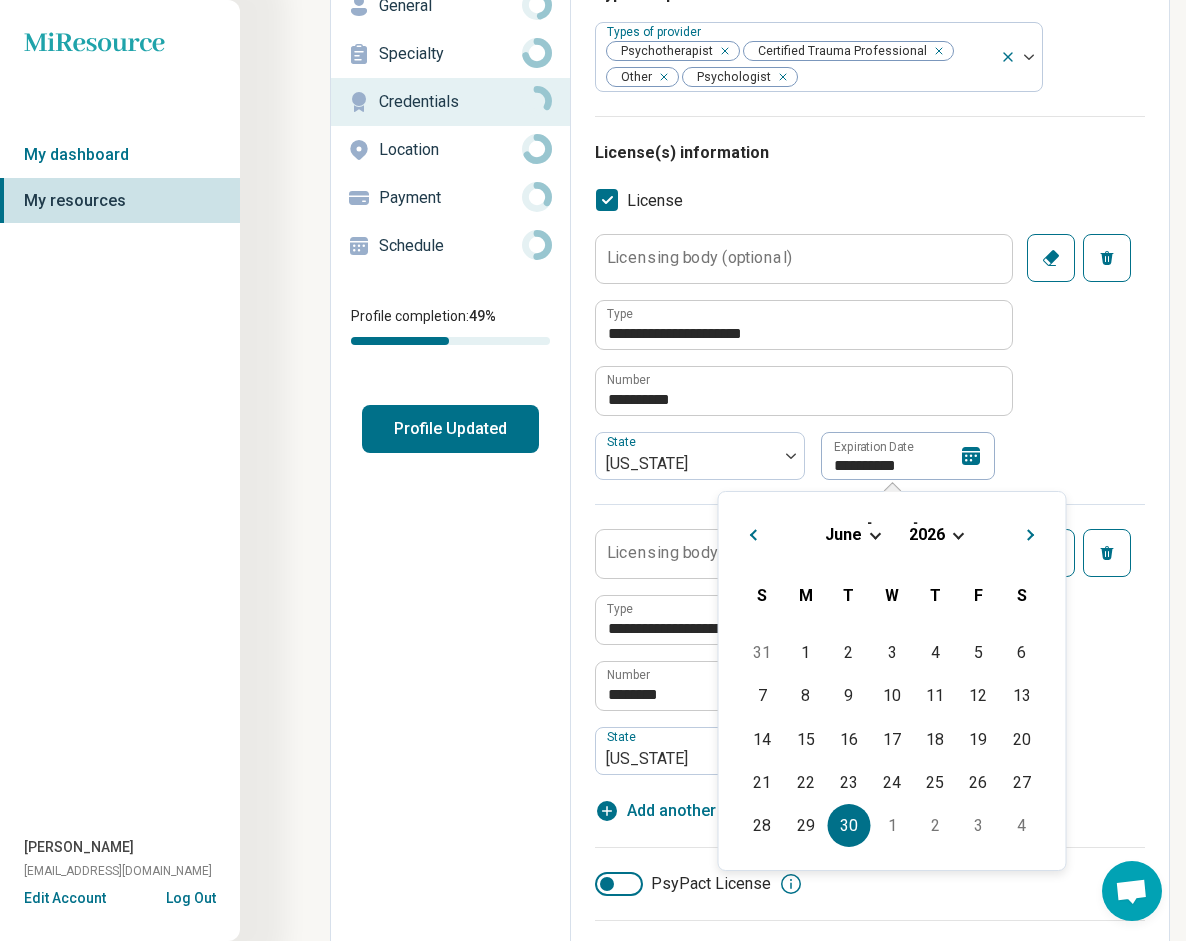 click on "30" at bounding box center [848, 825] 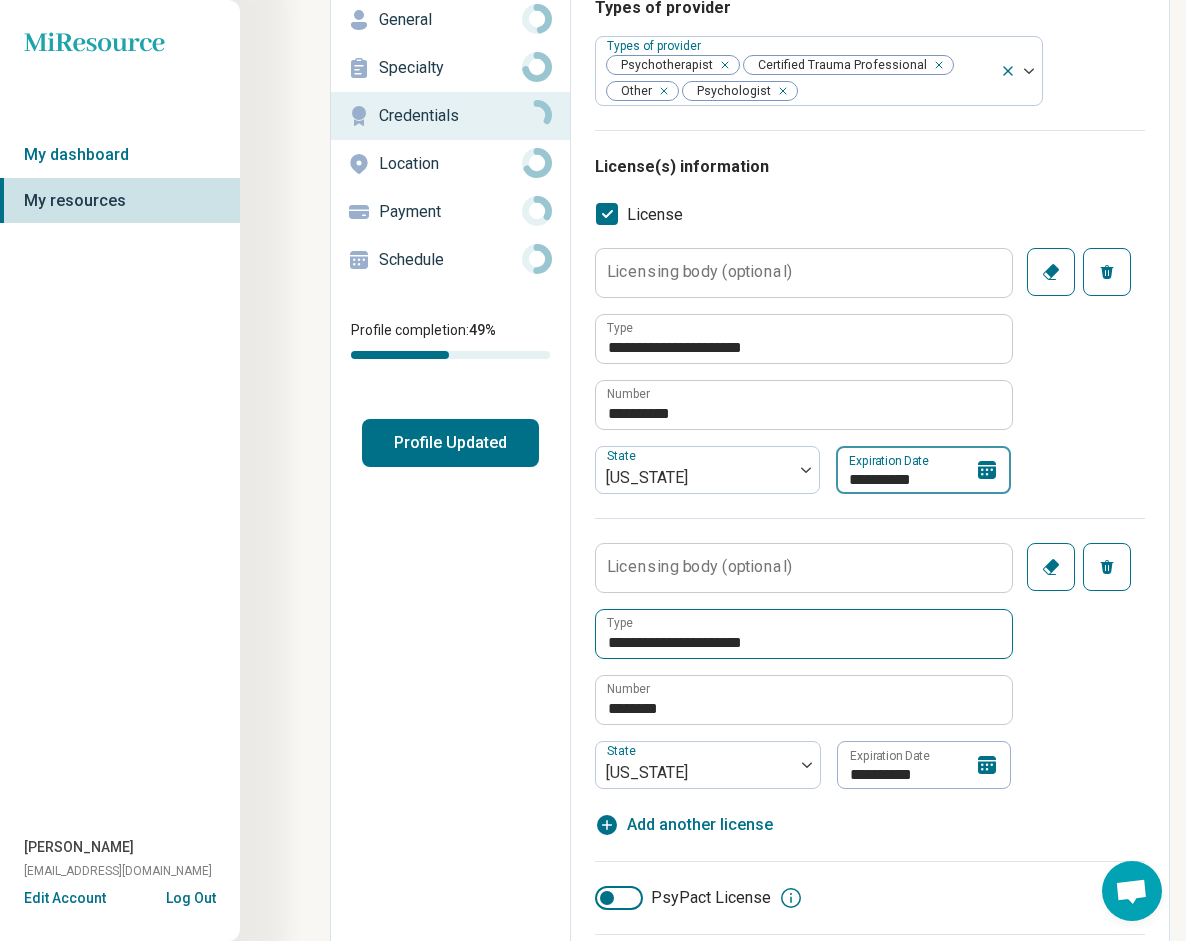 scroll, scrollTop: 127, scrollLeft: 0, axis: vertical 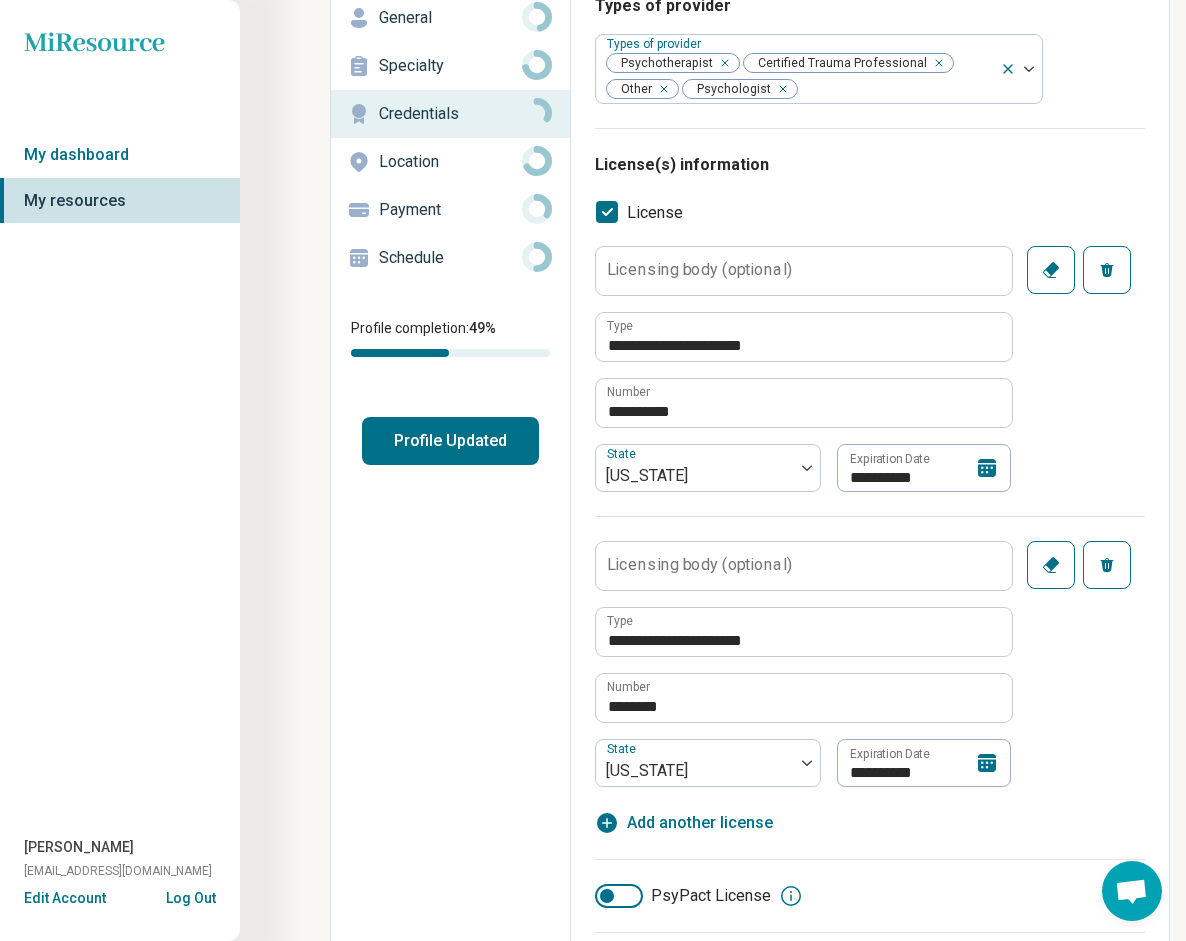 click on "Licensing body (optional)" at bounding box center (699, 270) 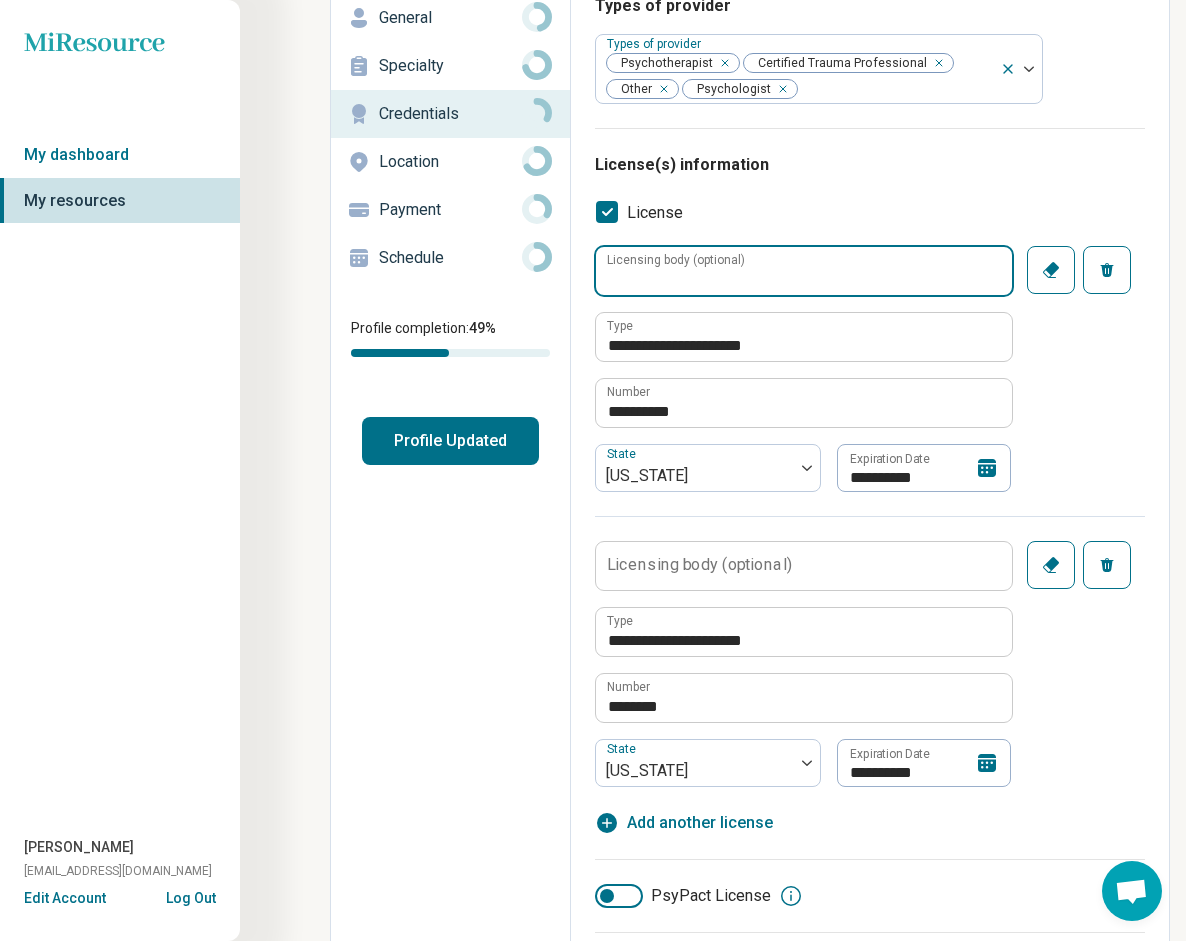 click on "Licensing body (optional)" at bounding box center (804, 271) 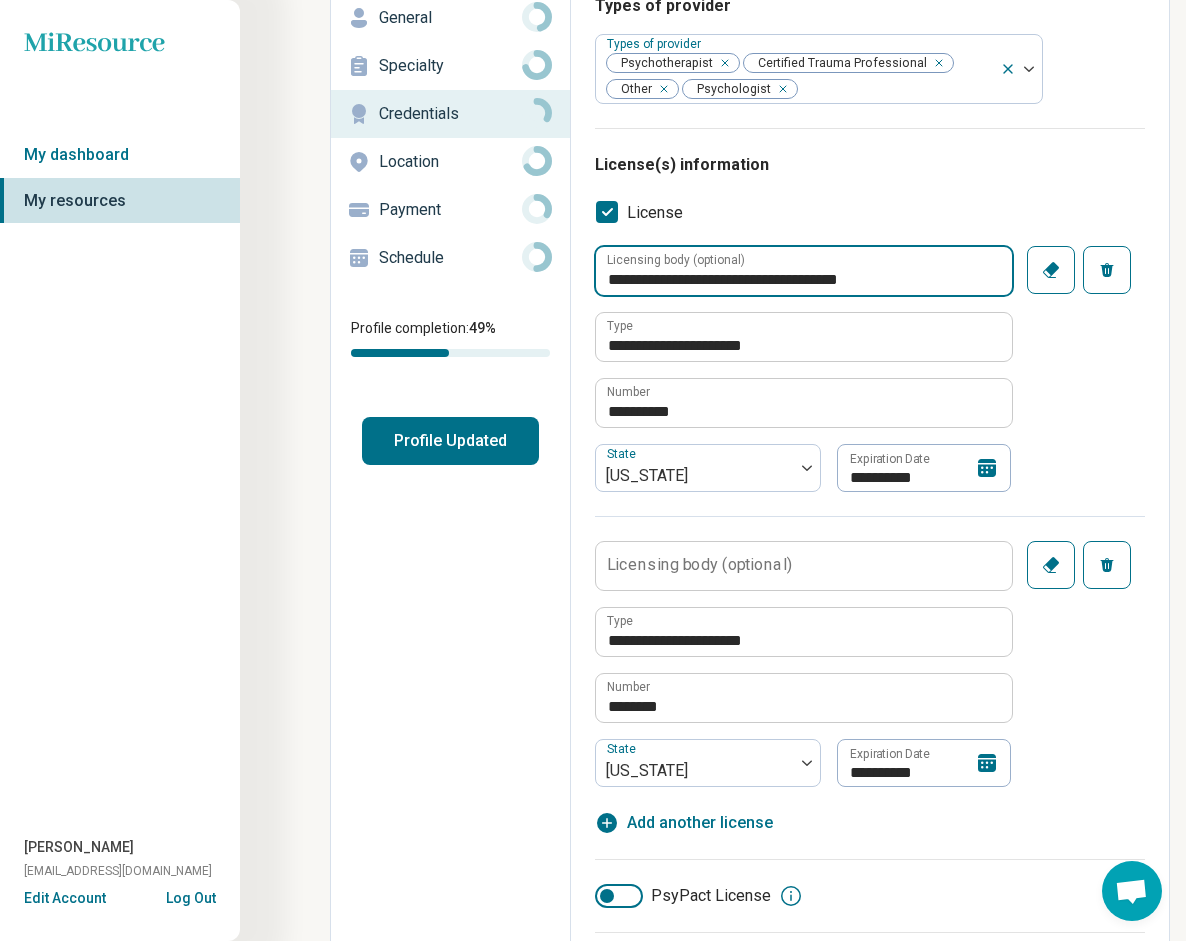 type on "**********" 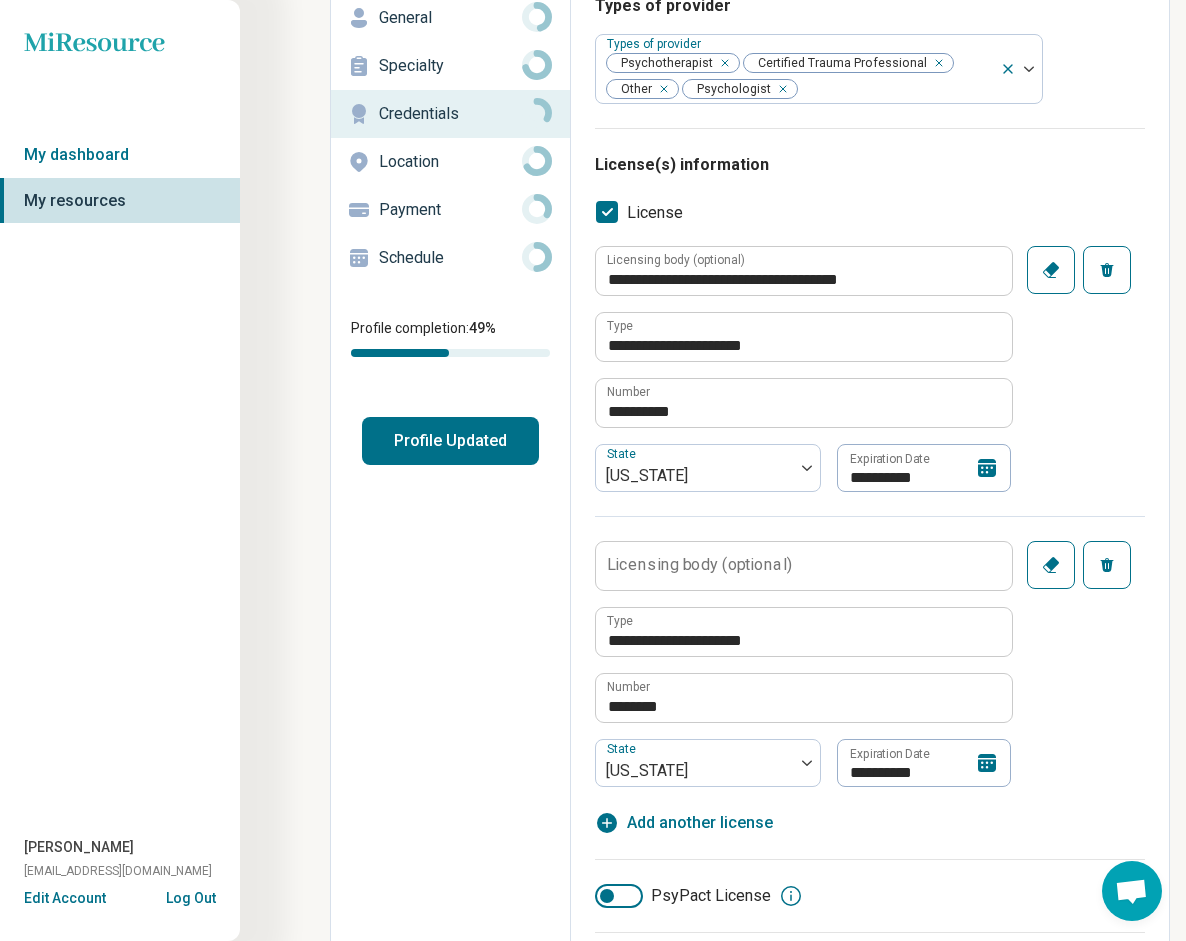 click on "Licensing body (optional)" at bounding box center [699, 565] 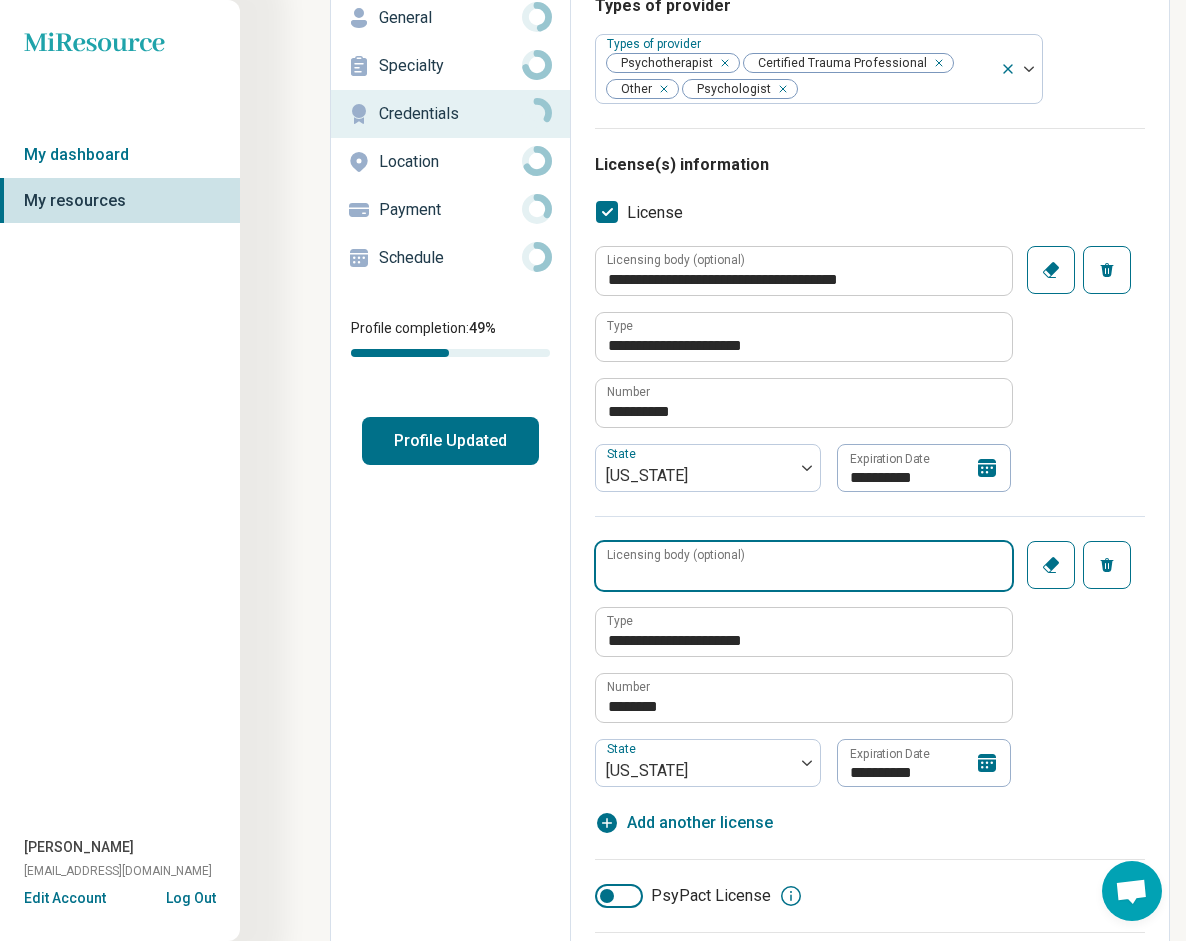 click on "Licensing body (optional)" at bounding box center (804, 566) 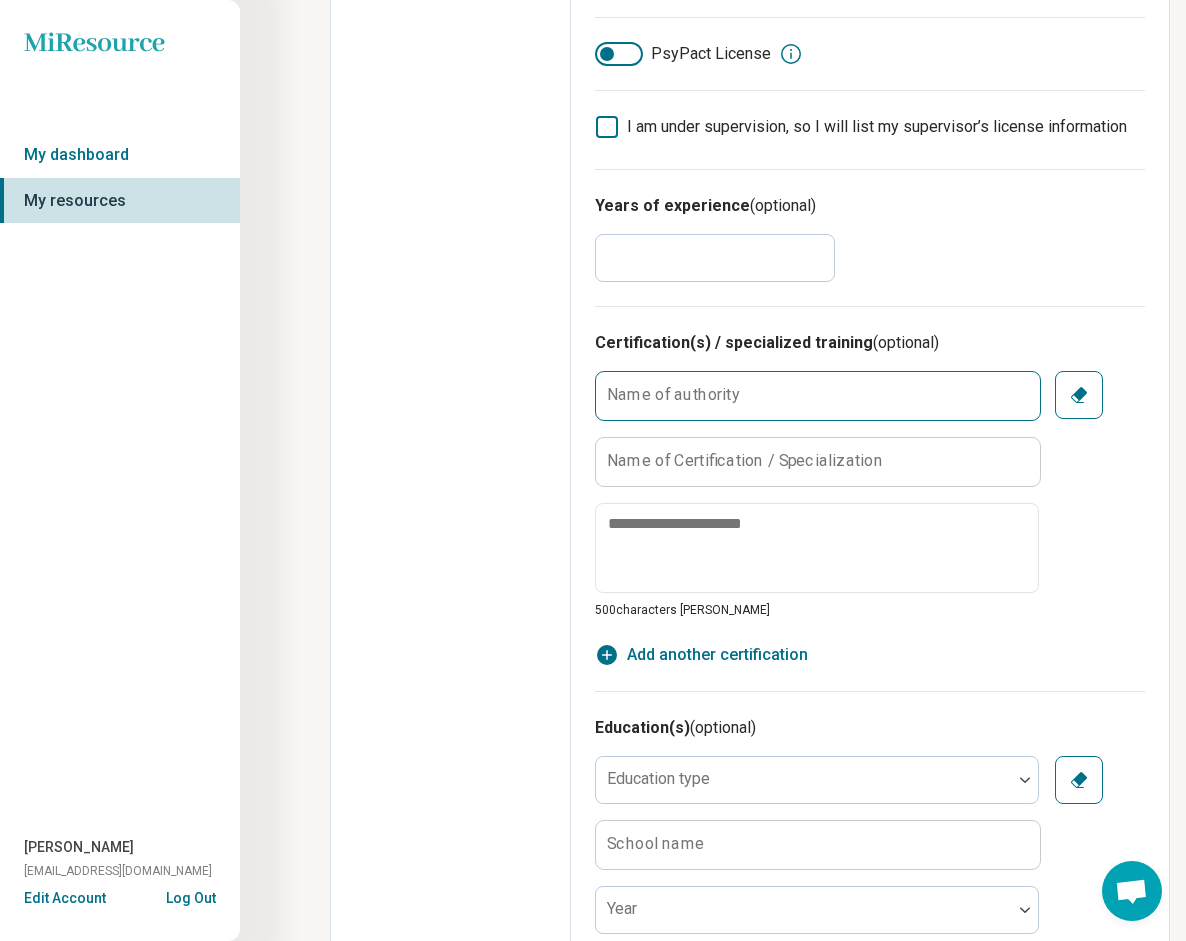 scroll, scrollTop: 973, scrollLeft: 0, axis: vertical 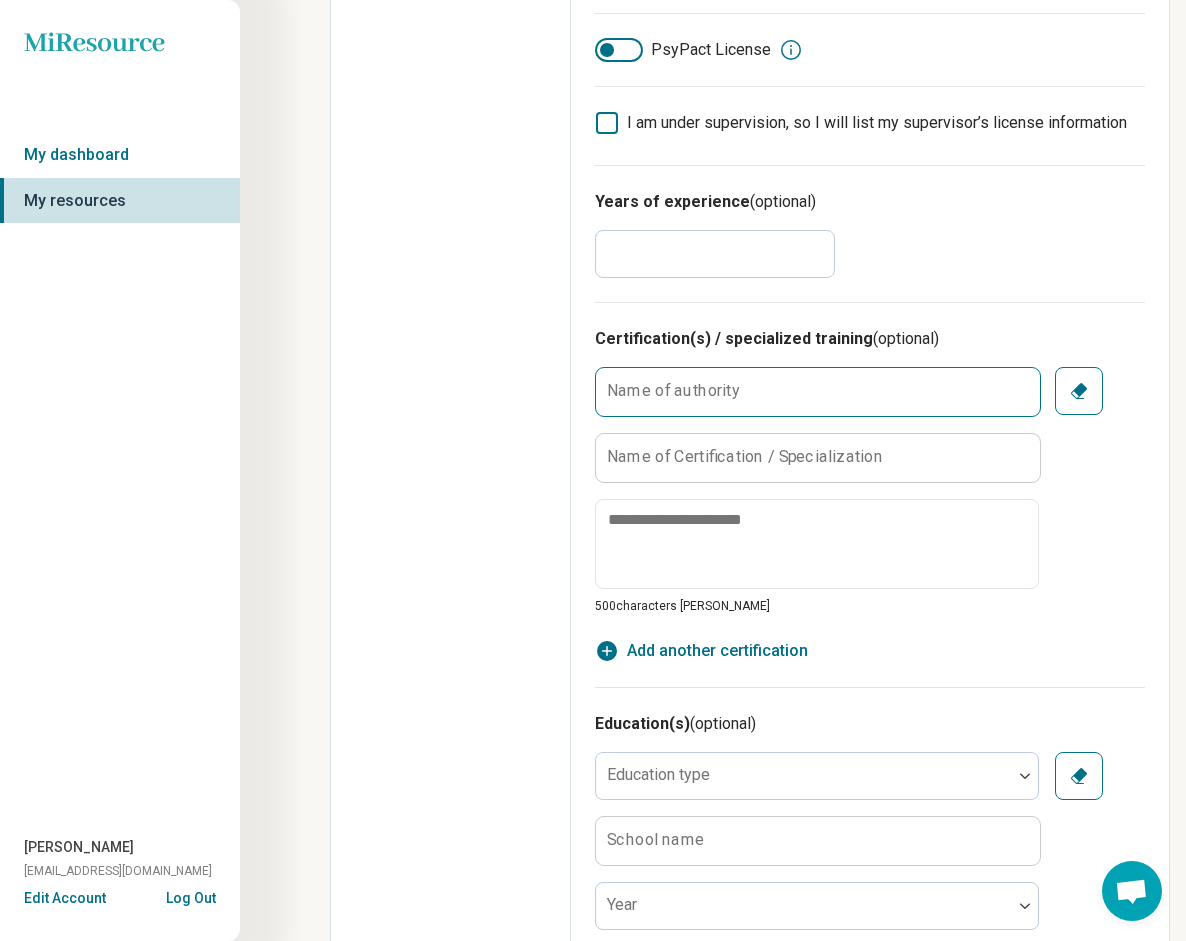 type on "**********" 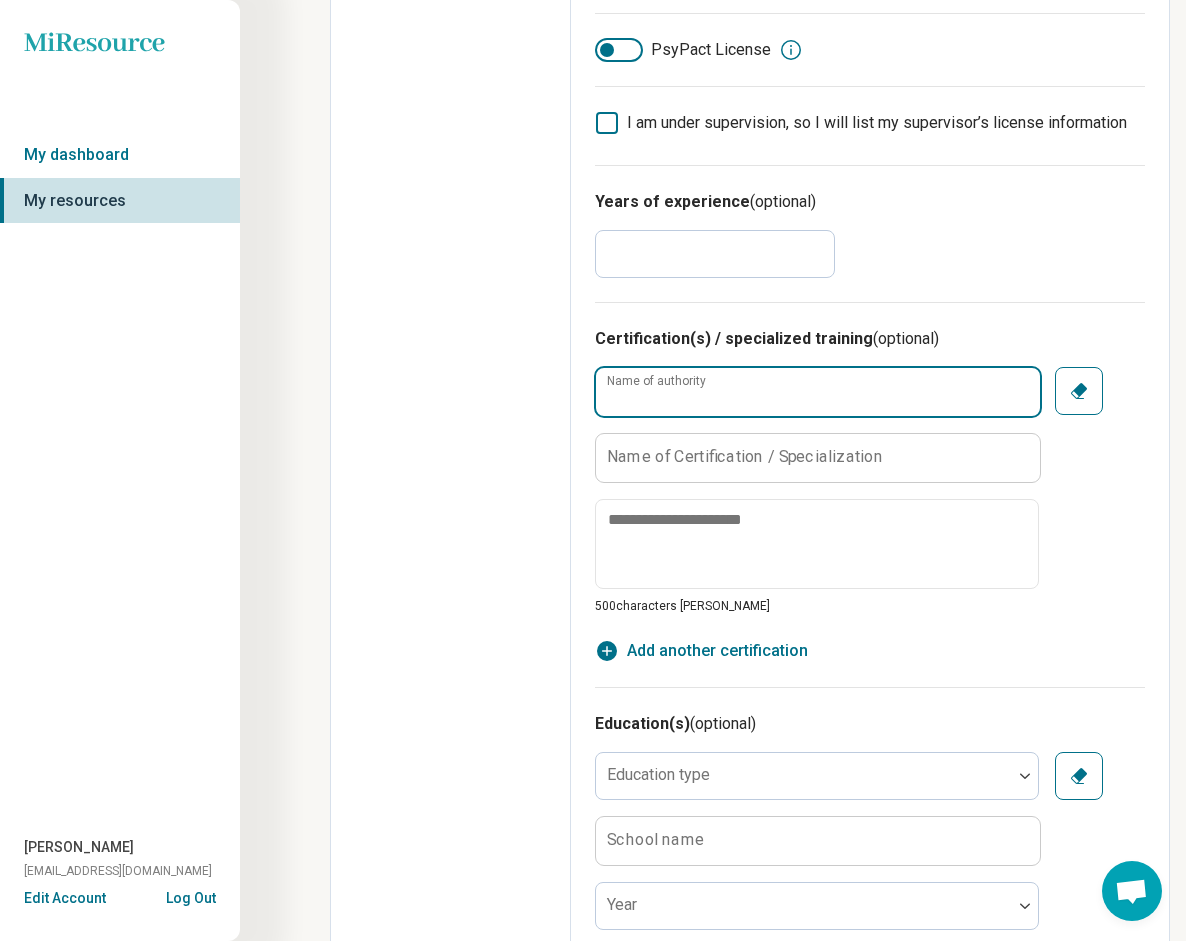 click on "Name of authority" at bounding box center [818, 392] 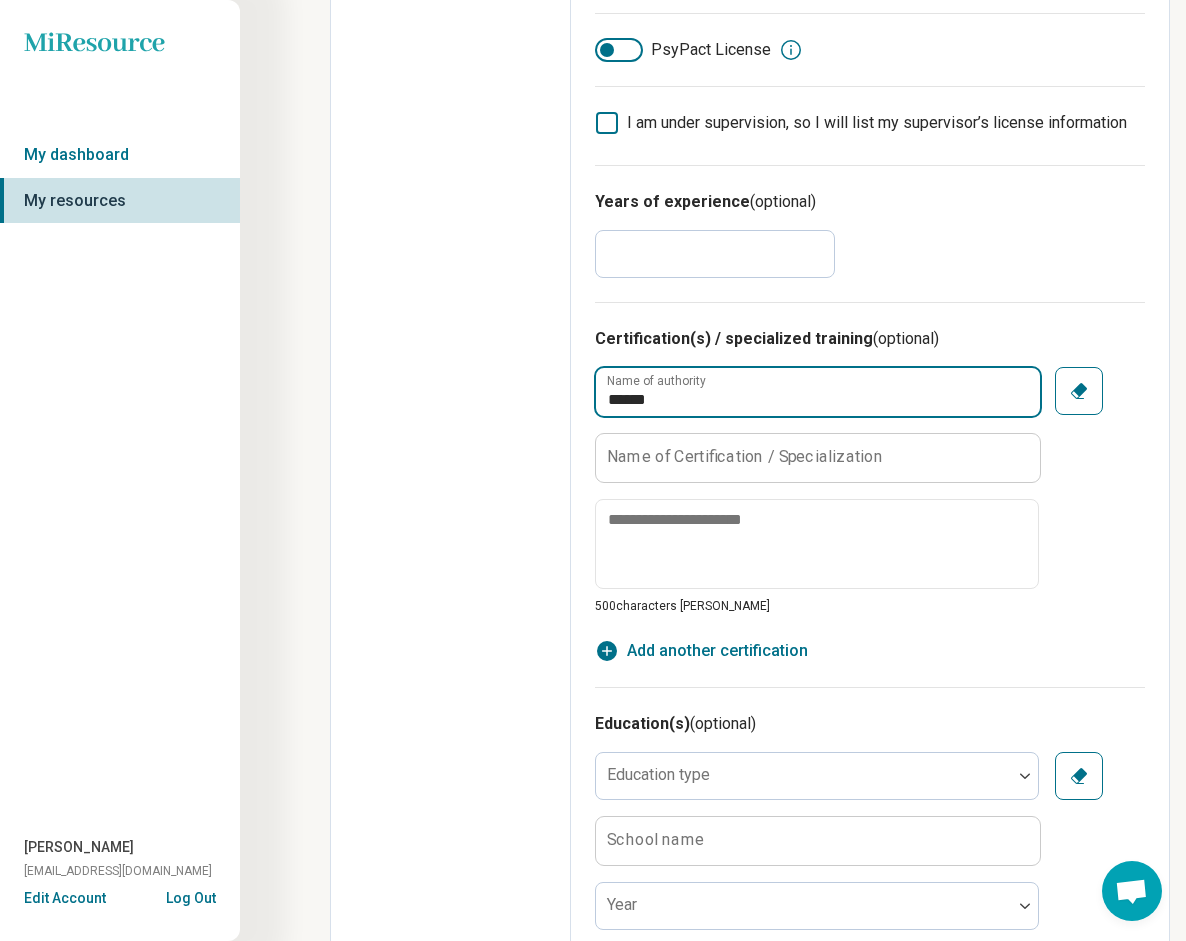 type on "******" 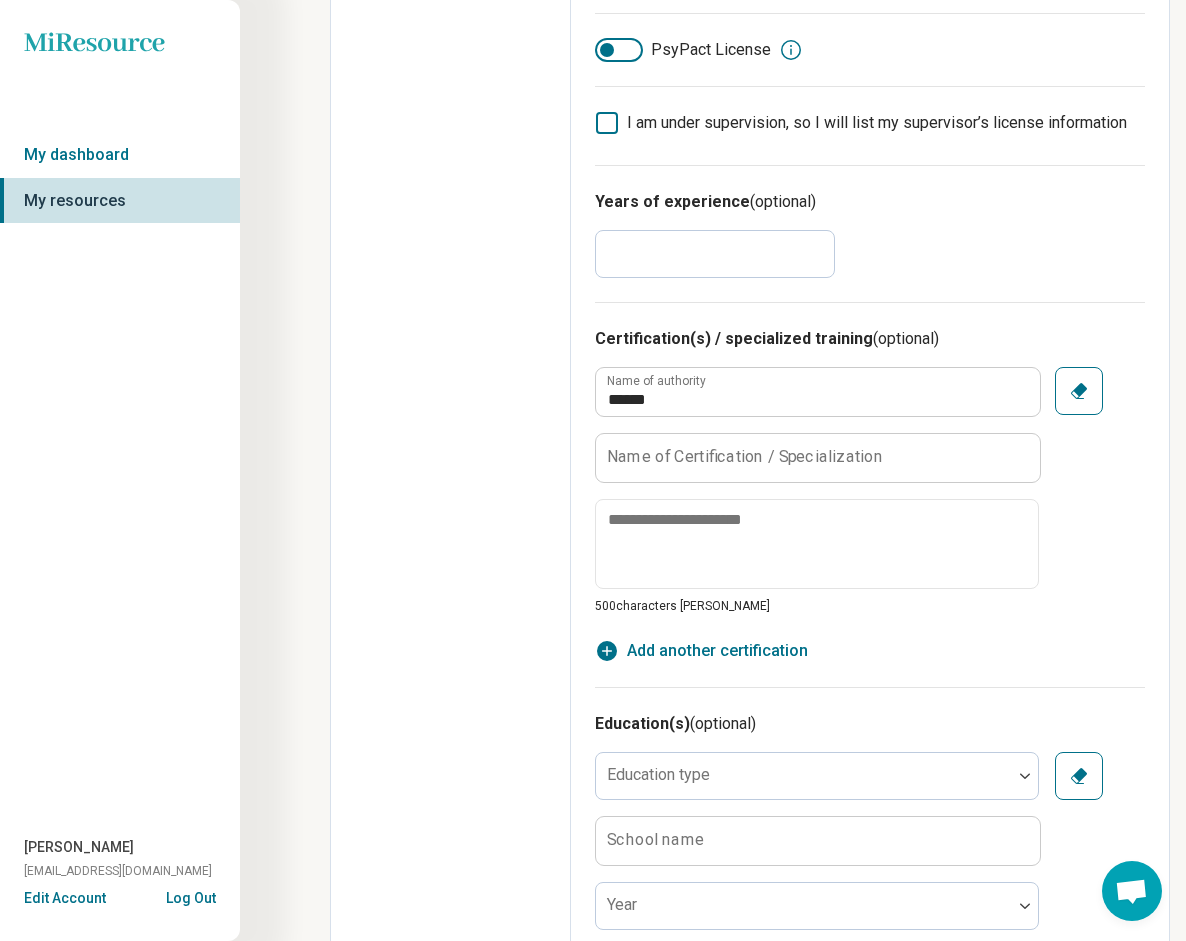 click on "Name of Certification / Specialization" at bounding box center (745, 457) 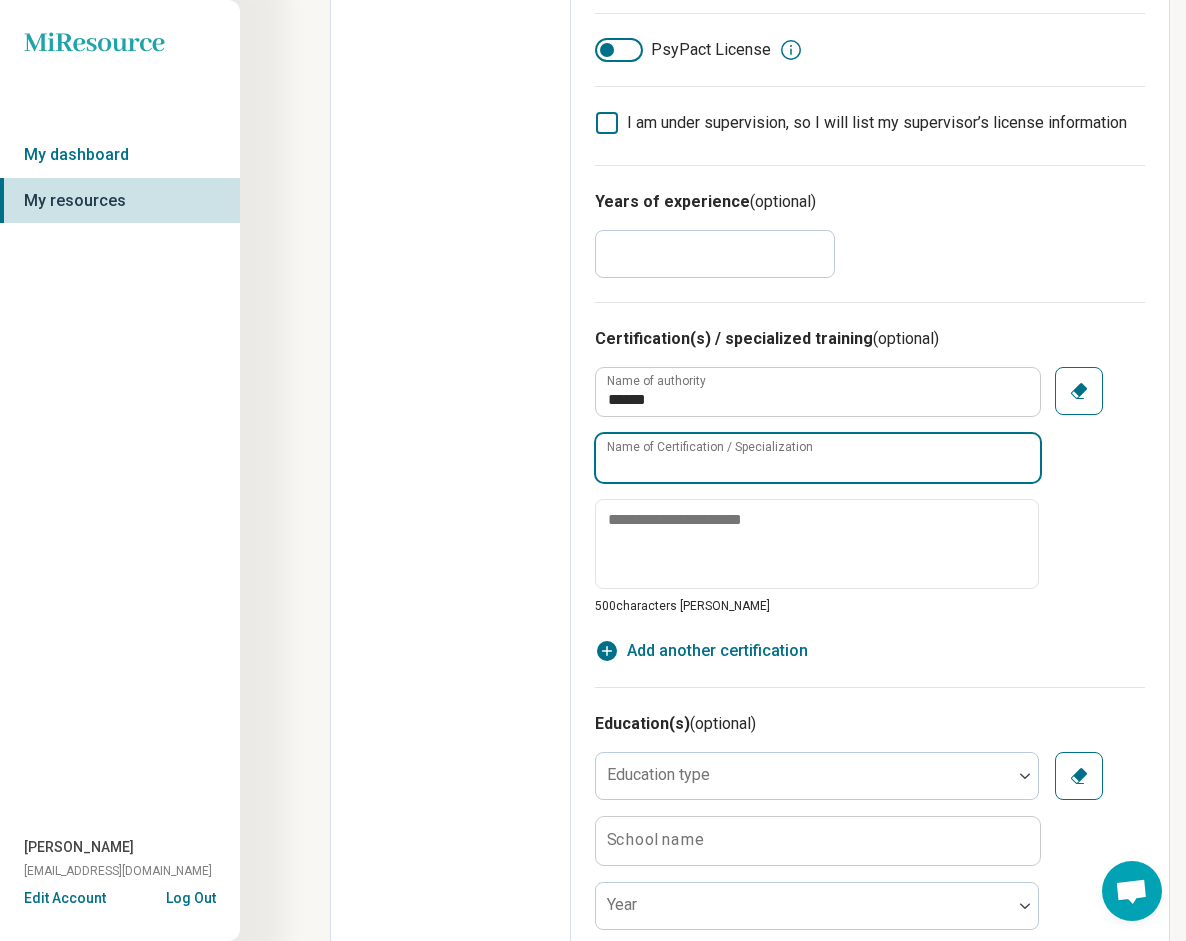 click on "Name of Certification / Specialization" at bounding box center [818, 458] 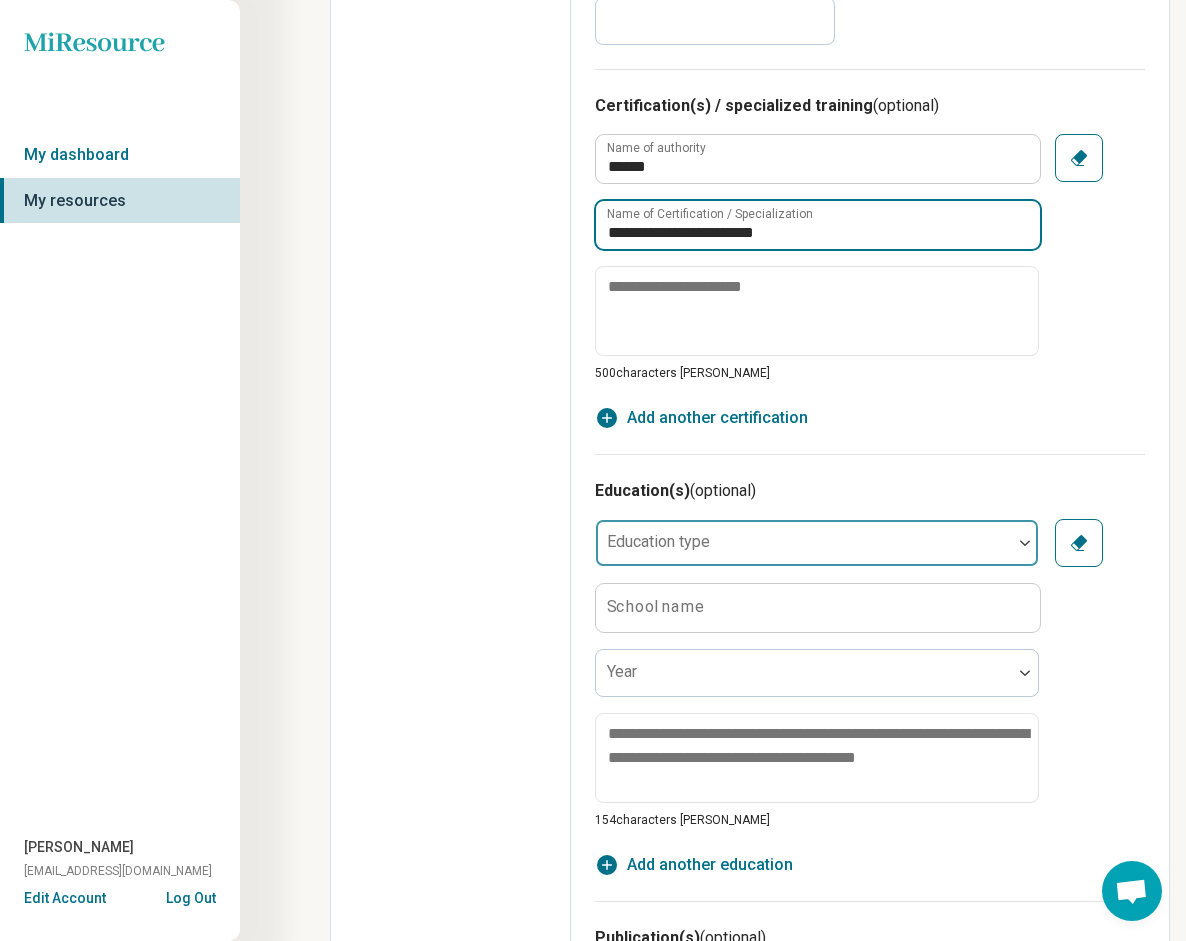 scroll, scrollTop: 1227, scrollLeft: 0, axis: vertical 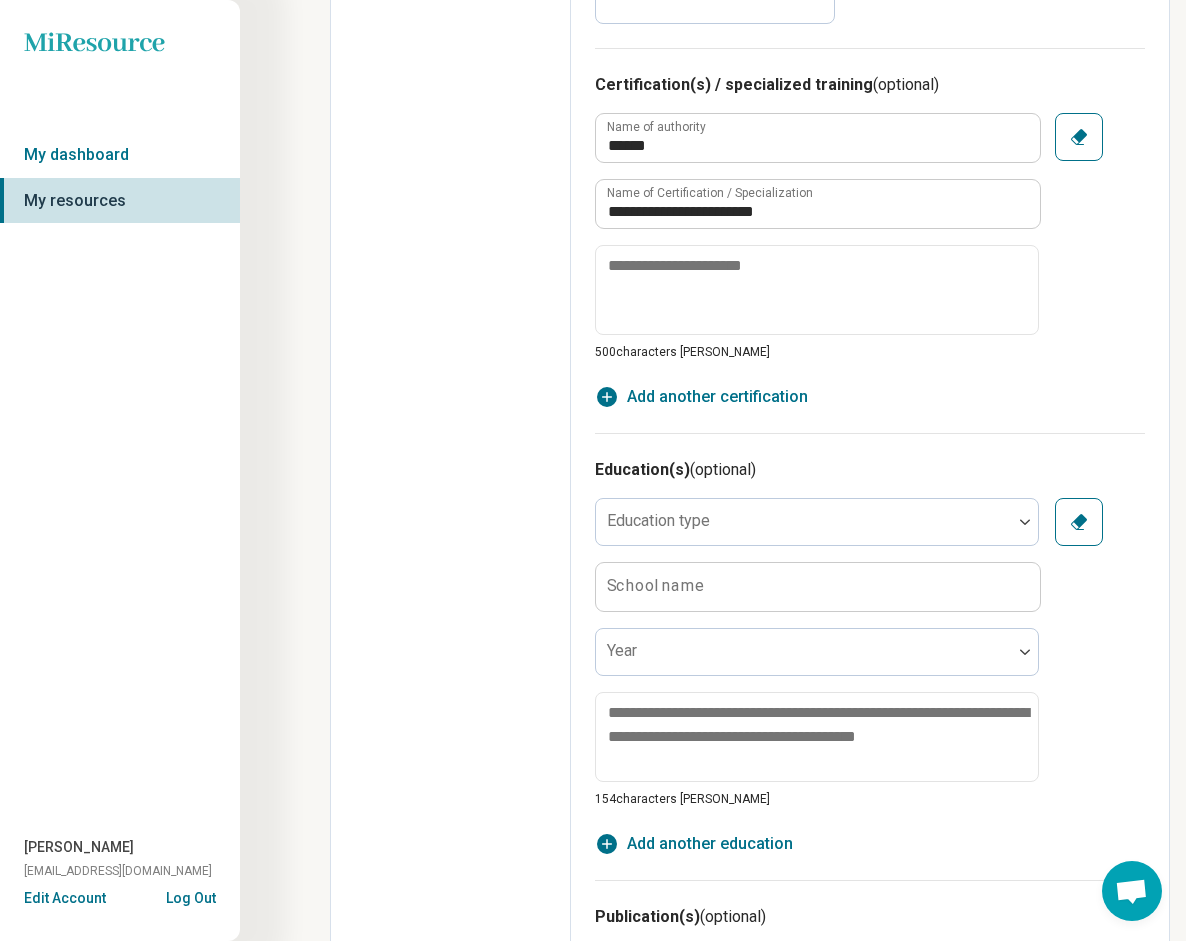 click on "**********" at bounding box center (870, 261) 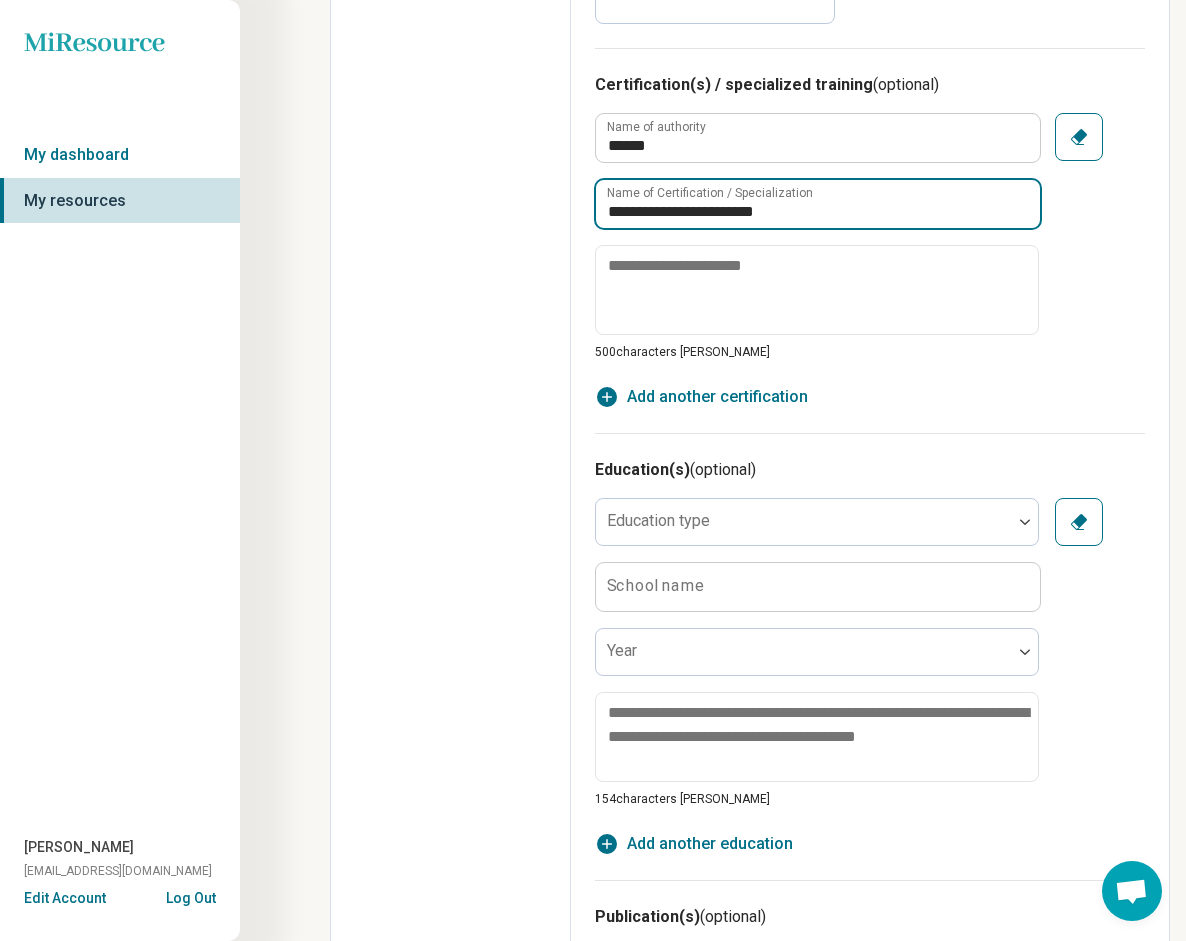 click on "**********" at bounding box center (818, 204) 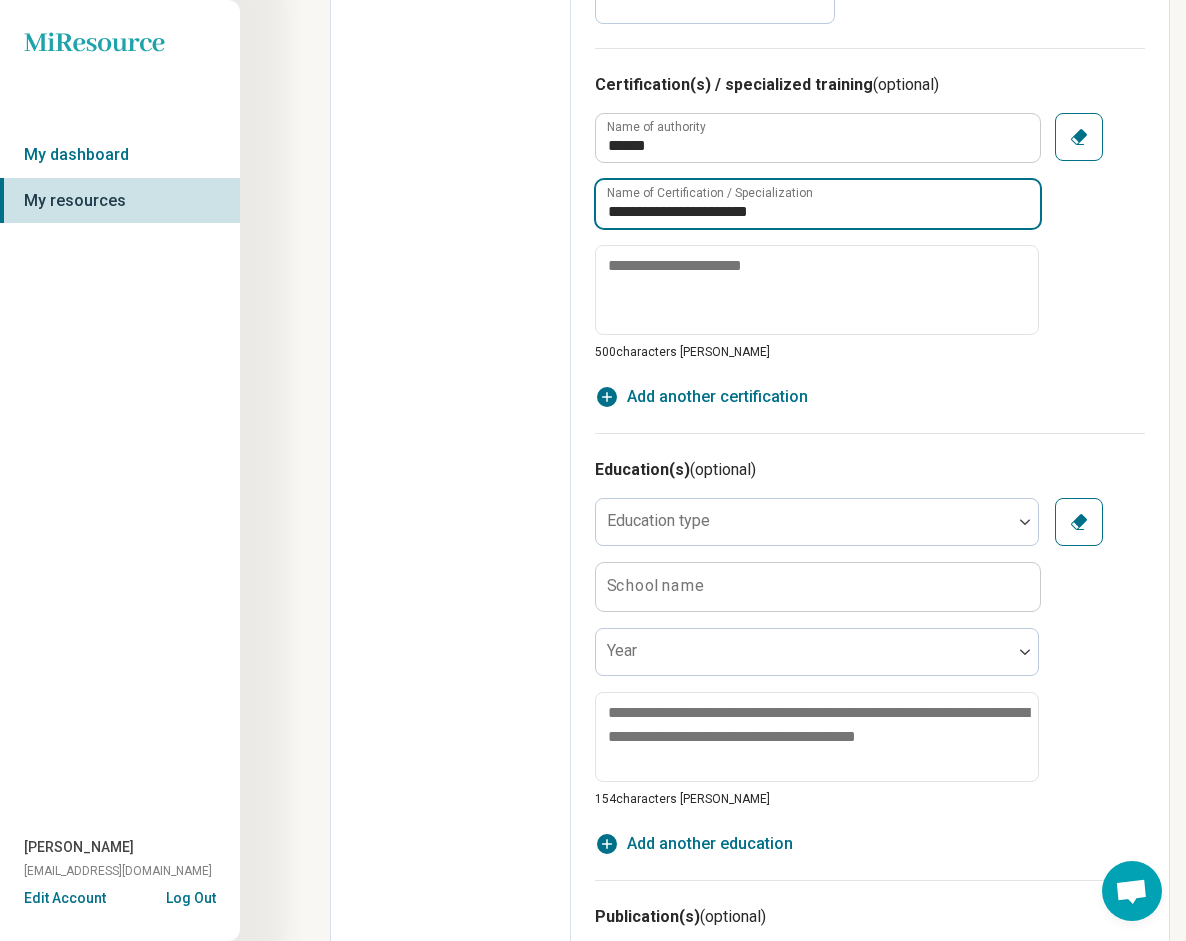 type on "**********" 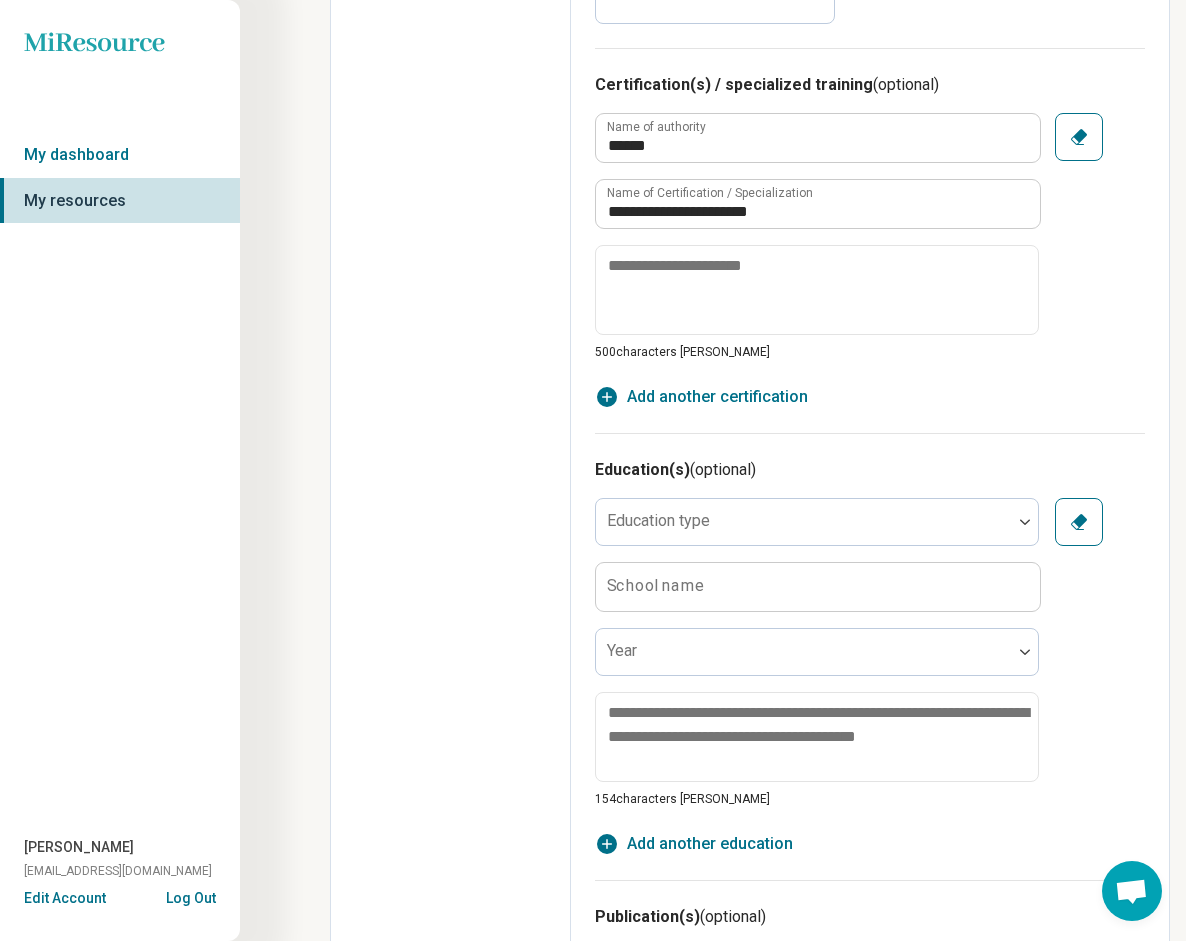 click on "**********" at bounding box center [870, 261] 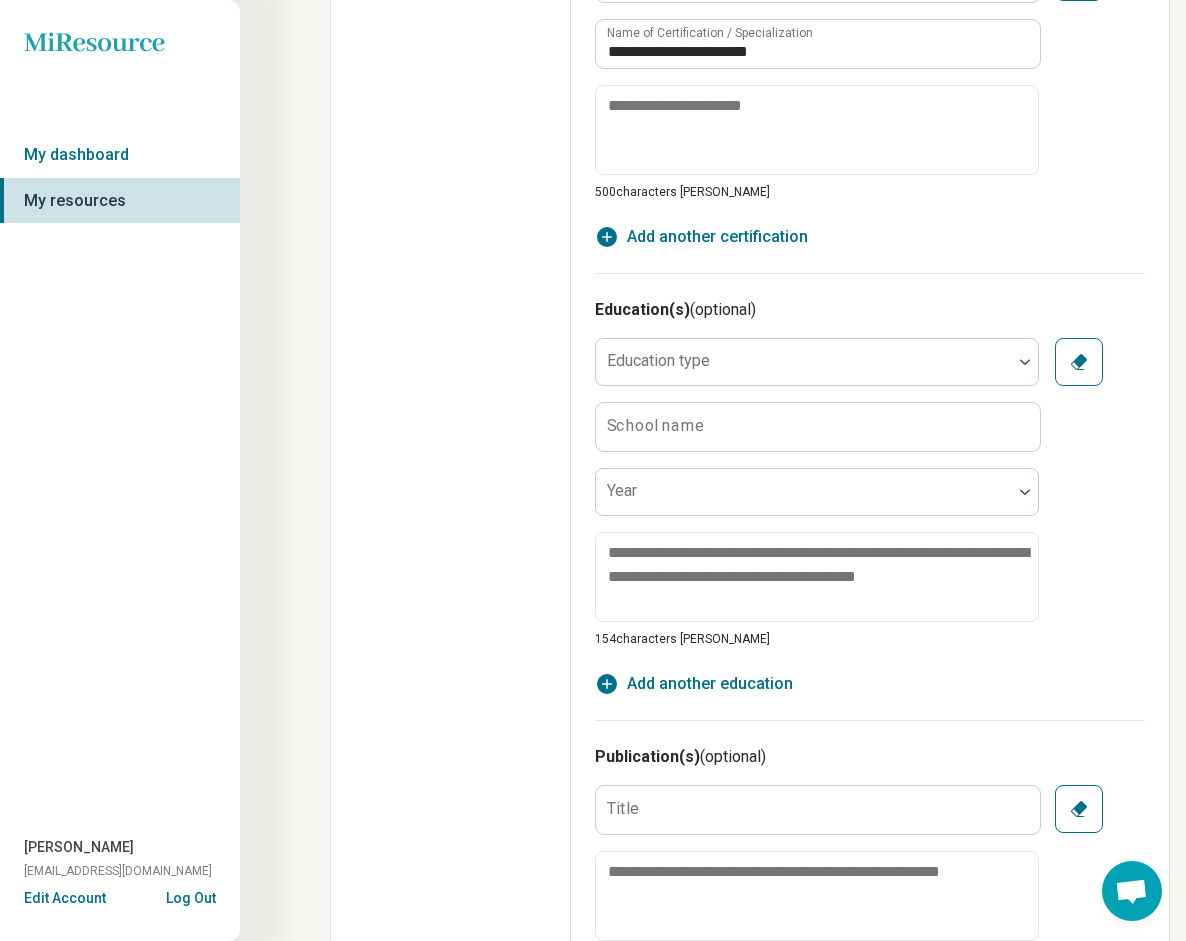scroll, scrollTop: 1388, scrollLeft: 0, axis: vertical 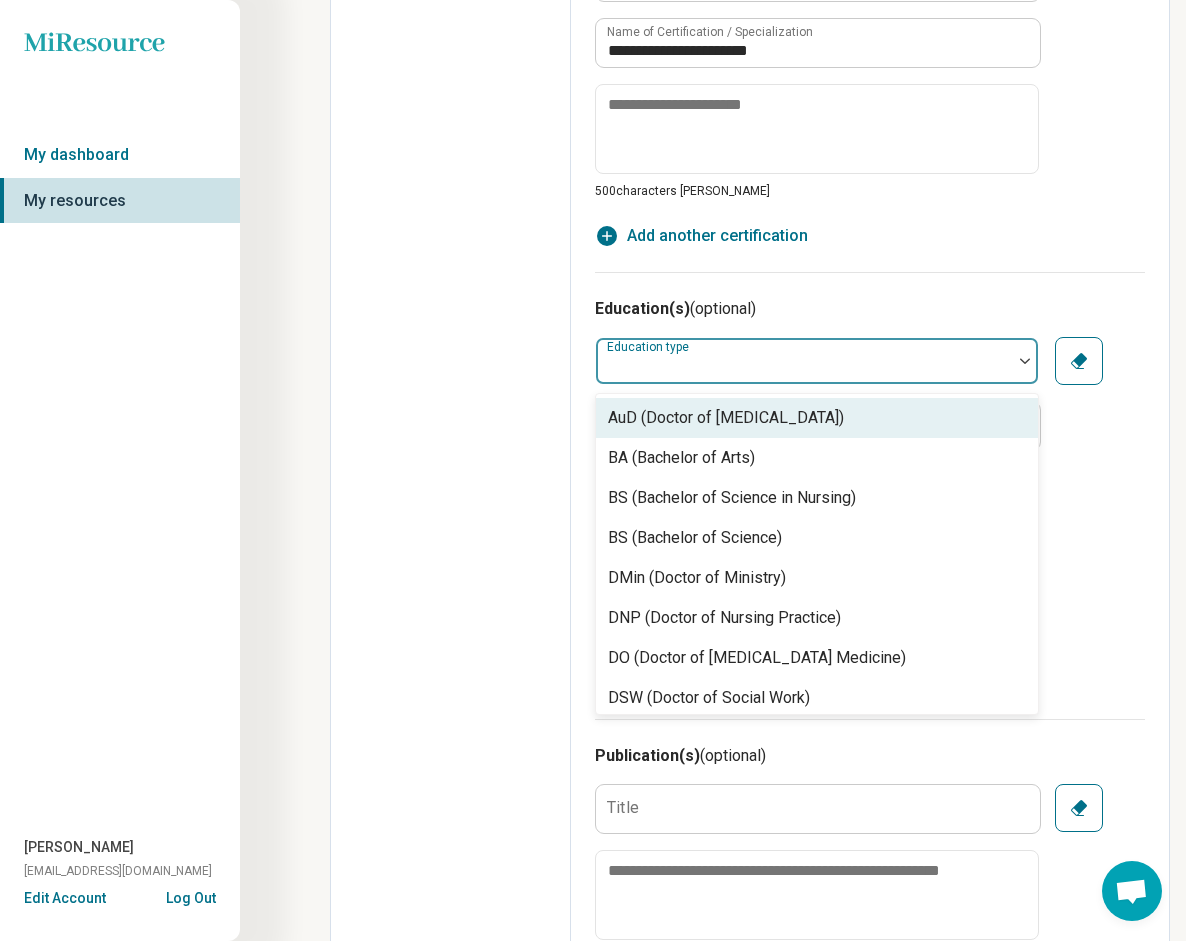 click at bounding box center [1025, 361] 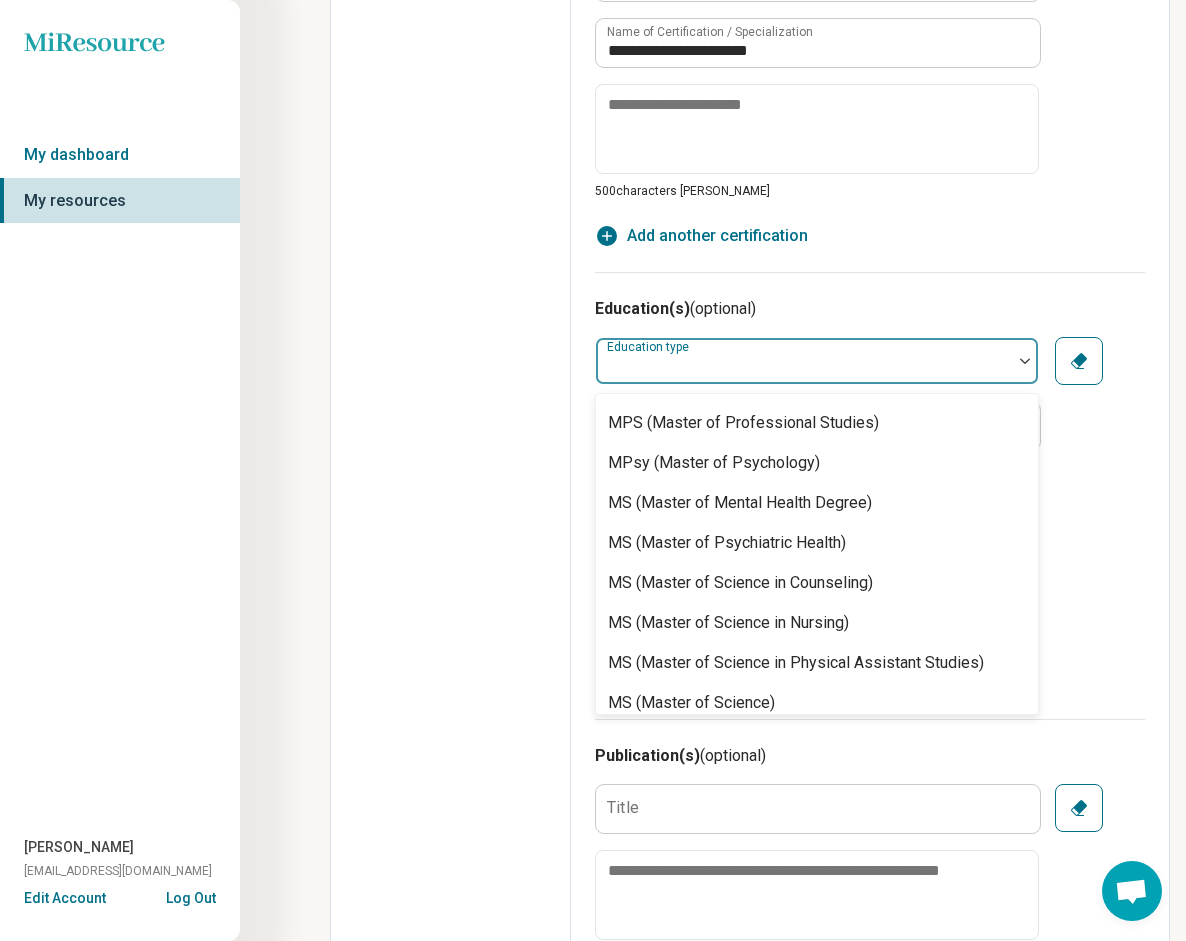 scroll, scrollTop: 952, scrollLeft: 0, axis: vertical 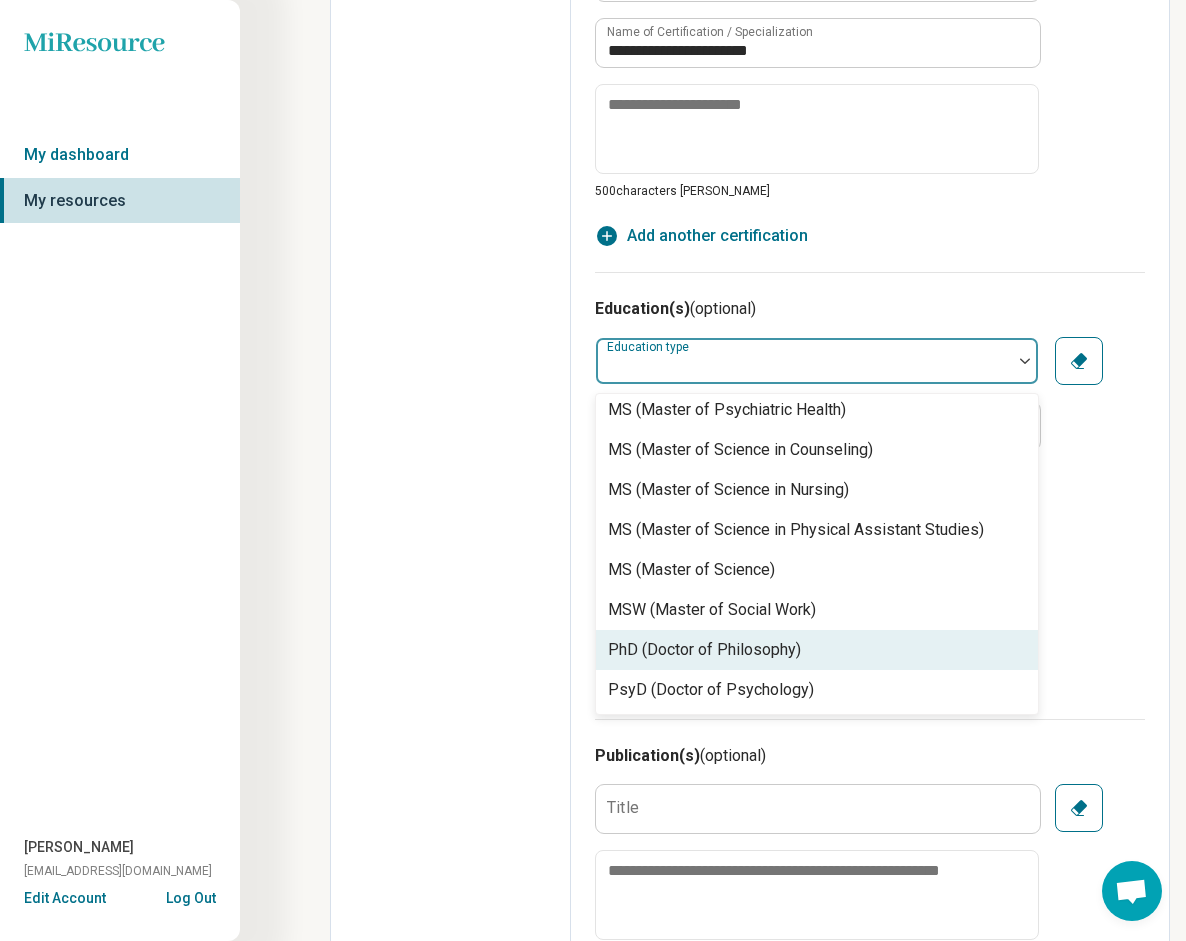 click on "PhD (Doctor of Philosophy)" at bounding box center [704, 650] 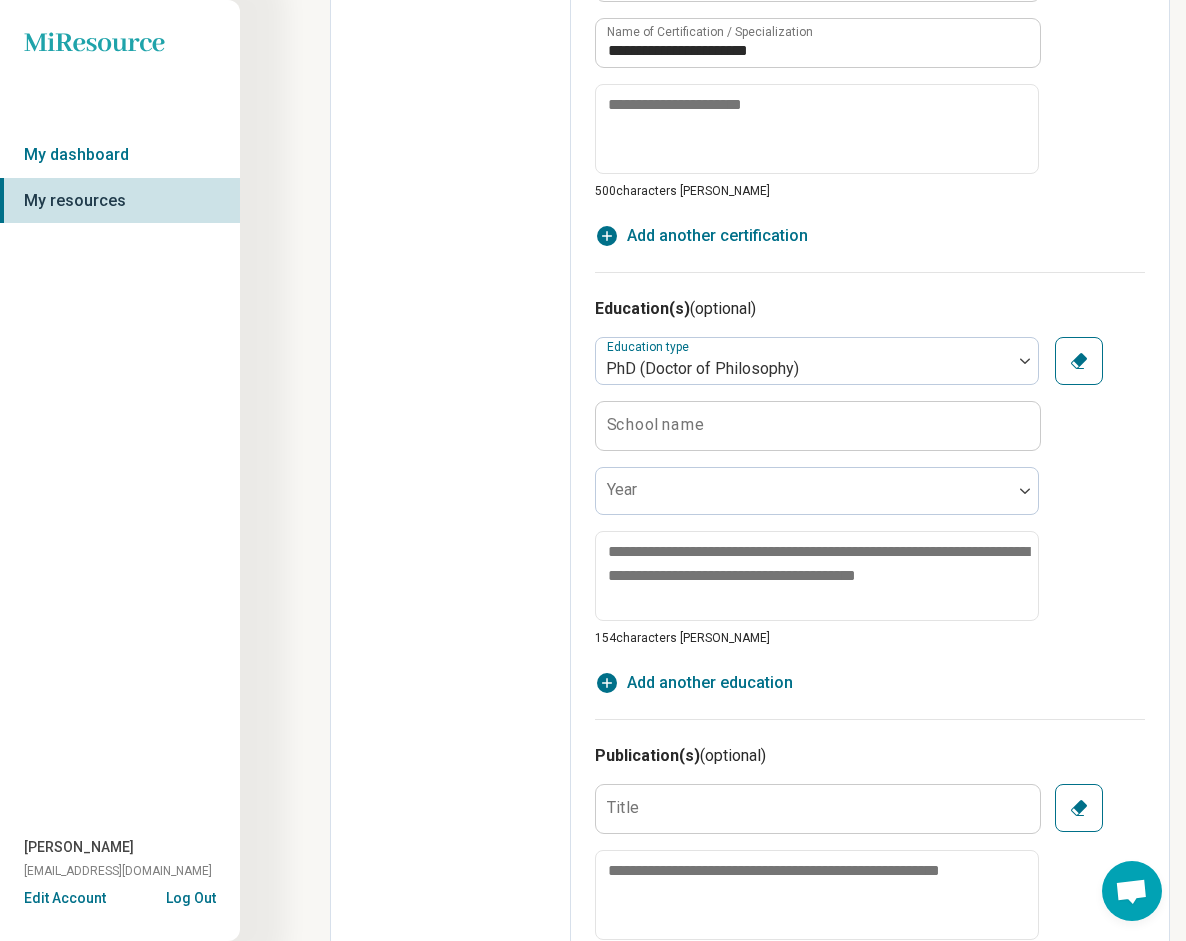 click on "School name" at bounding box center [656, 425] 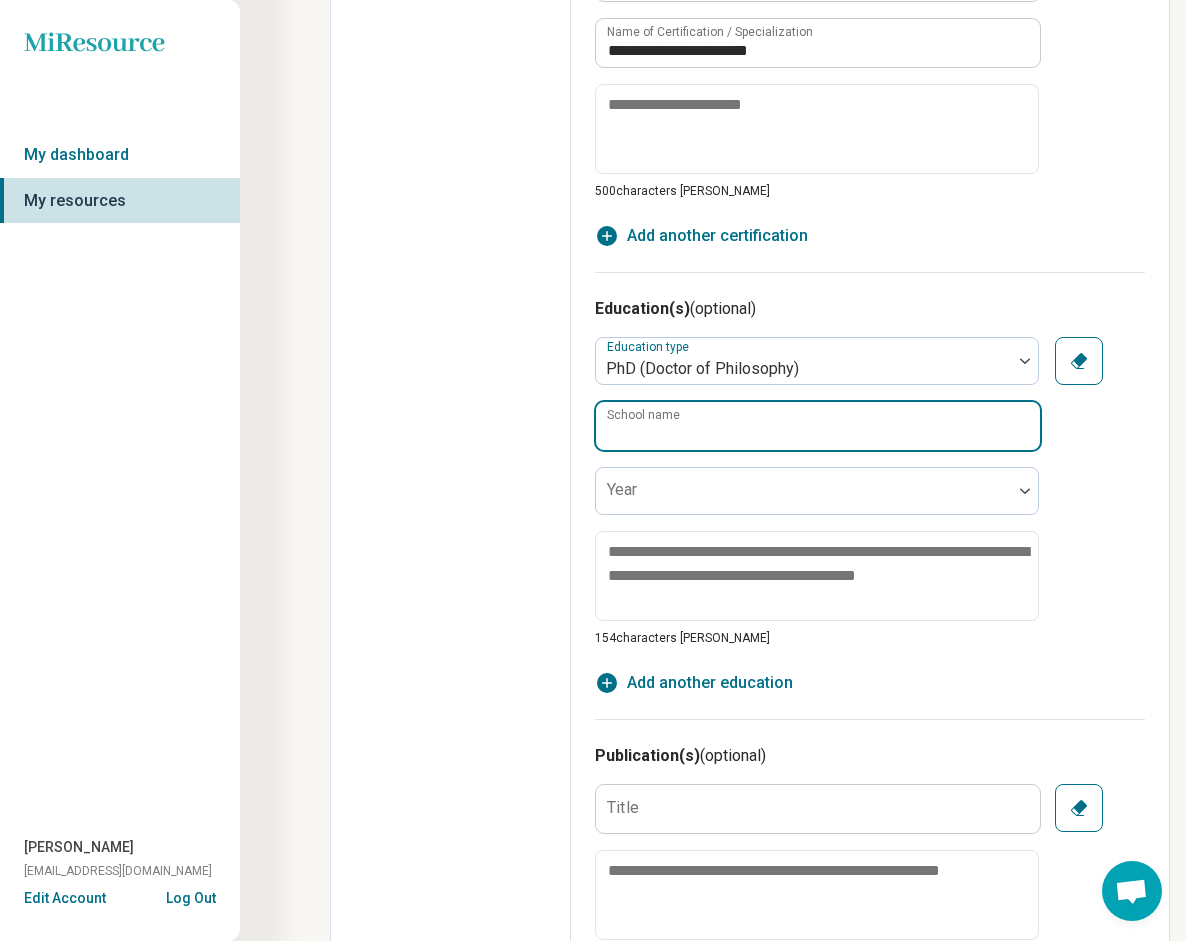 click on "School name" at bounding box center [818, 426] 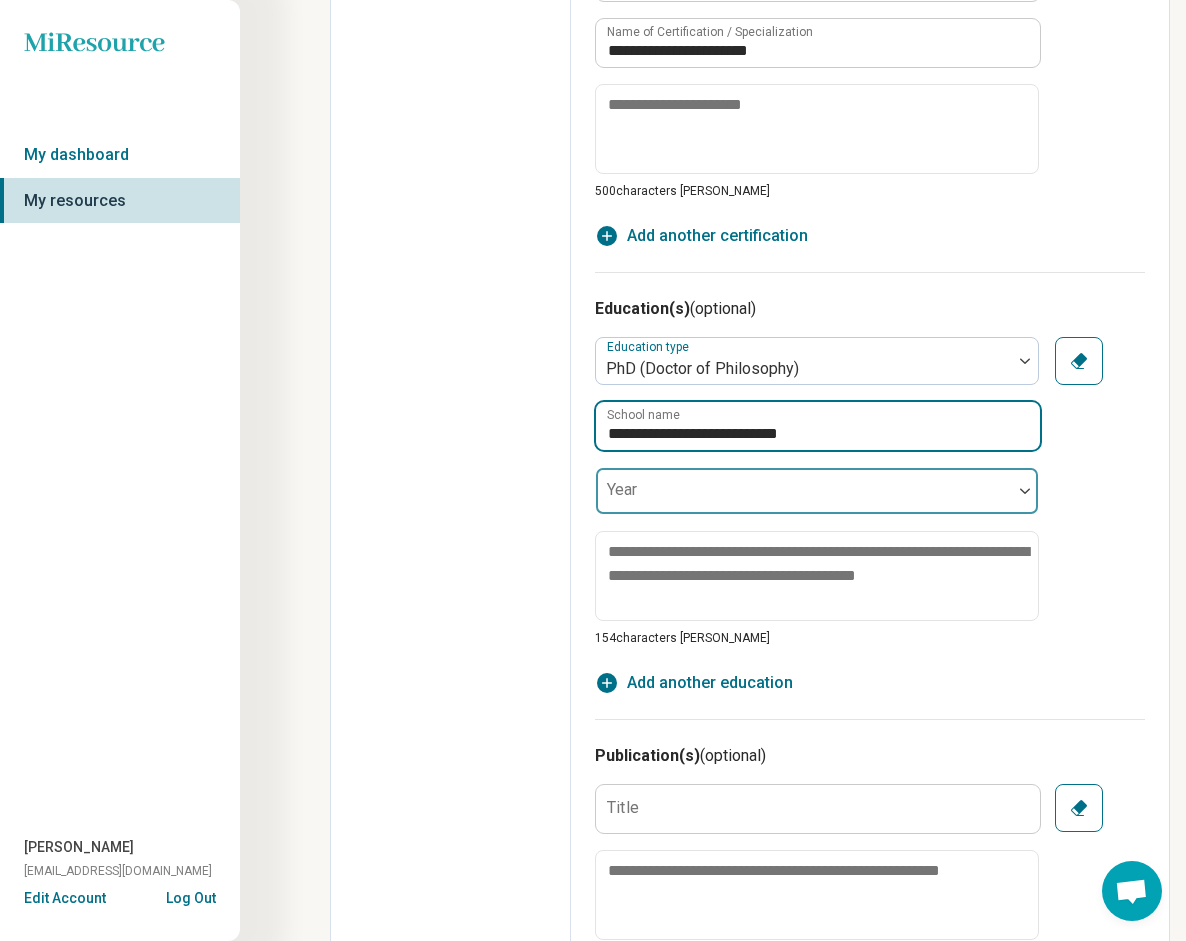 type on "**********" 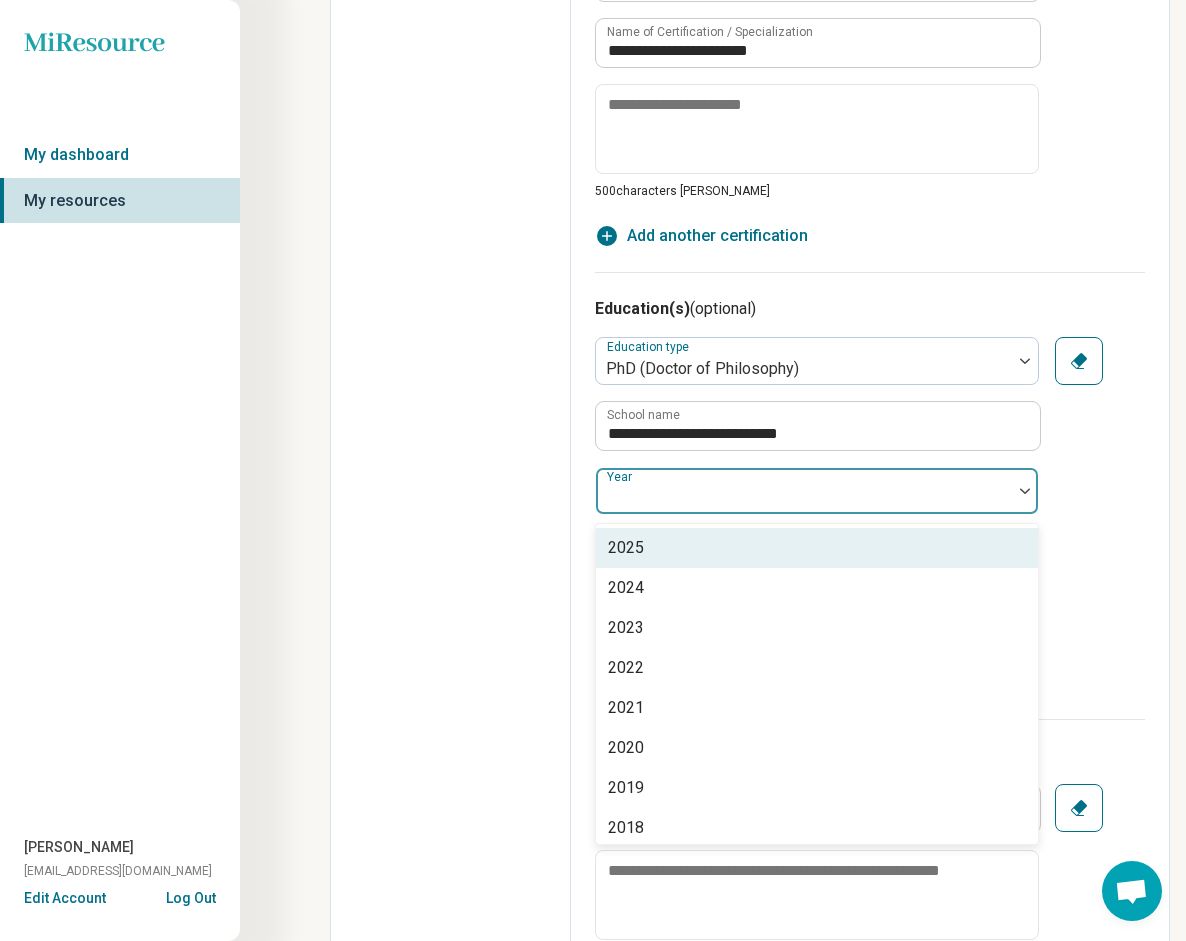 click at bounding box center (804, 499) 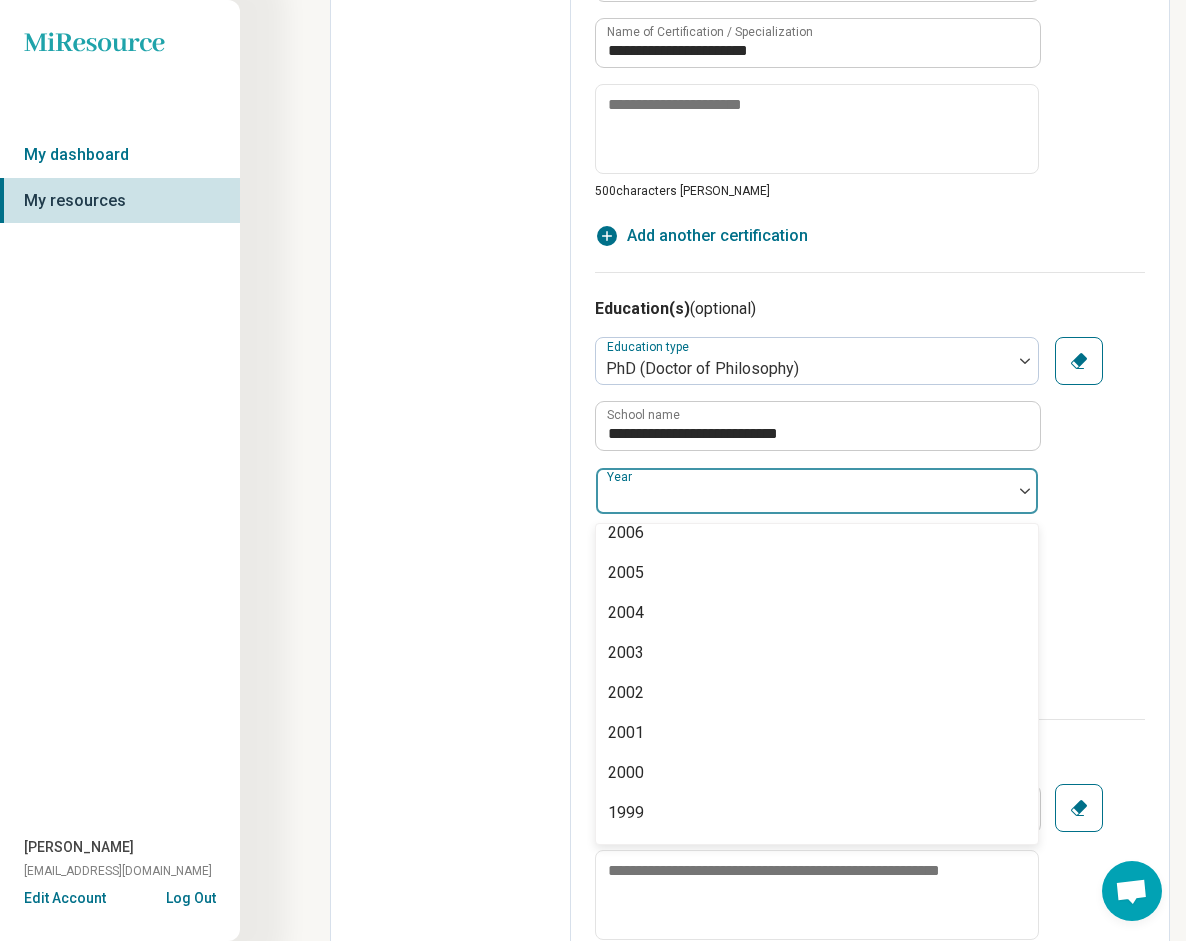 scroll, scrollTop: 783, scrollLeft: 0, axis: vertical 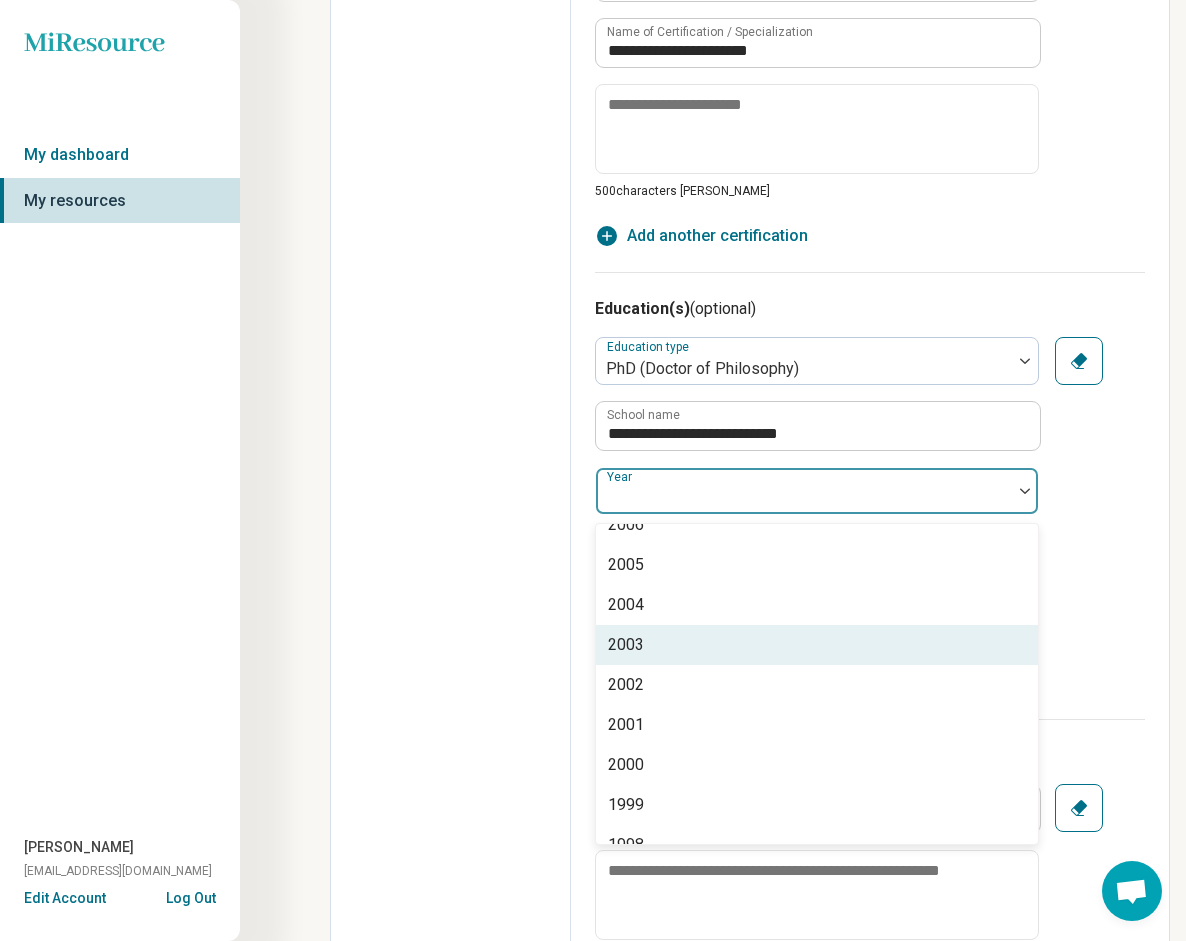 click on "2003" at bounding box center [626, 645] 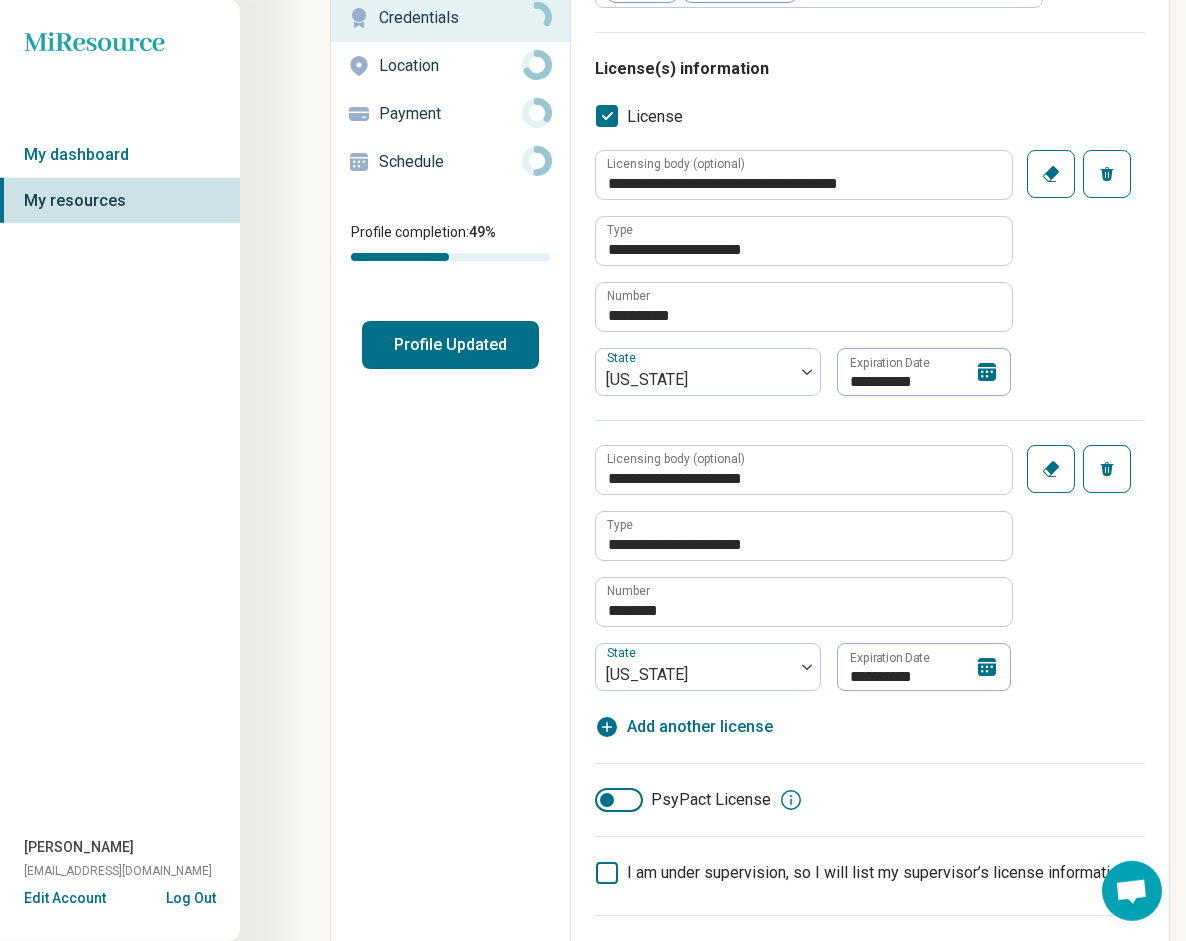 scroll, scrollTop: 0, scrollLeft: 0, axis: both 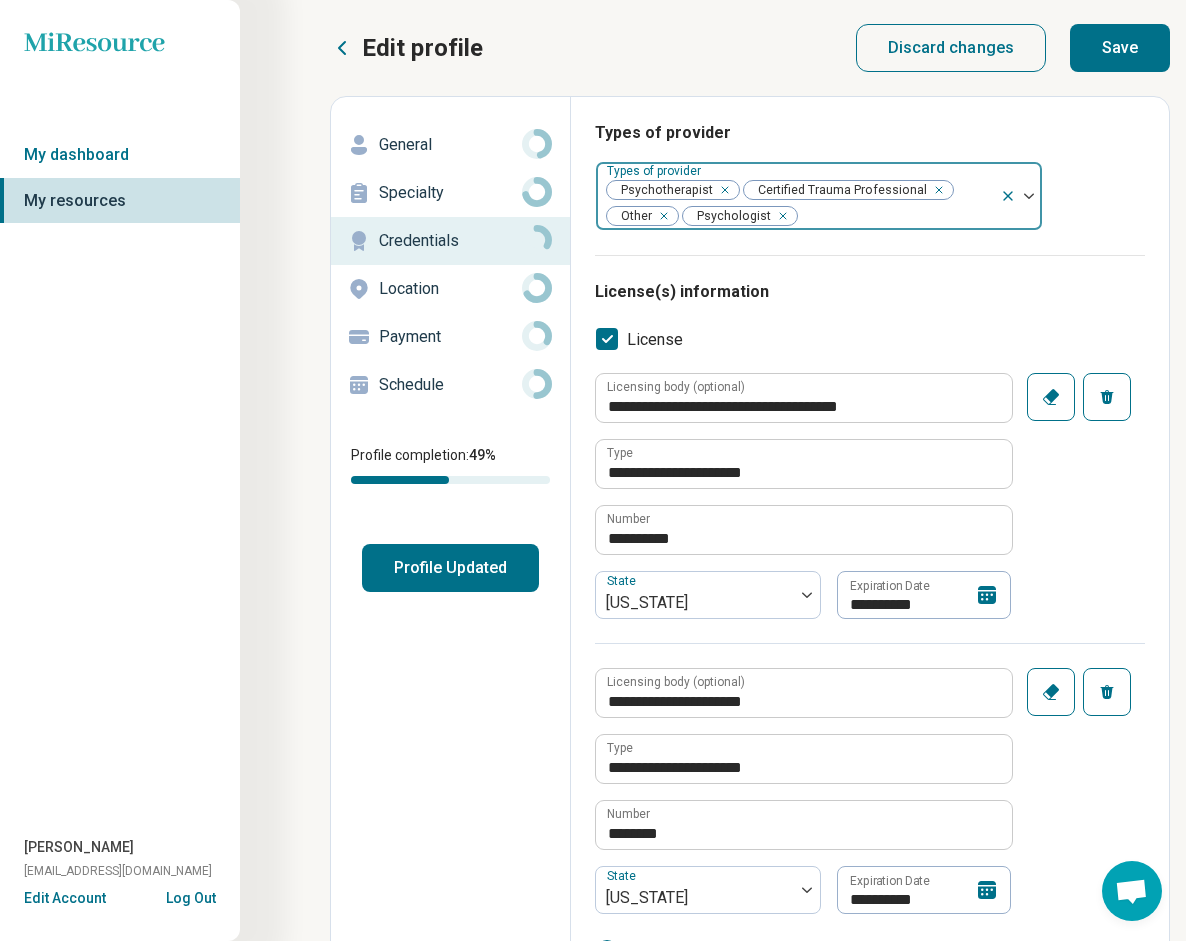 click at bounding box center [1029, 196] 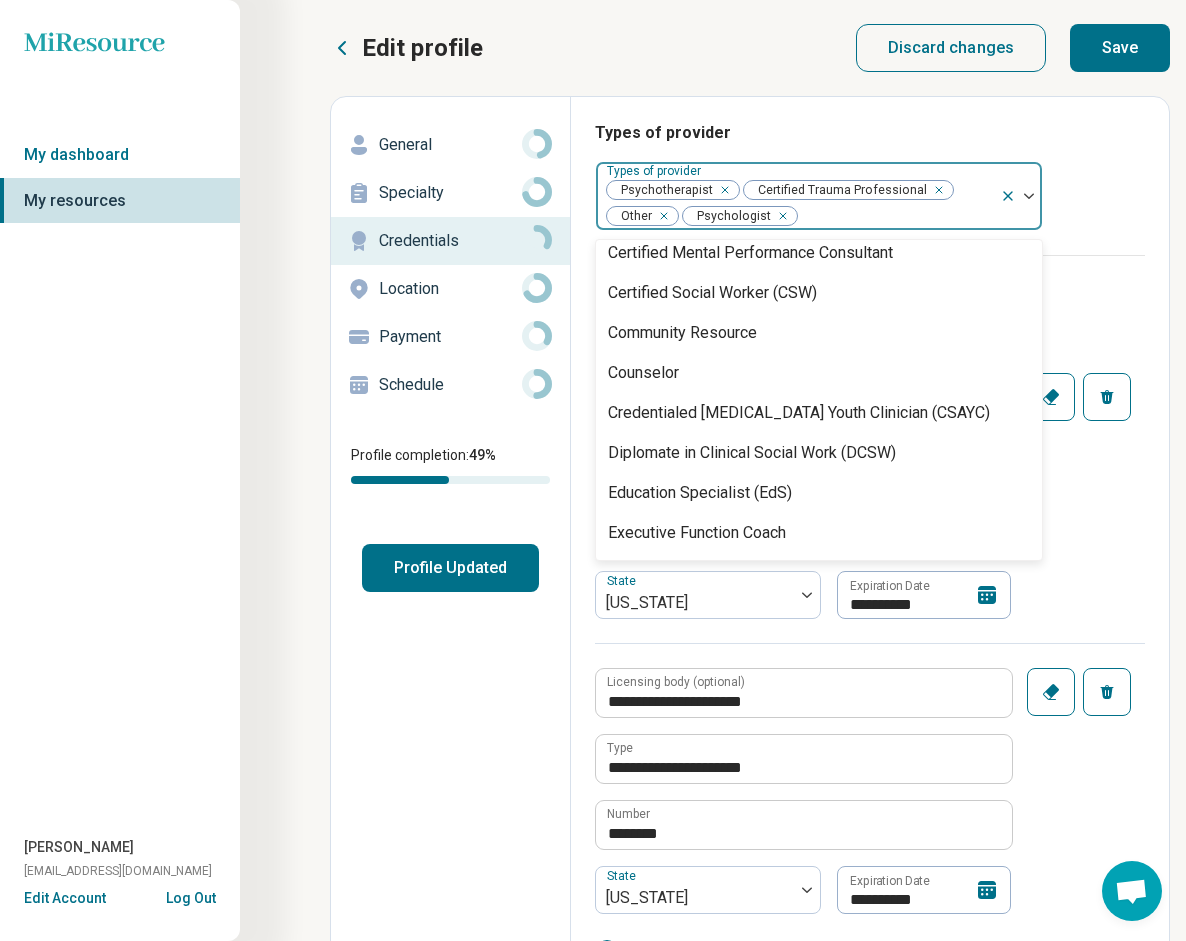 scroll, scrollTop: 0, scrollLeft: 0, axis: both 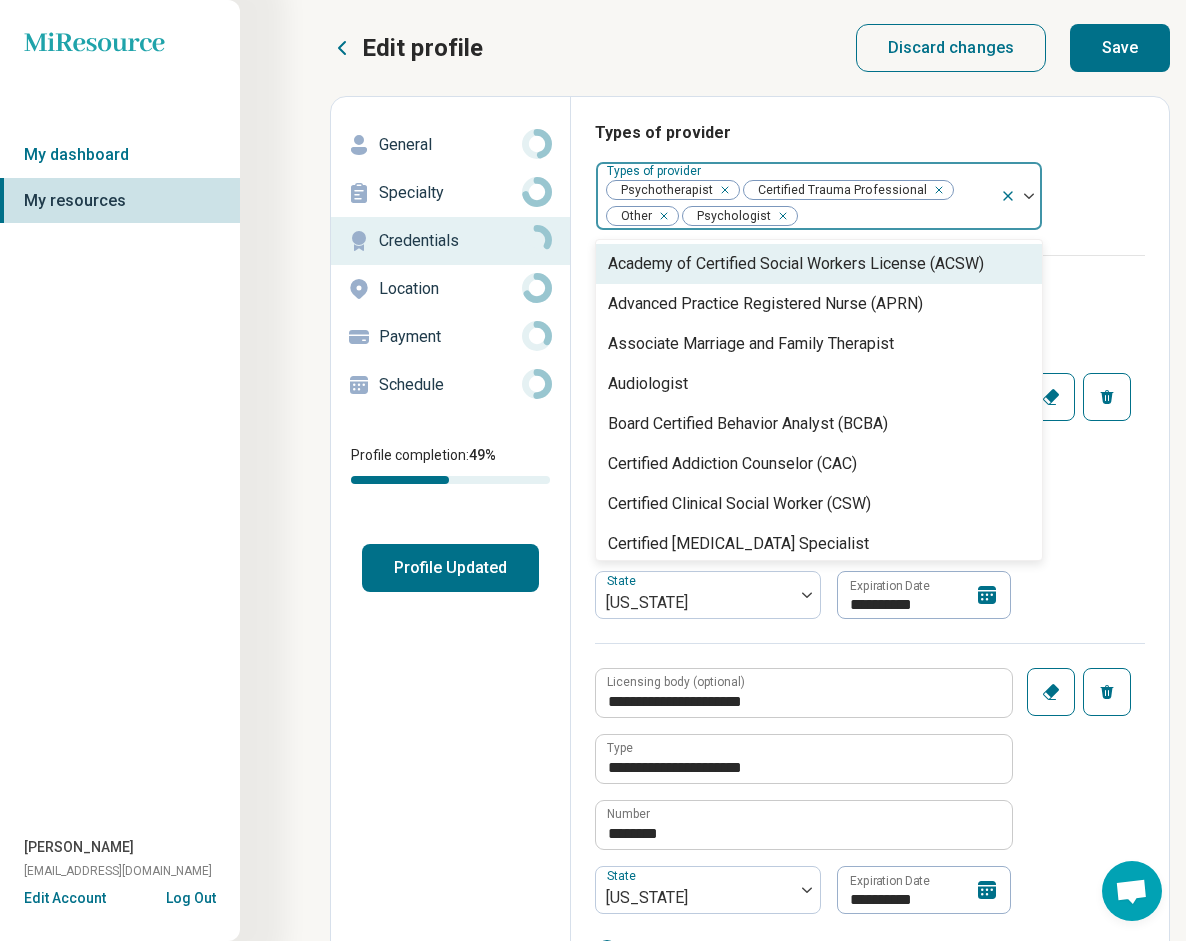 click 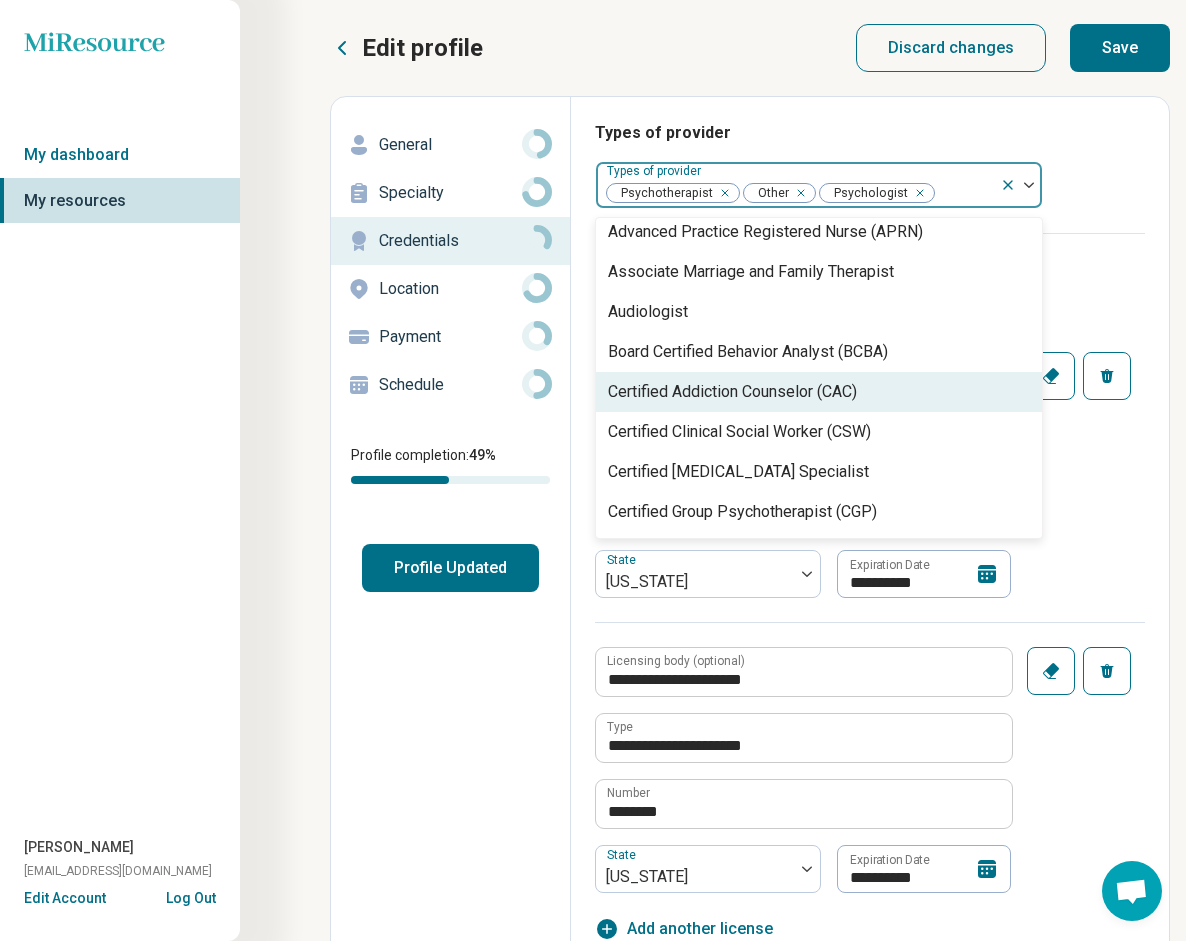 scroll, scrollTop: 0, scrollLeft: 0, axis: both 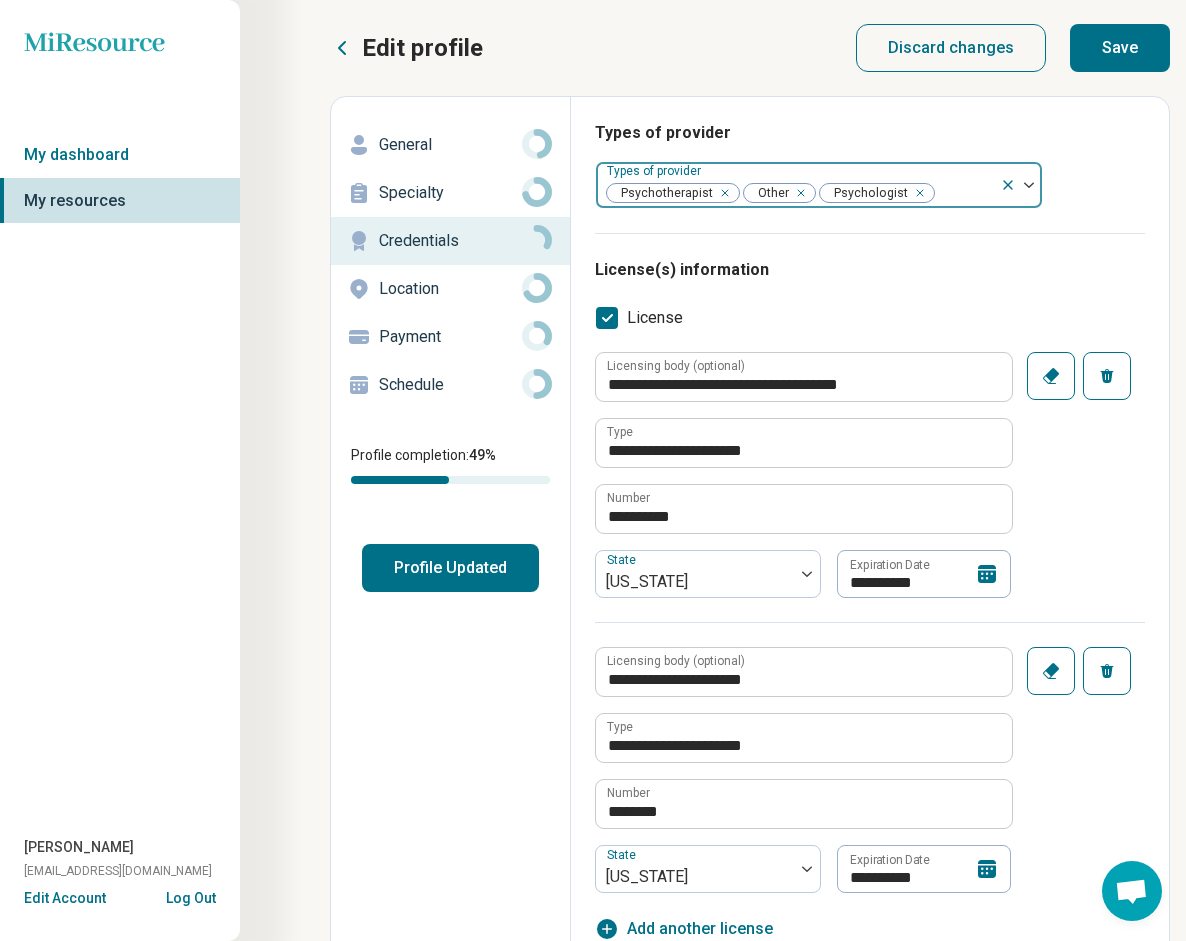 click on "Types of provider Types of provider Psychotherapist Other Psychologist" at bounding box center [870, 177] 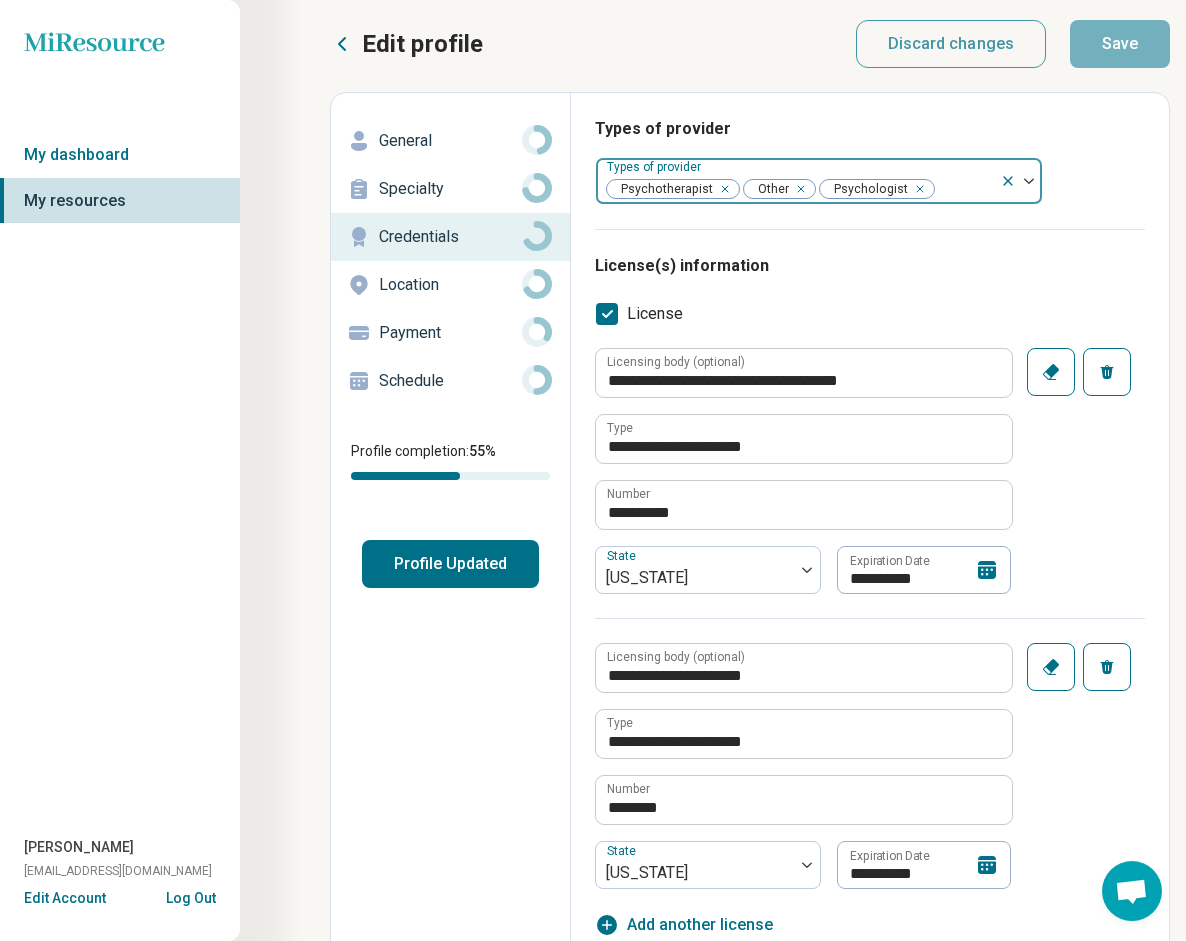 scroll, scrollTop: 0, scrollLeft: 0, axis: both 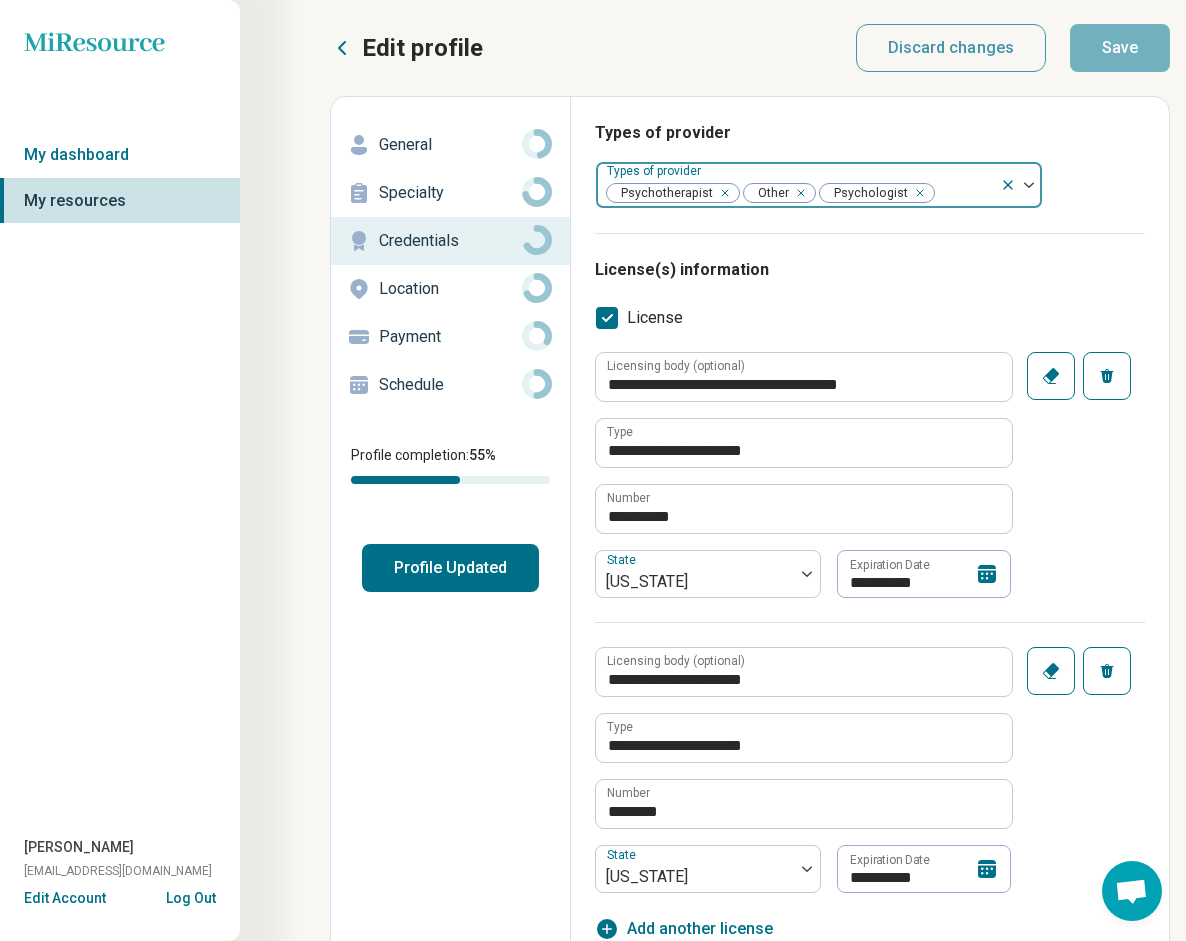 click on "General" at bounding box center [450, 145] 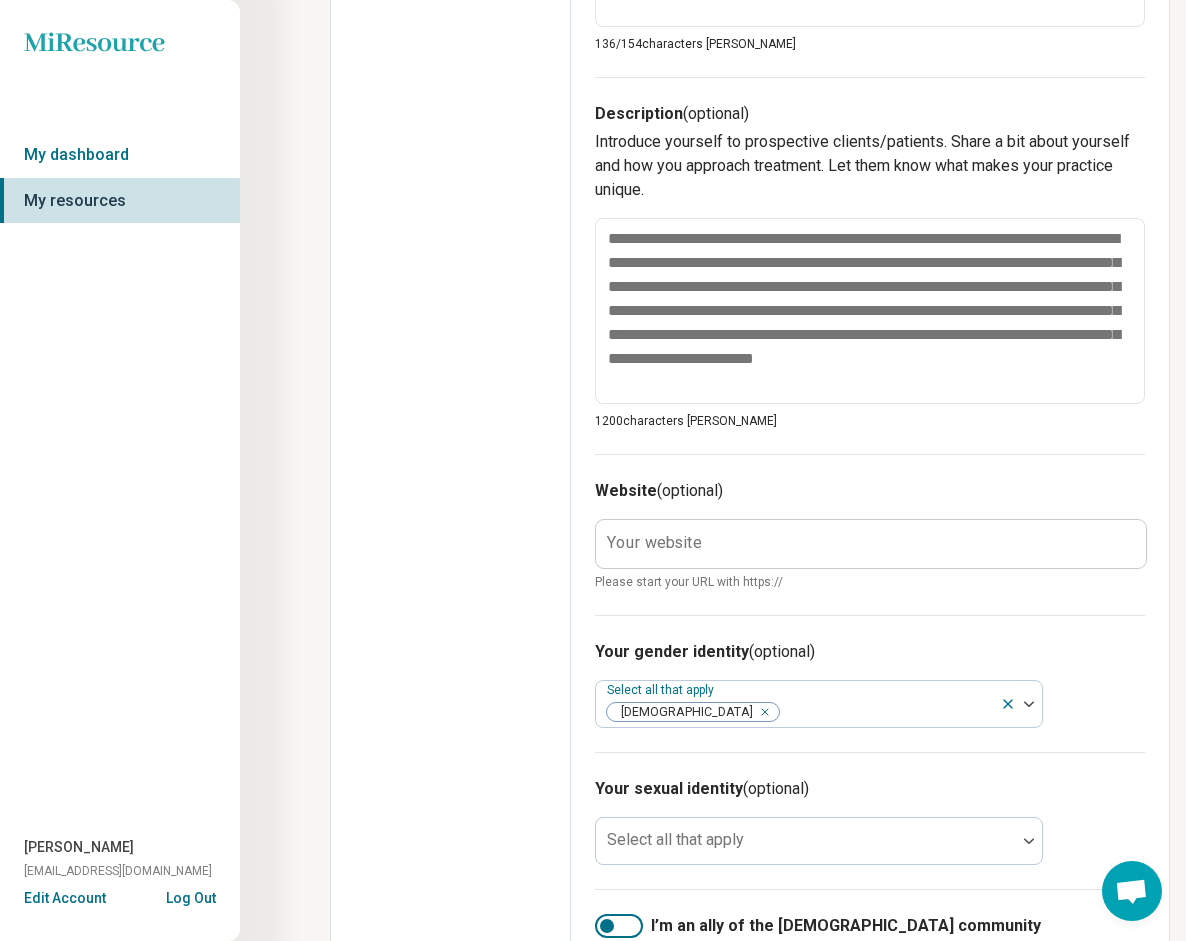 scroll, scrollTop: 1004, scrollLeft: 0, axis: vertical 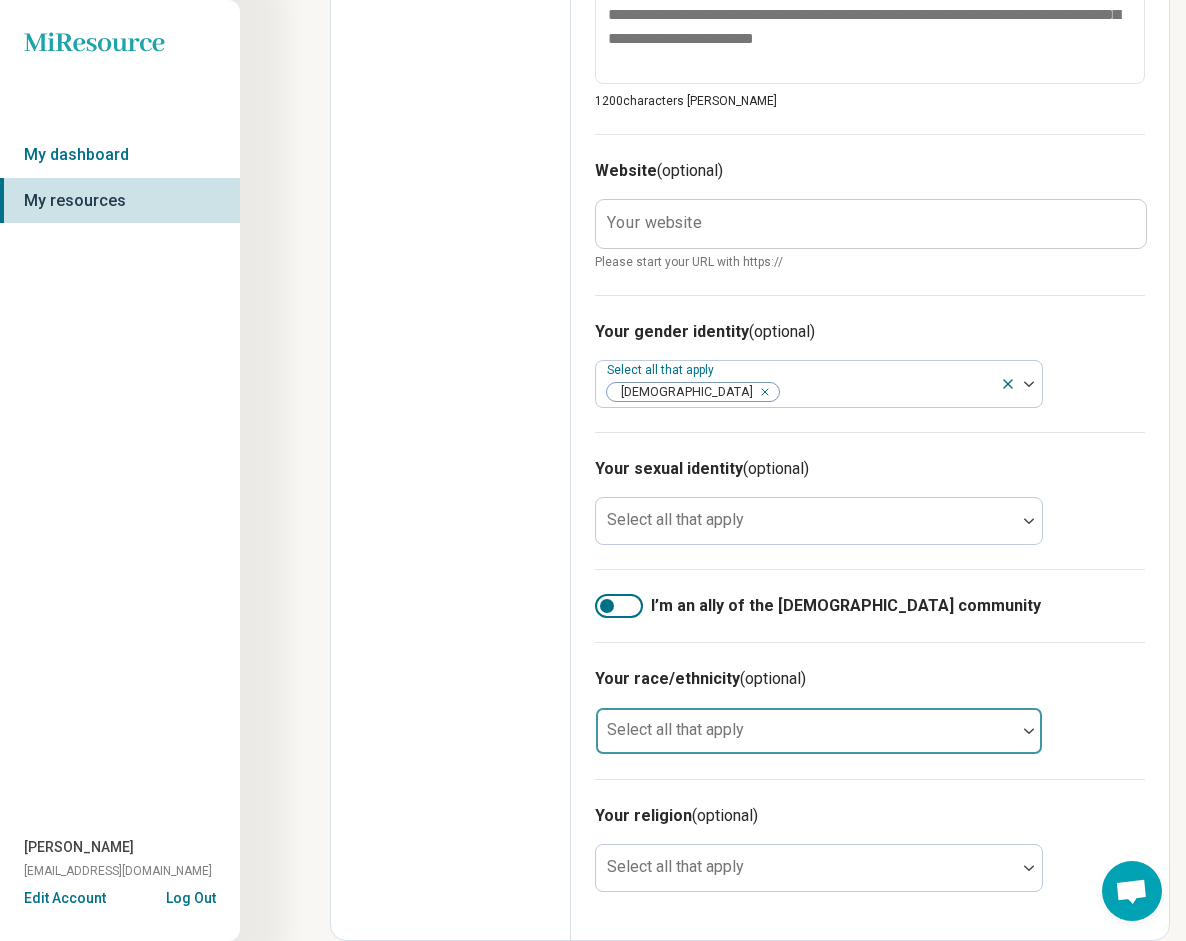 click at bounding box center [806, 739] 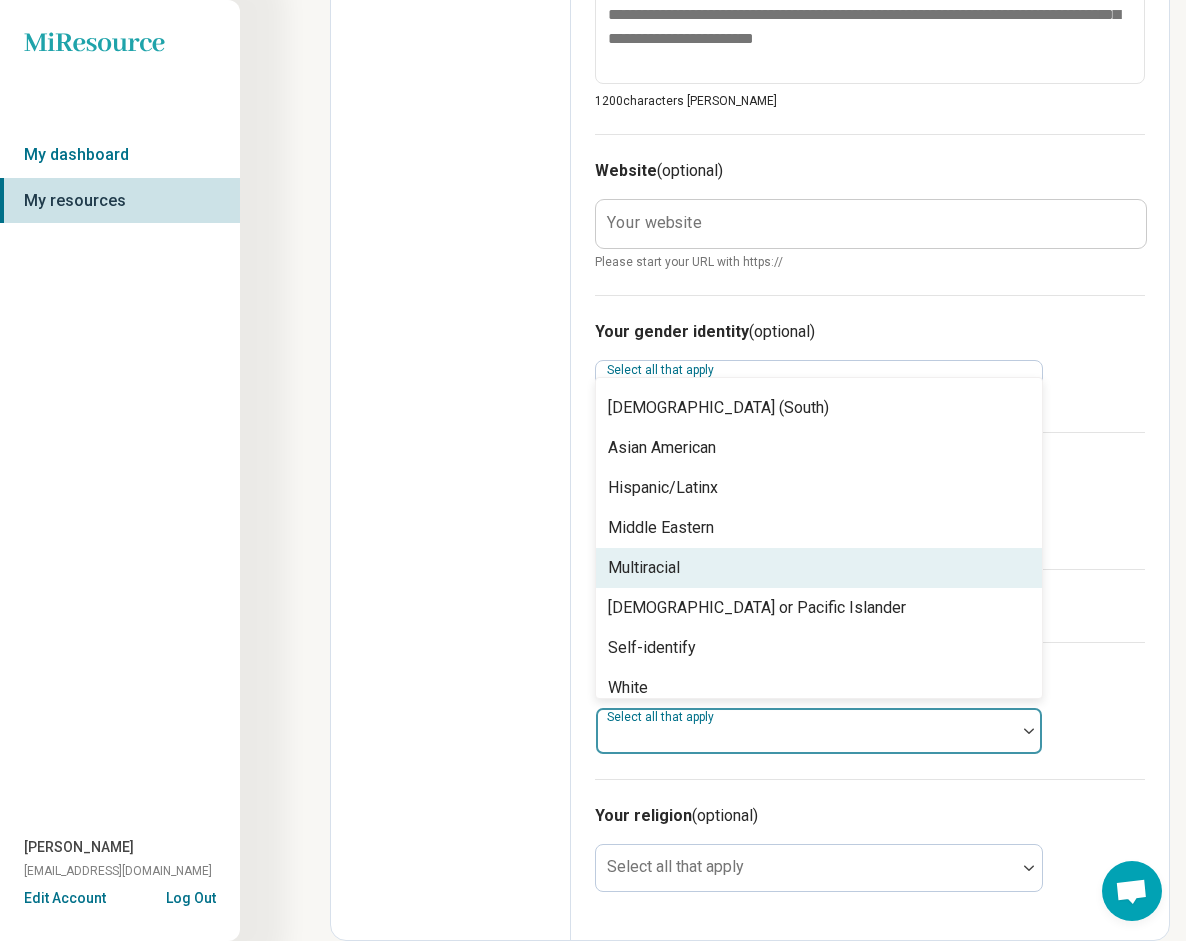 scroll, scrollTop: 128, scrollLeft: 0, axis: vertical 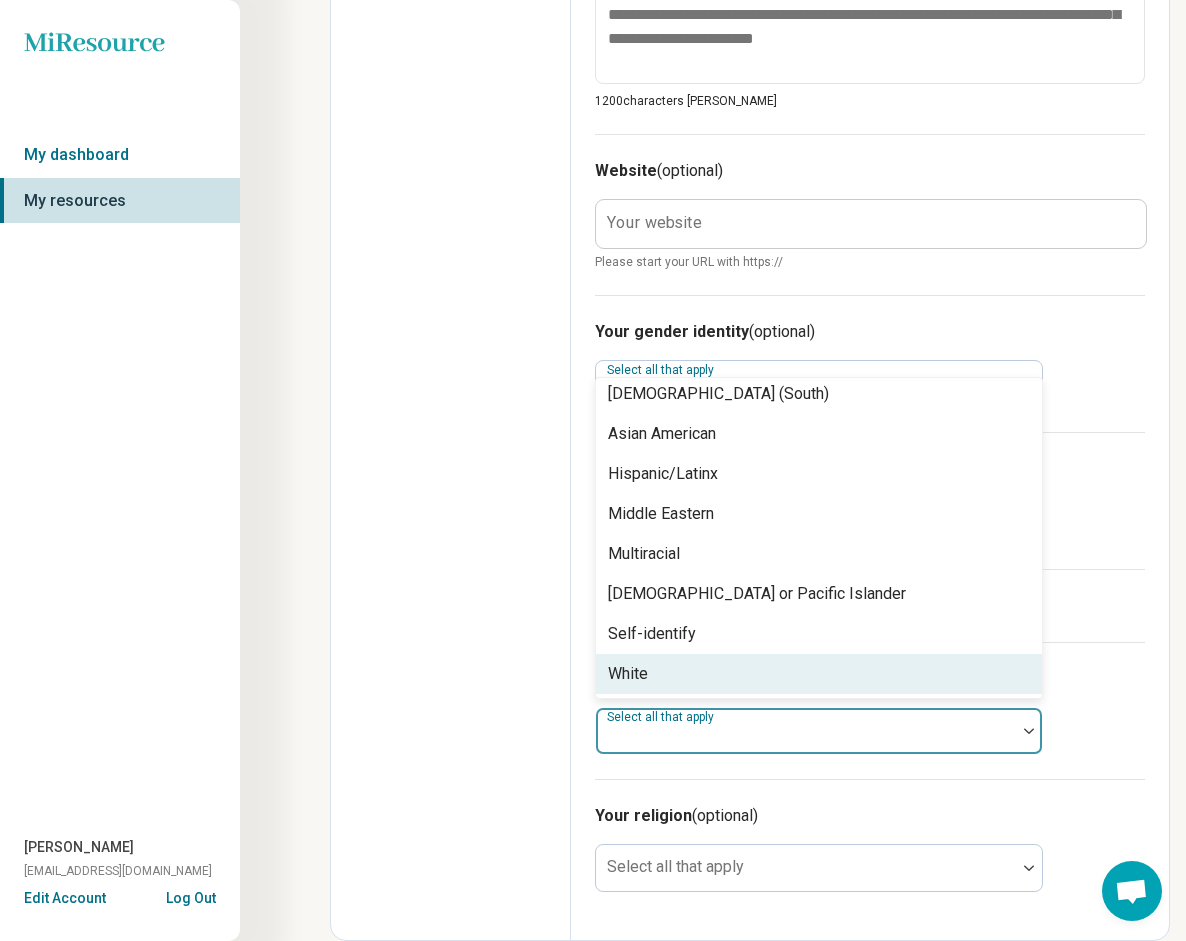 click on "White" at bounding box center (819, 674) 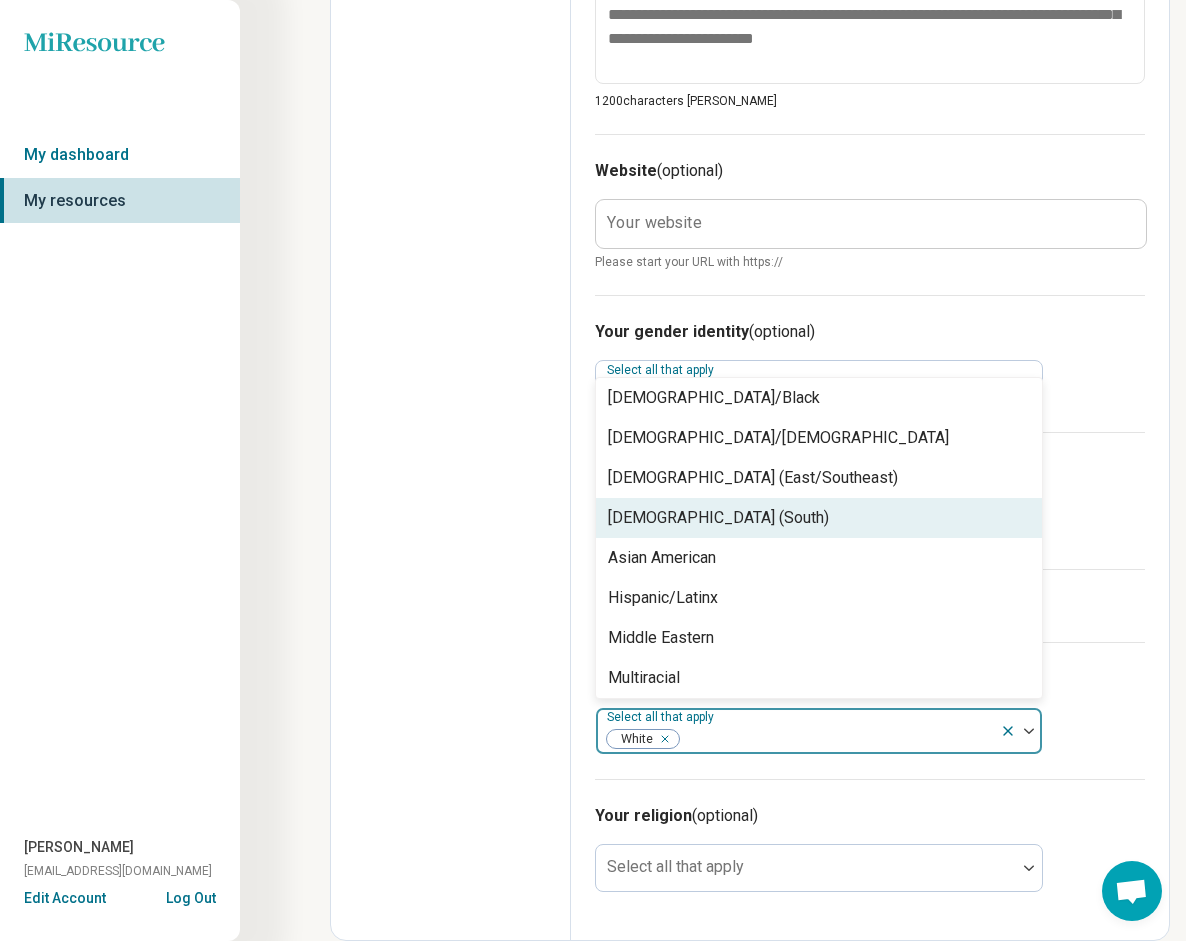 scroll, scrollTop: 0, scrollLeft: 0, axis: both 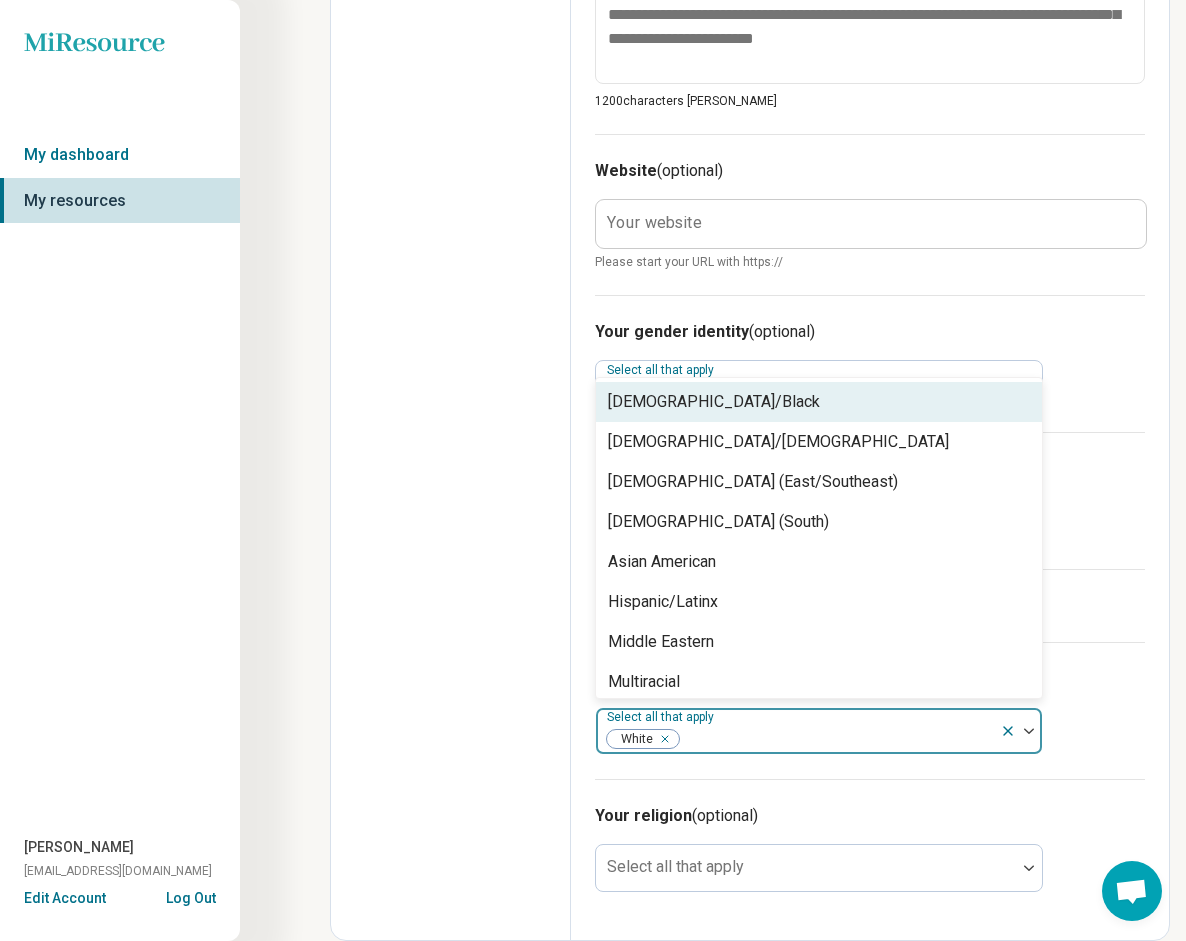 click on "Your gender identity  (optional)" at bounding box center [870, 332] 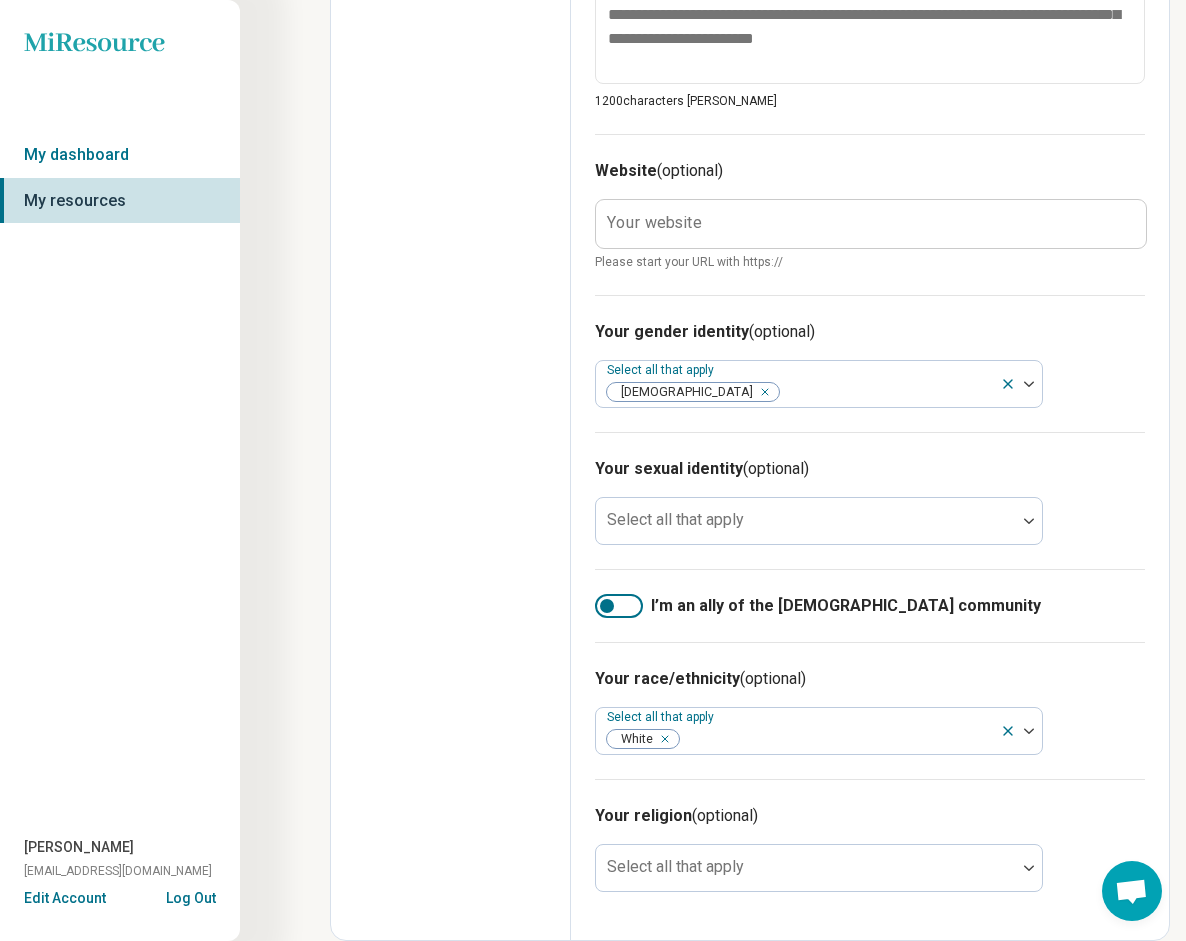 click on "Your gender identity  (optional)" at bounding box center (870, 332) 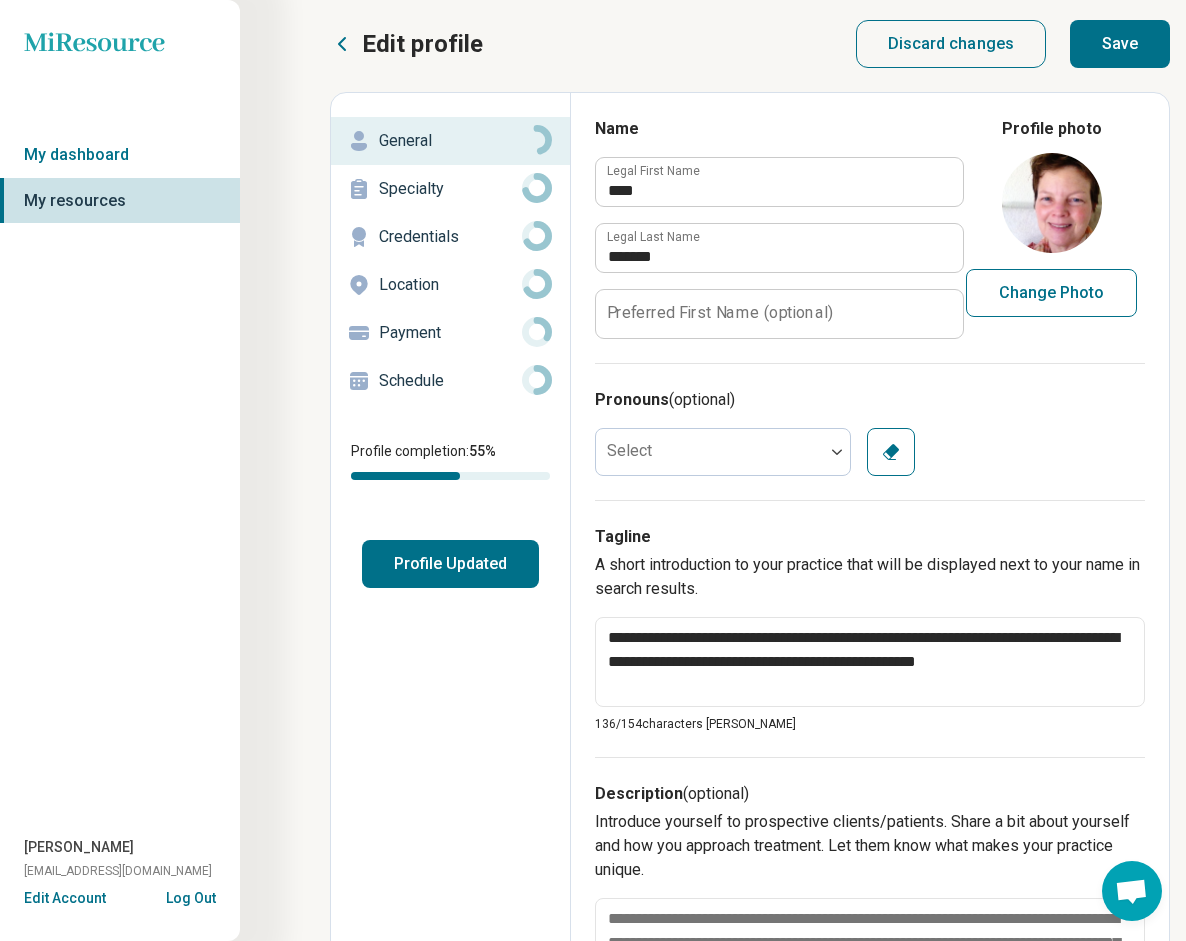 scroll, scrollTop: 0, scrollLeft: 1, axis: horizontal 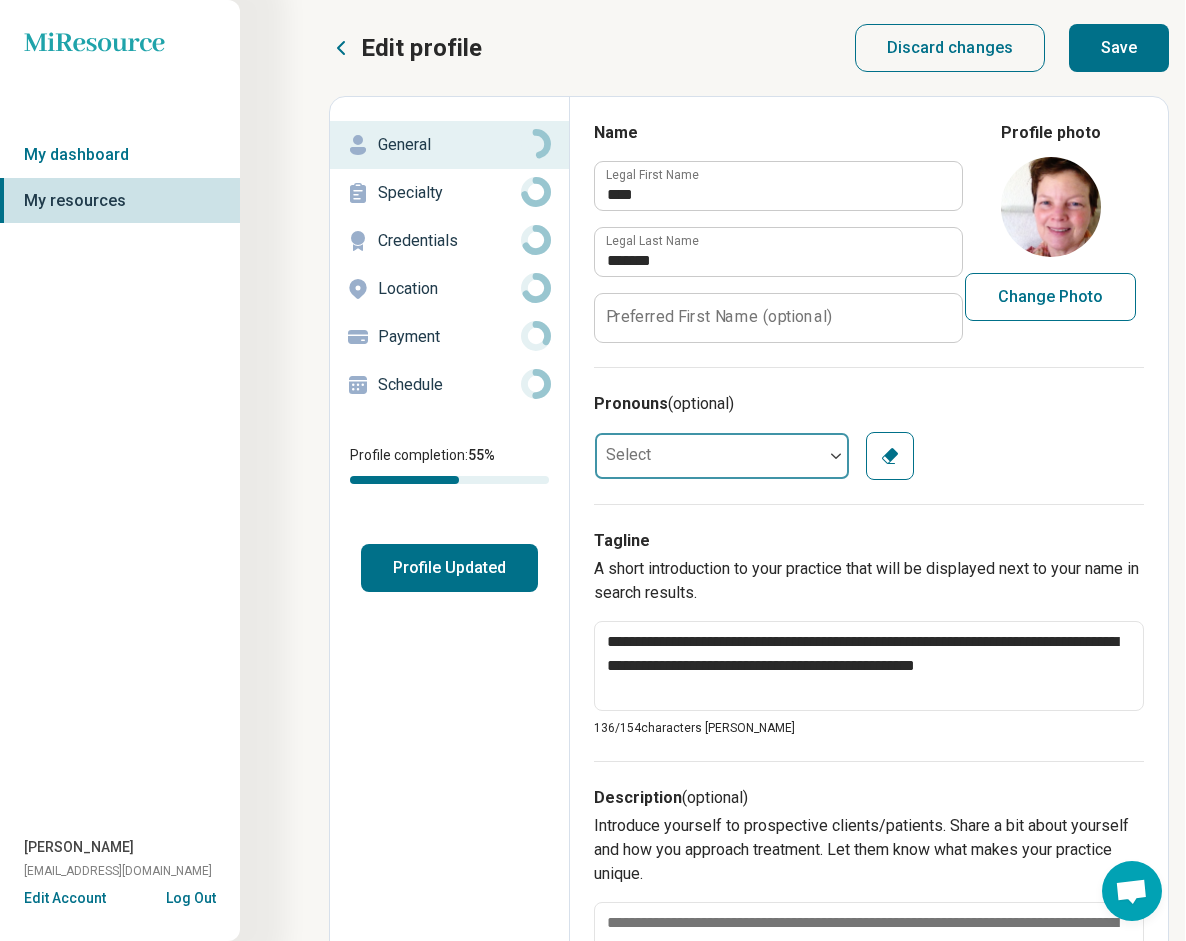 click at bounding box center (836, 456) 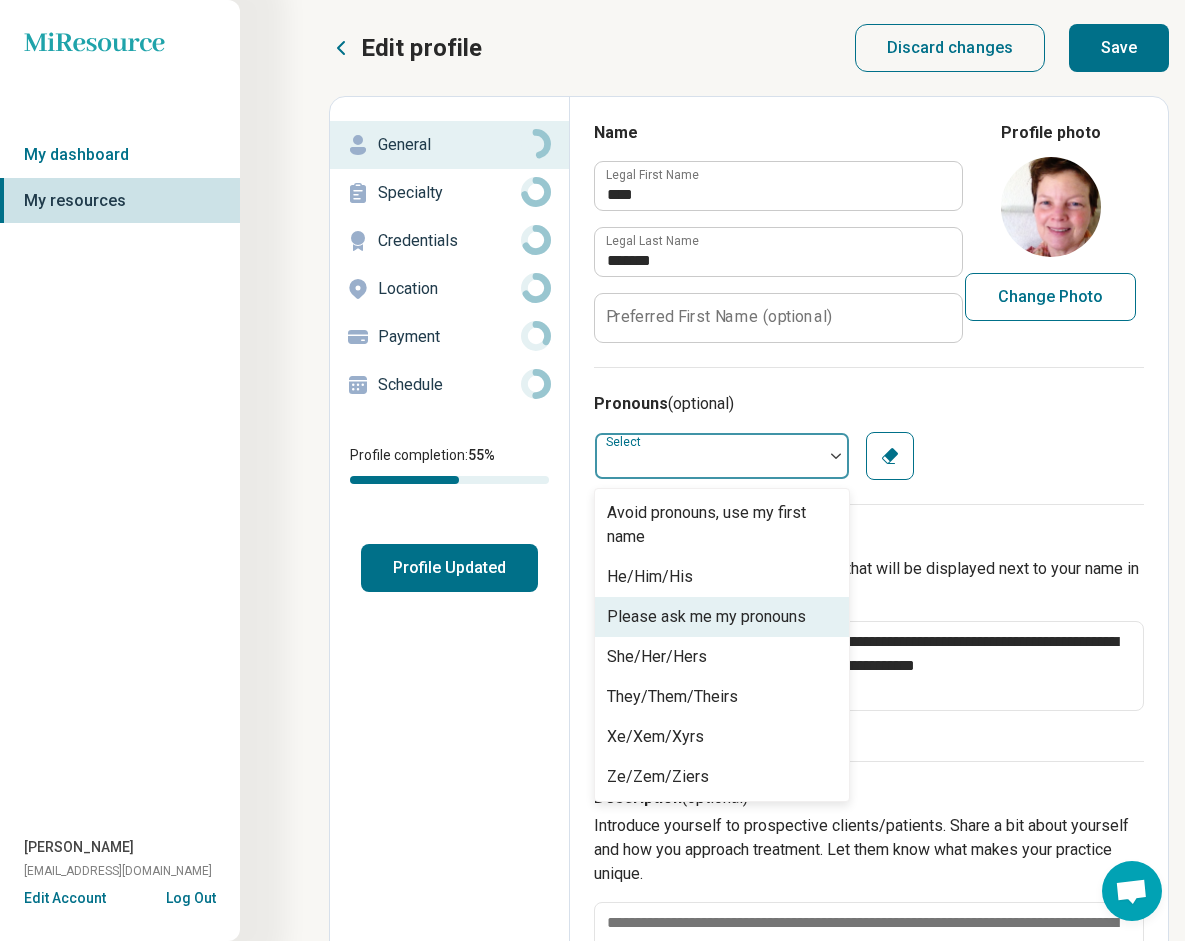 click on "Please ask me my pronouns" at bounding box center [706, 617] 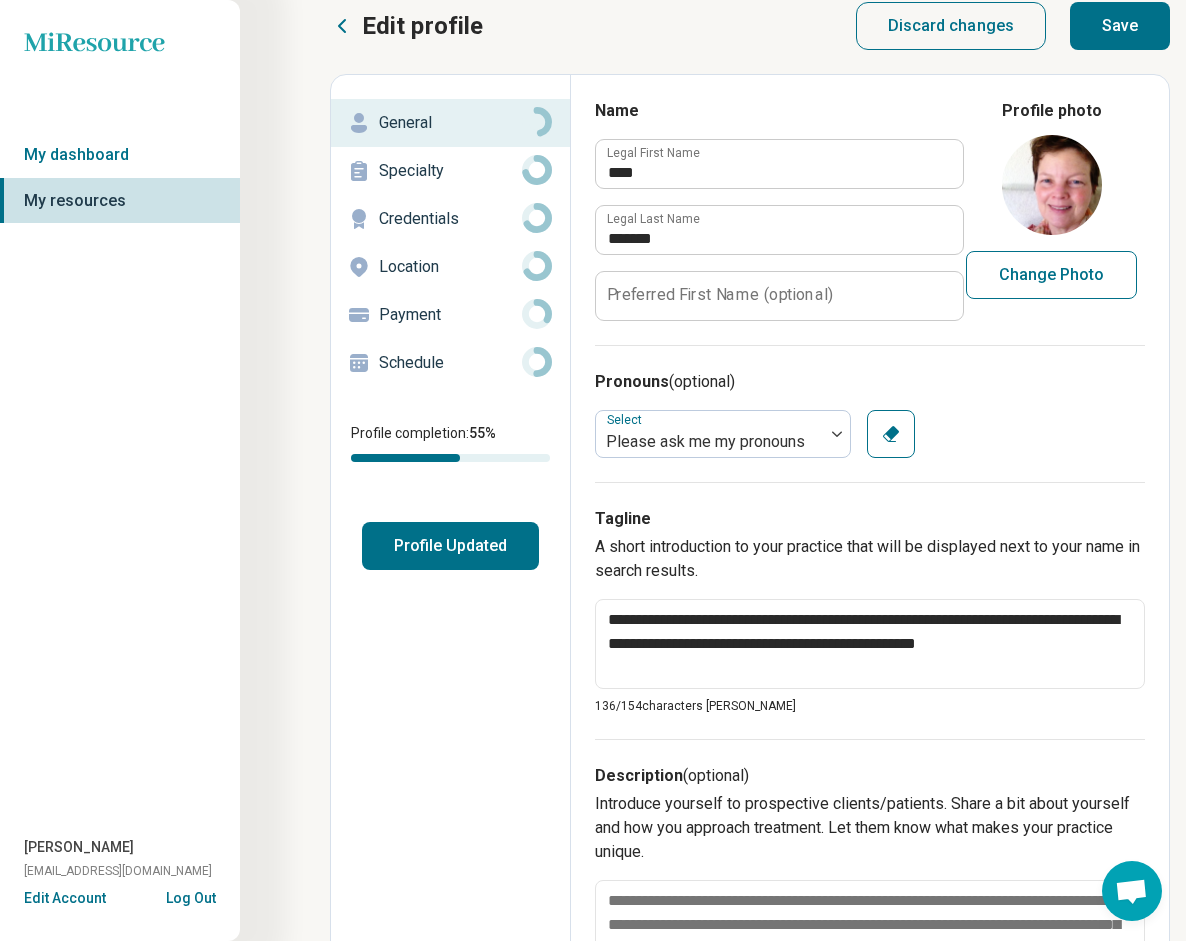 scroll, scrollTop: 0, scrollLeft: 0, axis: both 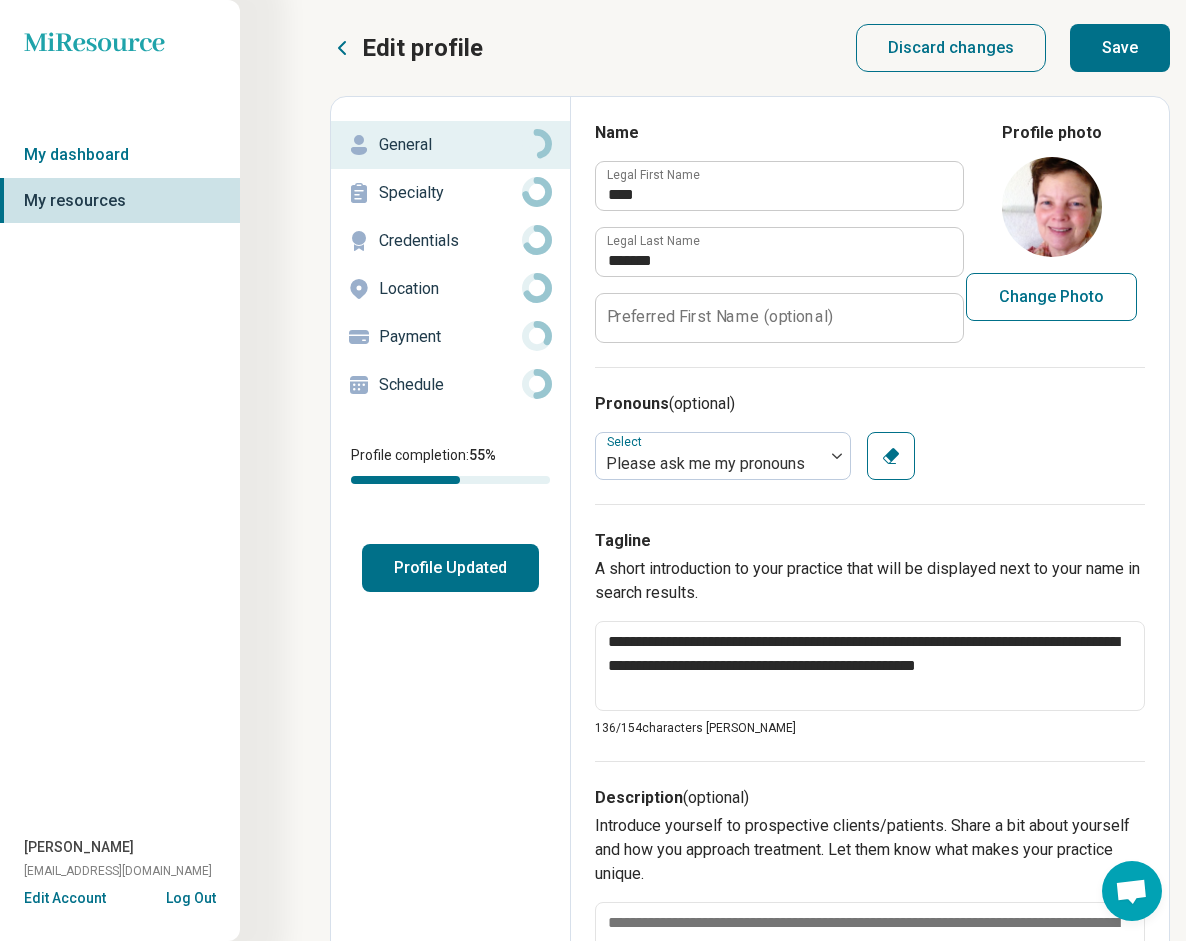 click on "Save" at bounding box center (1120, 48) 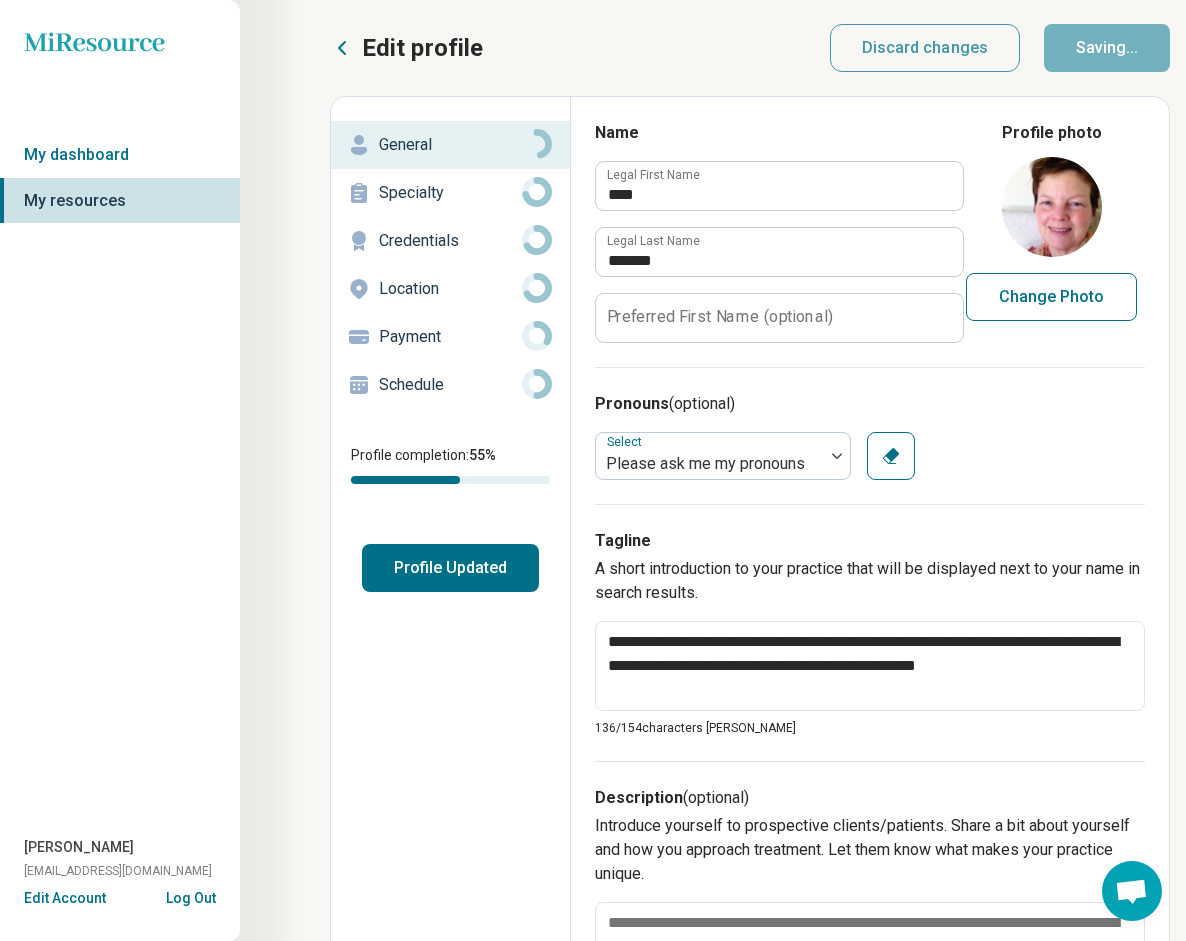 type on "*" 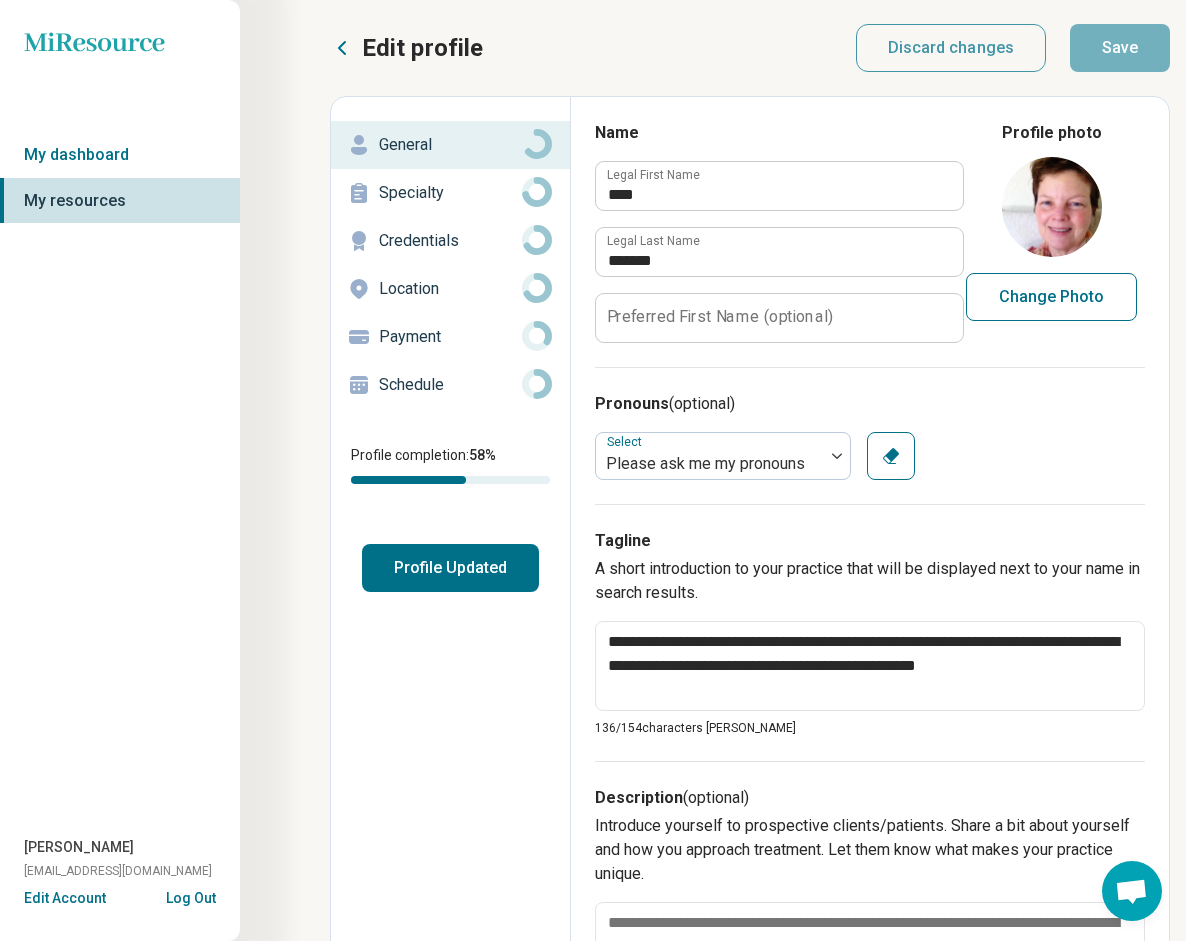 click on "Specialty" at bounding box center [450, 193] 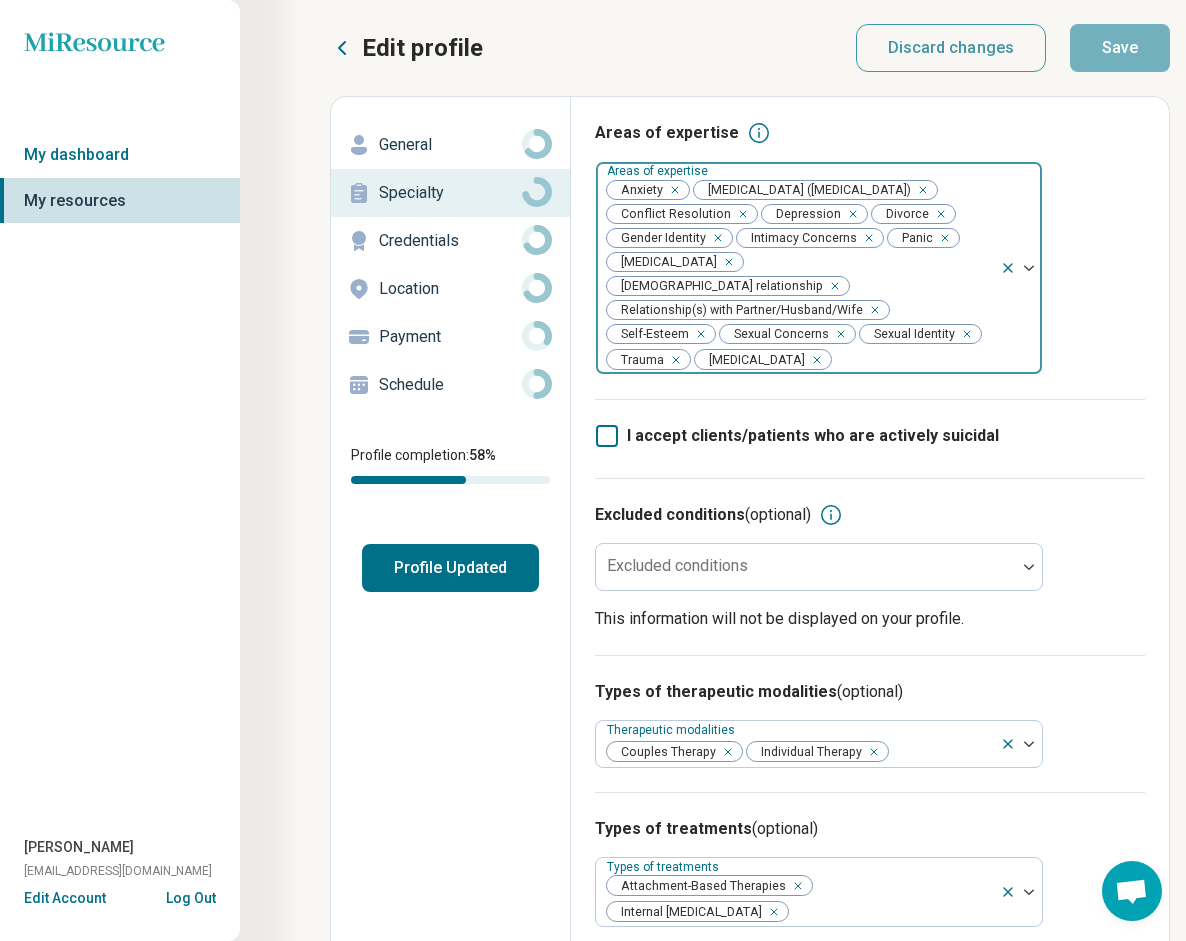click 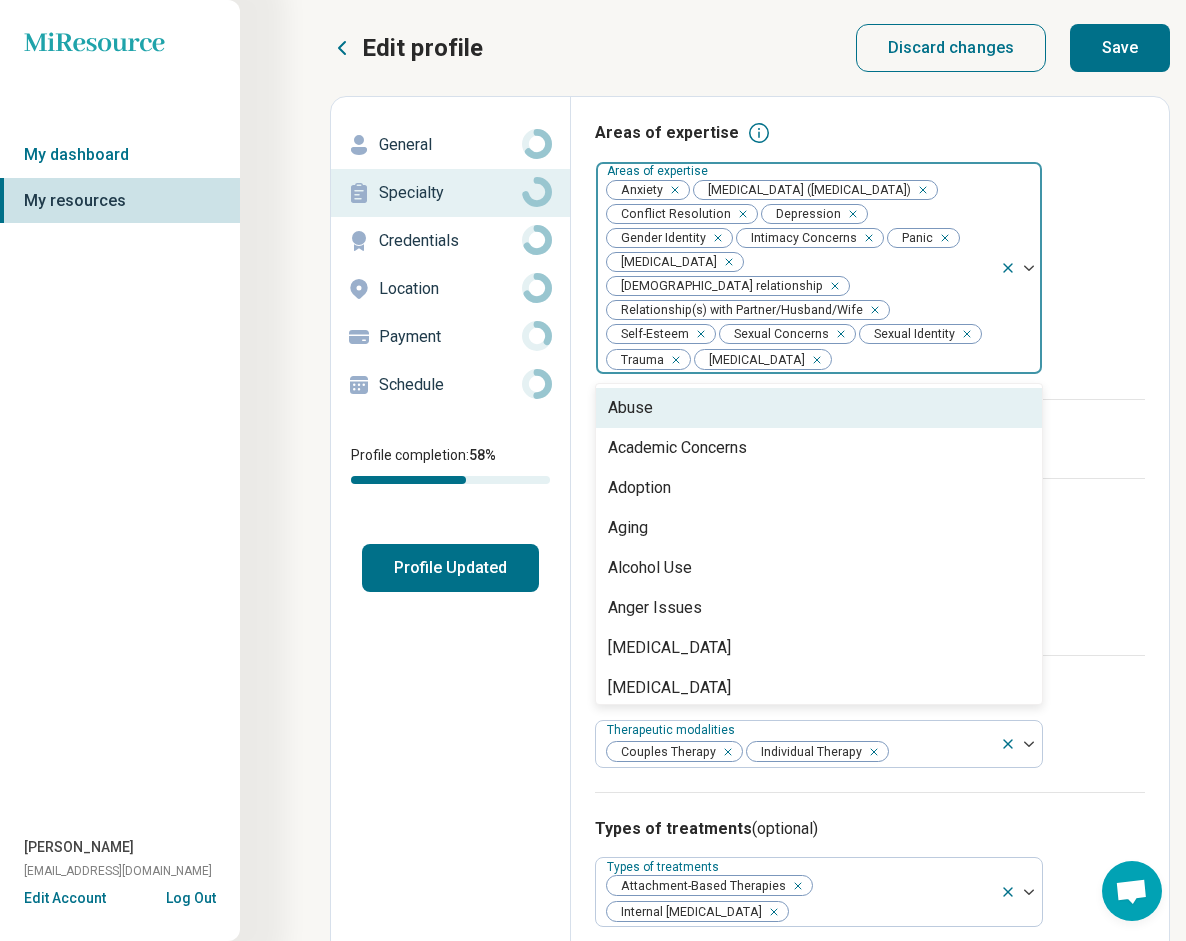 click at bounding box center (1021, 268) 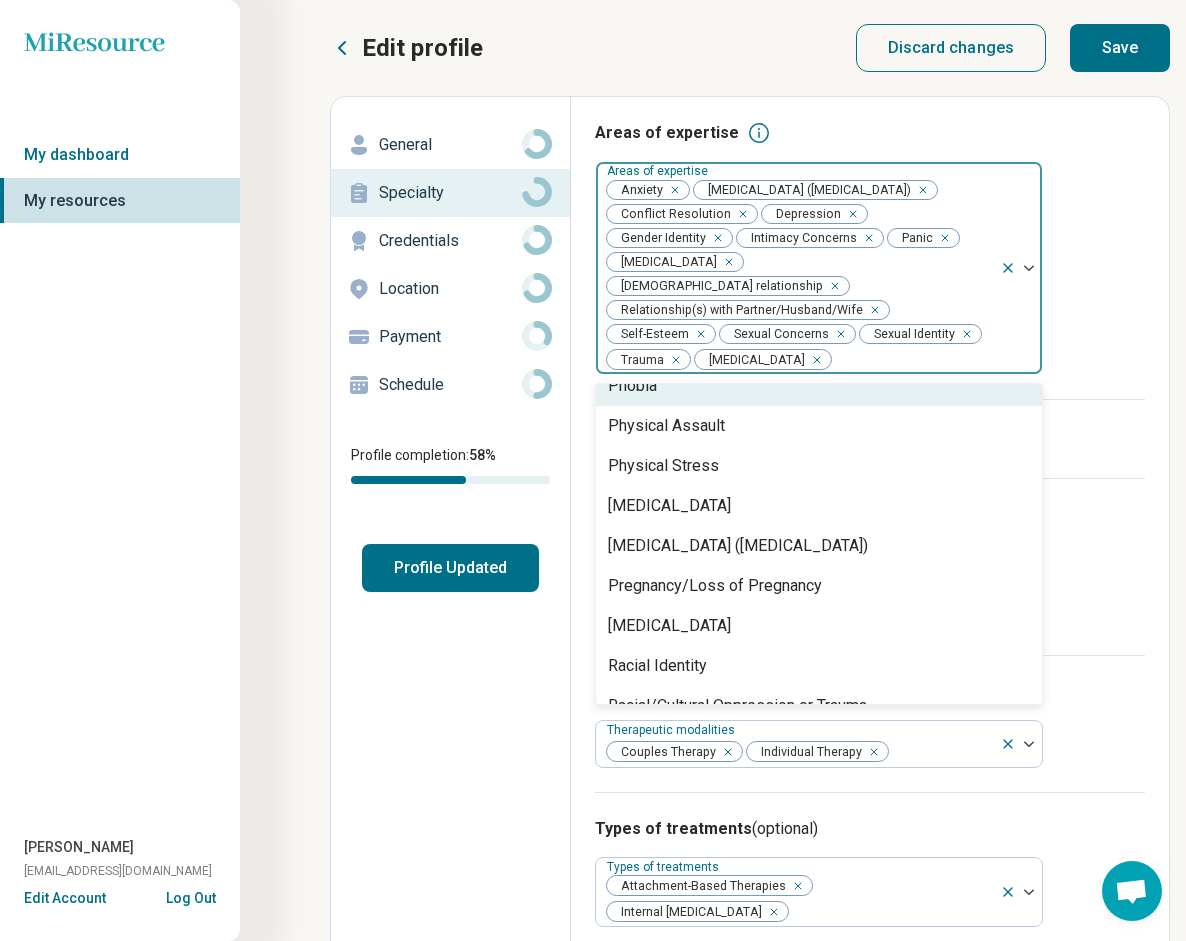 scroll, scrollTop: 2384, scrollLeft: 0, axis: vertical 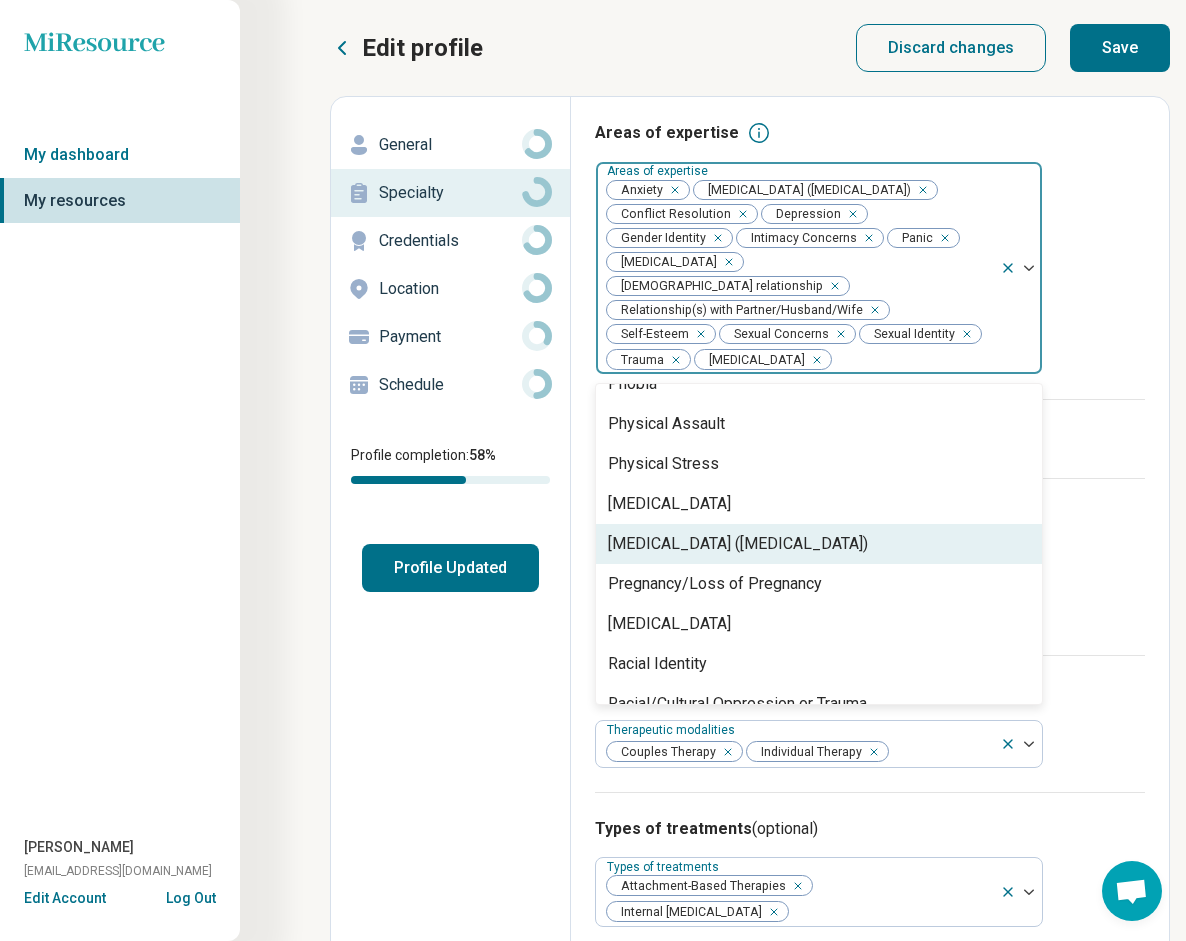 click on "[MEDICAL_DATA] ([MEDICAL_DATA])" at bounding box center [738, 544] 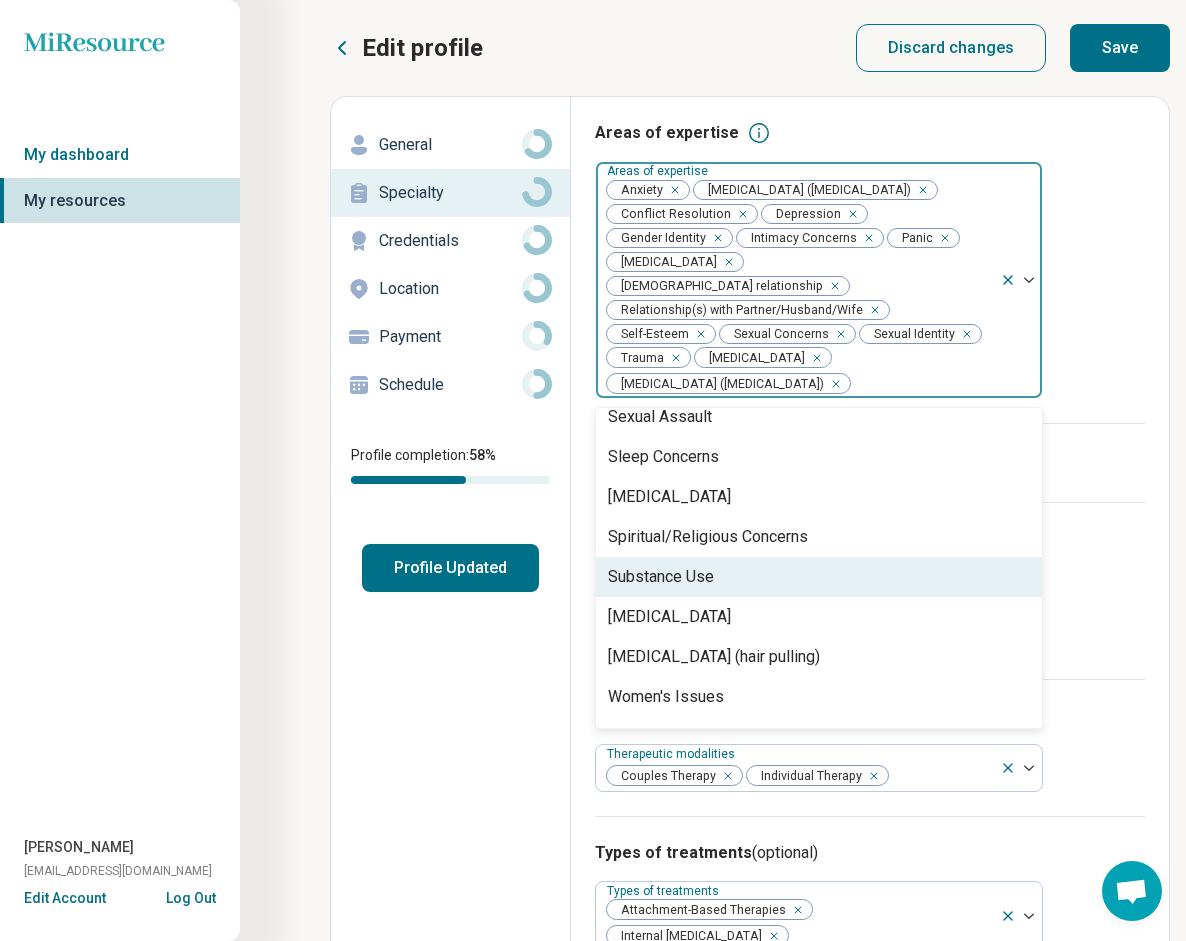 scroll, scrollTop: 3048, scrollLeft: 0, axis: vertical 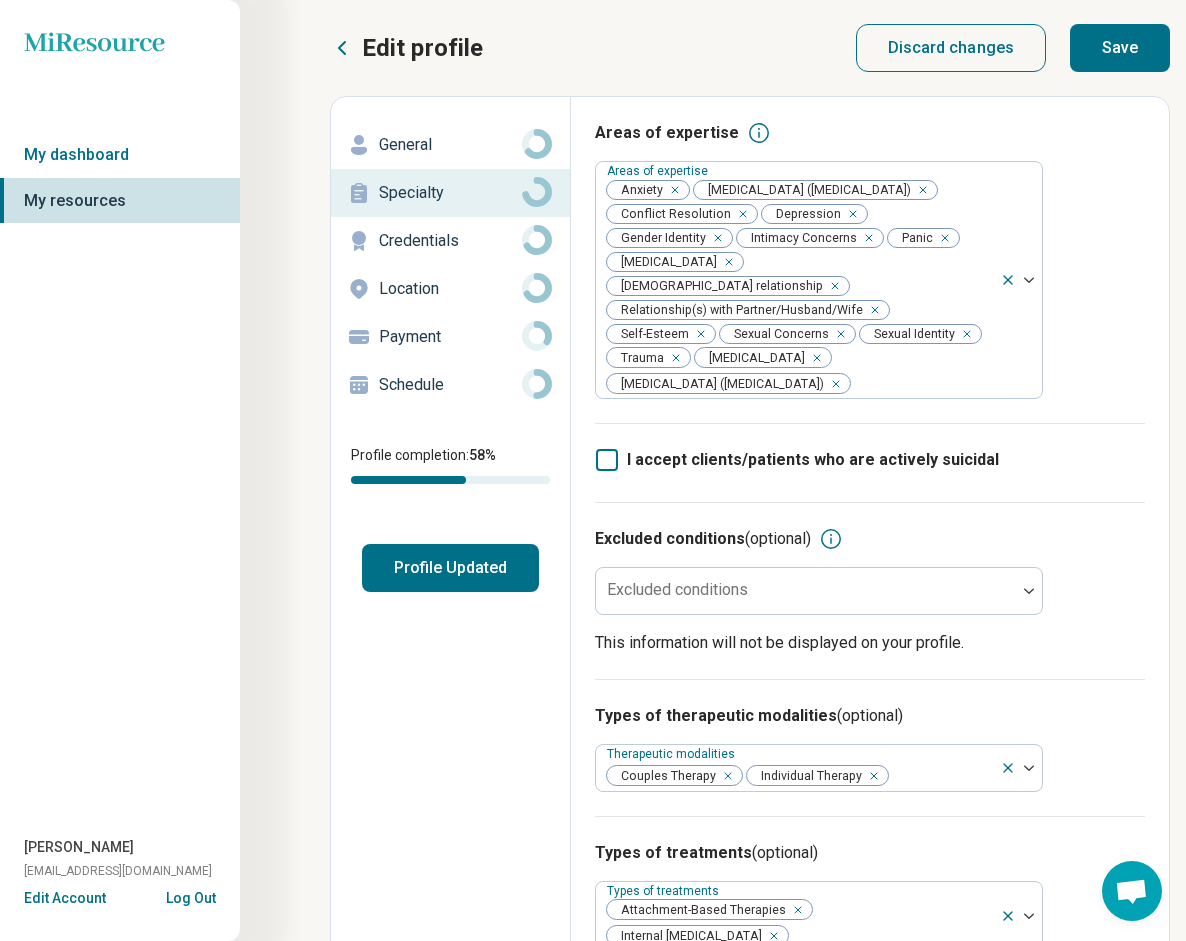 click on "Areas of expertise Areas of expertise Anxiety [MEDICAL_DATA] ([MEDICAL_DATA]) Conflict Resolution [MEDICAL_DATA] Gender Identity Intimacy Concerns Panic [MEDICAL_DATA] [DEMOGRAPHIC_DATA] relationship Relationship(s) with Partner/Husband/Wife Self-Esteem Sexual Concerns Sexual Identity Trauma [MEDICAL_DATA] [MEDICAL_DATA] ([MEDICAL_DATA])" at bounding box center (870, 272) 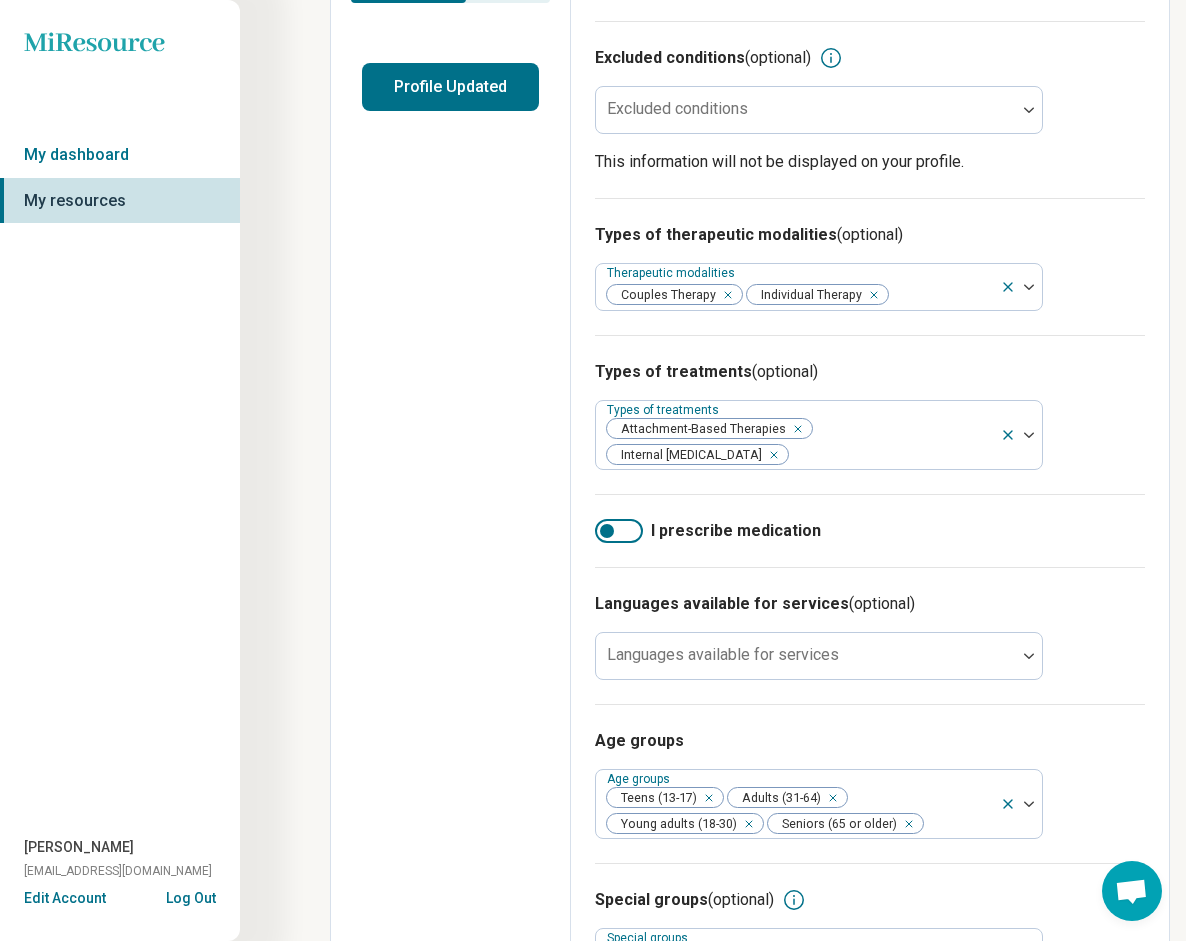 scroll, scrollTop: 492, scrollLeft: 0, axis: vertical 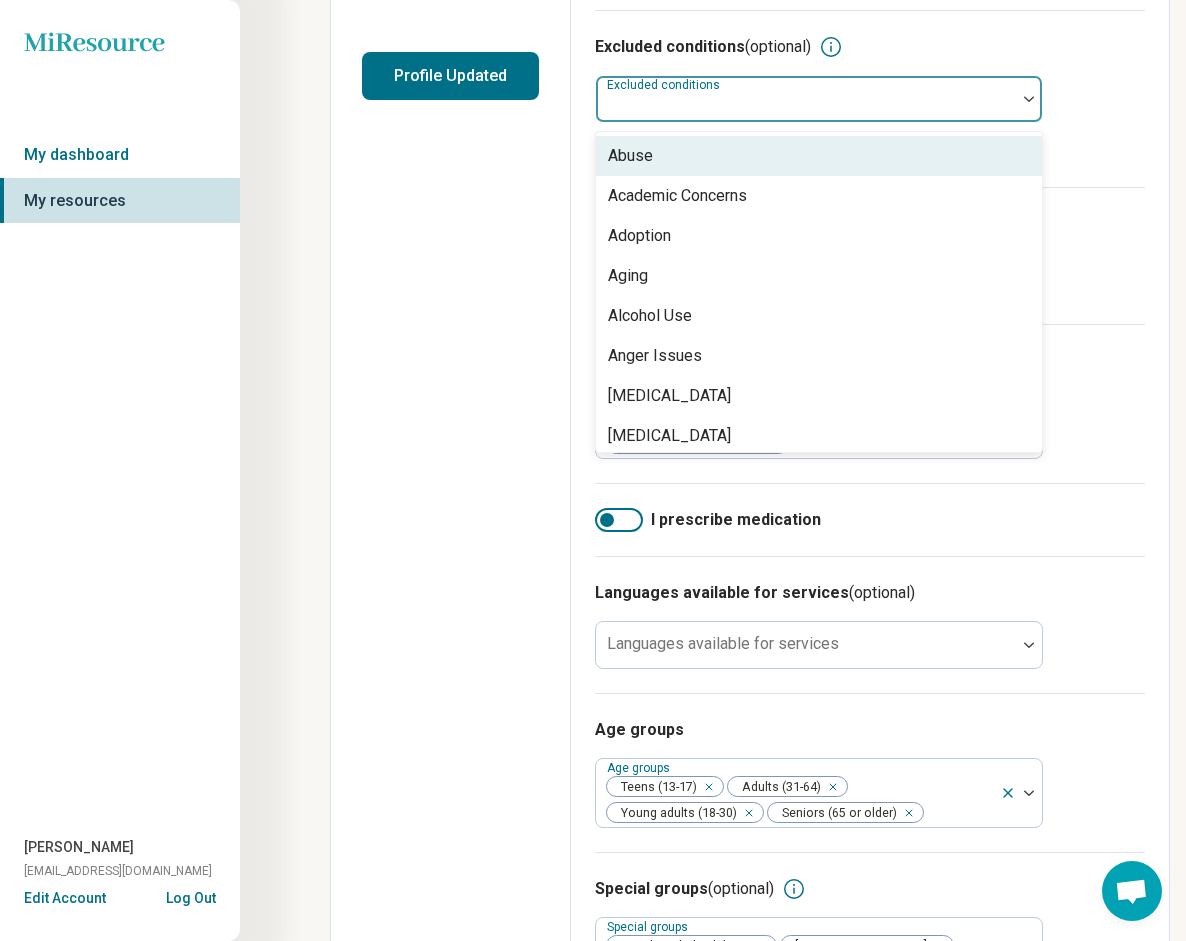click at bounding box center (1029, 99) 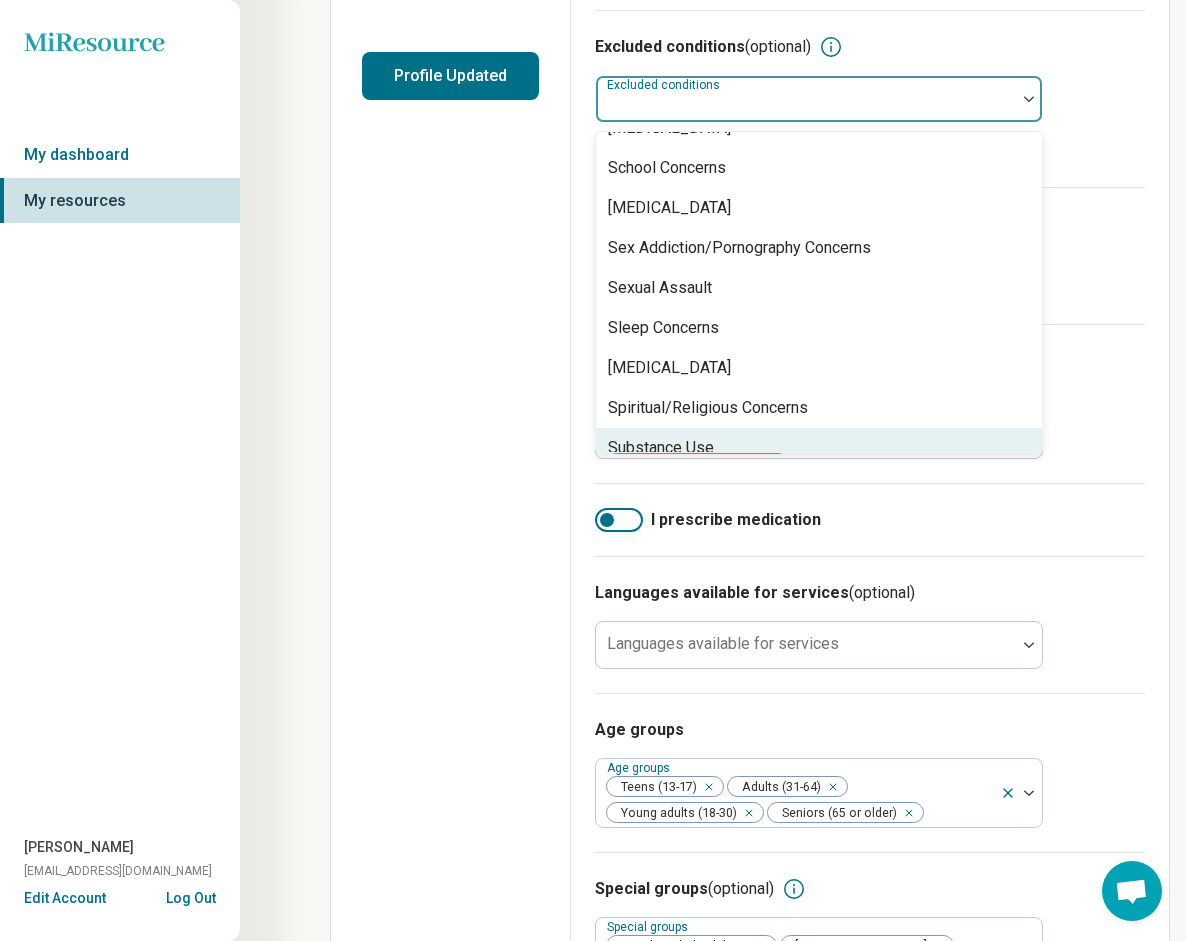 scroll, scrollTop: 2887, scrollLeft: 0, axis: vertical 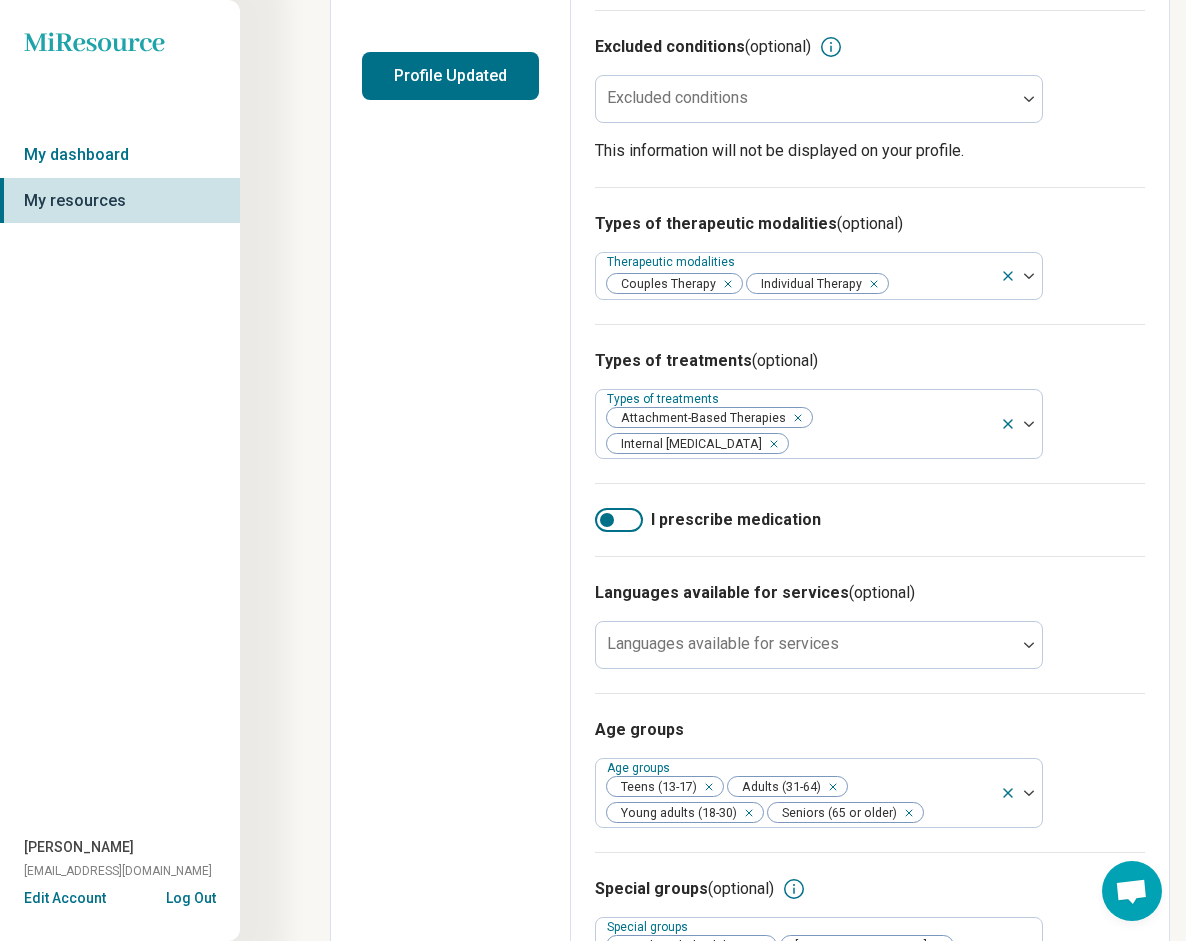 click on "Excluded conditions  (optional) Excluded conditions This information will not be displayed on your profile." at bounding box center [870, 98] 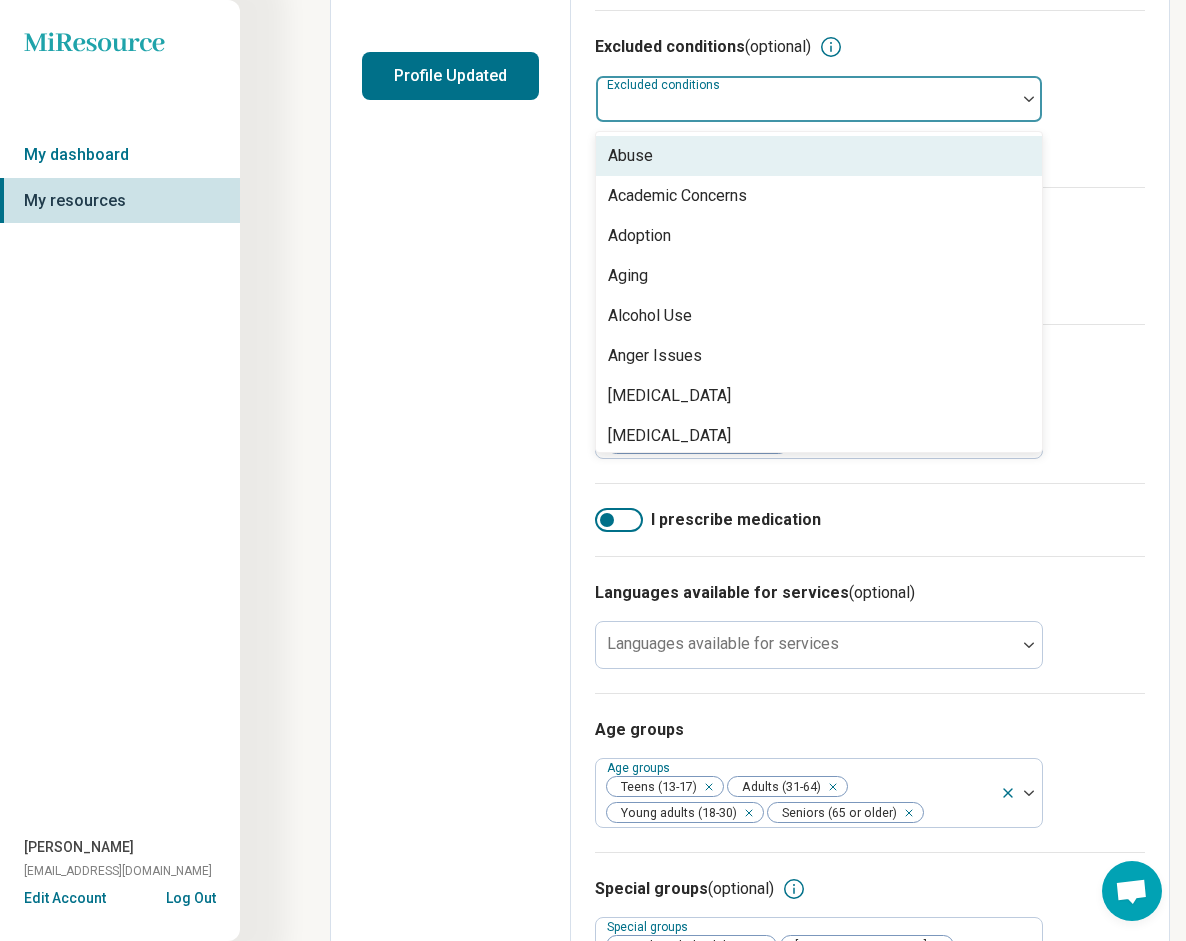 click at bounding box center [1029, 99] 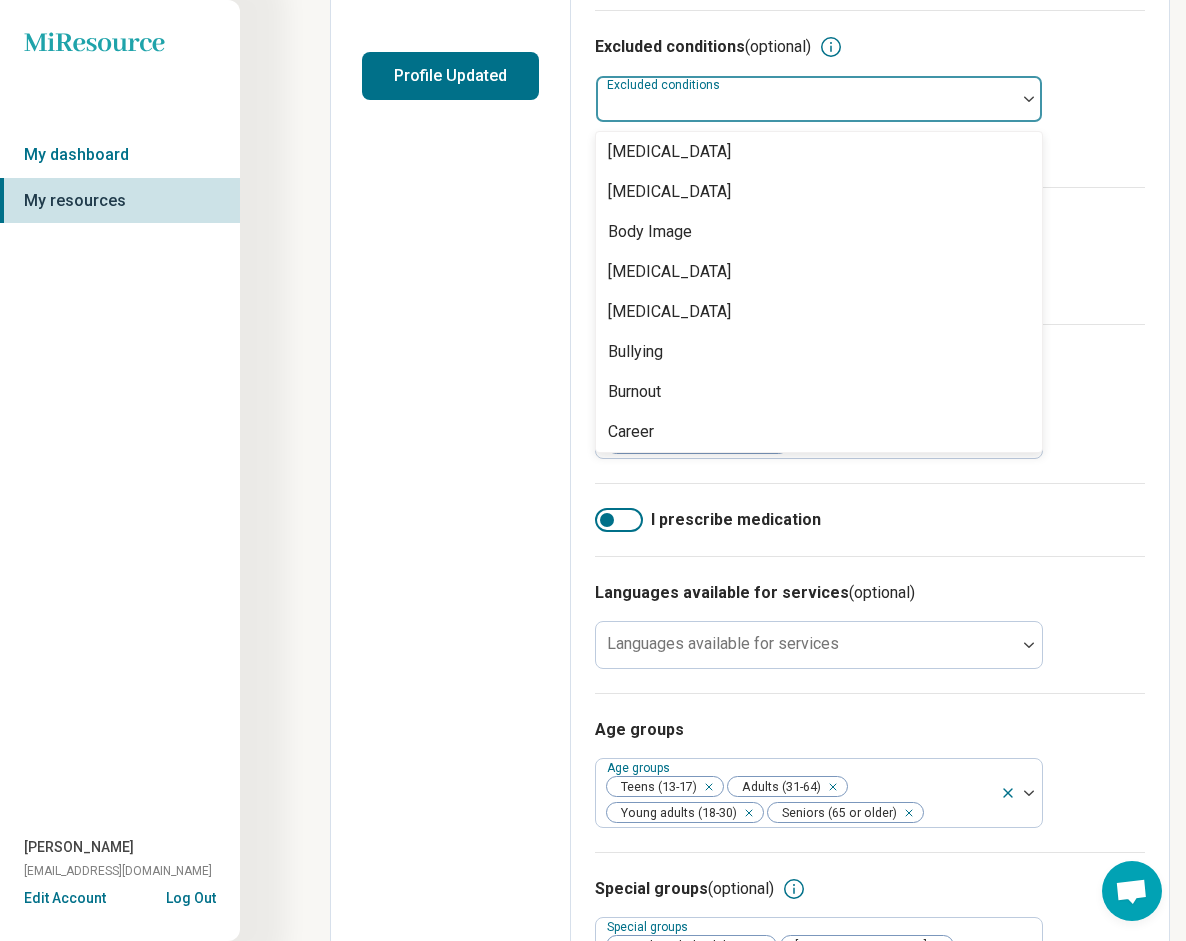 scroll, scrollTop: 486, scrollLeft: 0, axis: vertical 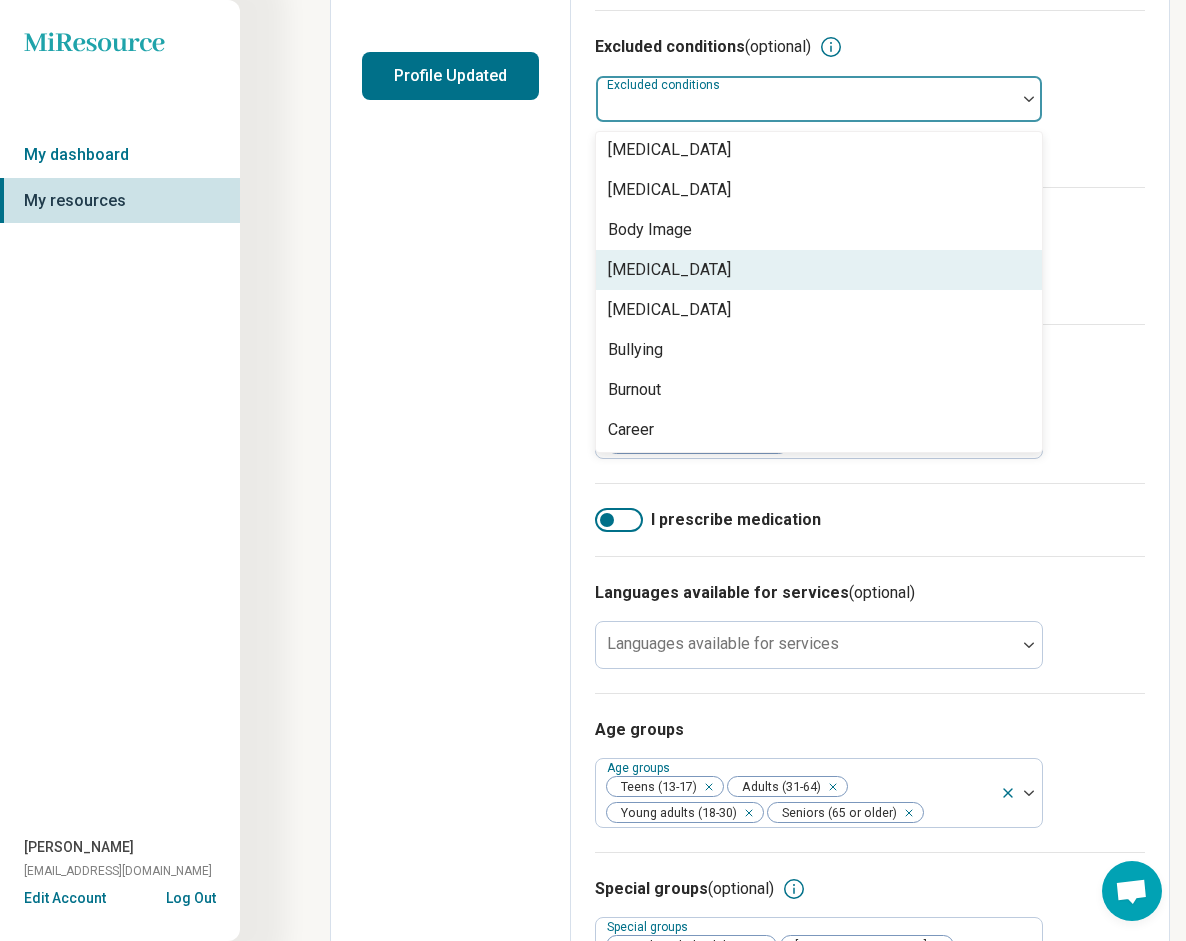 click on "[MEDICAL_DATA]" at bounding box center (669, 270) 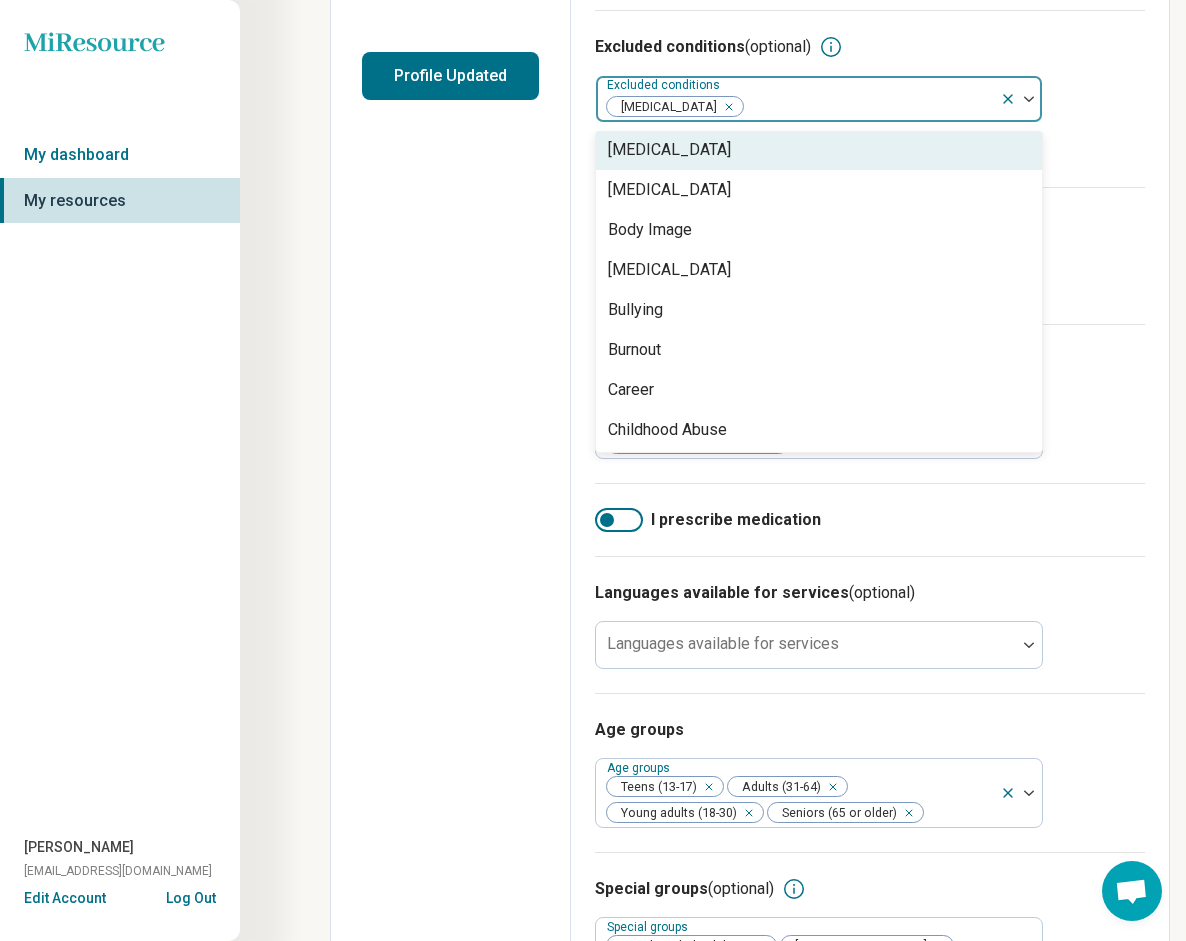 click on "Excluded conditions  (optional) option [MEDICAL_DATA], selected. [MEDICAL_DATA], 13 of 83. 83 results available. Use Up and Down to choose options, press Enter to select the currently focused option, press Escape to exit the menu, press Tab to select the option and exit the menu. Excluded conditions [MEDICAL_DATA] Abuse Academic Concerns Adoption Aging Alcohol Use Anger Issues [MEDICAL_DATA] [MEDICAL_DATA] Athletic Performance Athletic/Sports performance Avoidant Personality [MEDICAL_DATA] [MEDICAL_DATA] [MEDICAL_DATA] Body Image [MEDICAL_DATA] Bullying Burnout Career Childhood Abuse Chronic Illness/Pain Cognitive Functioning College and School Placement Compulsive Exercise [MEDICAL_DATA] Disability Divorce Drug Use Eating Concerns End of Life [MEDICAL_DATA] (skin picking) Family Caregiving Stress Financial Concerns Gambling Concerns Gaming/Internet Concerns Grief and Loss Histrionic Personality Hoarding [MEDICAL_DATA] Infidelity" at bounding box center (870, 98) 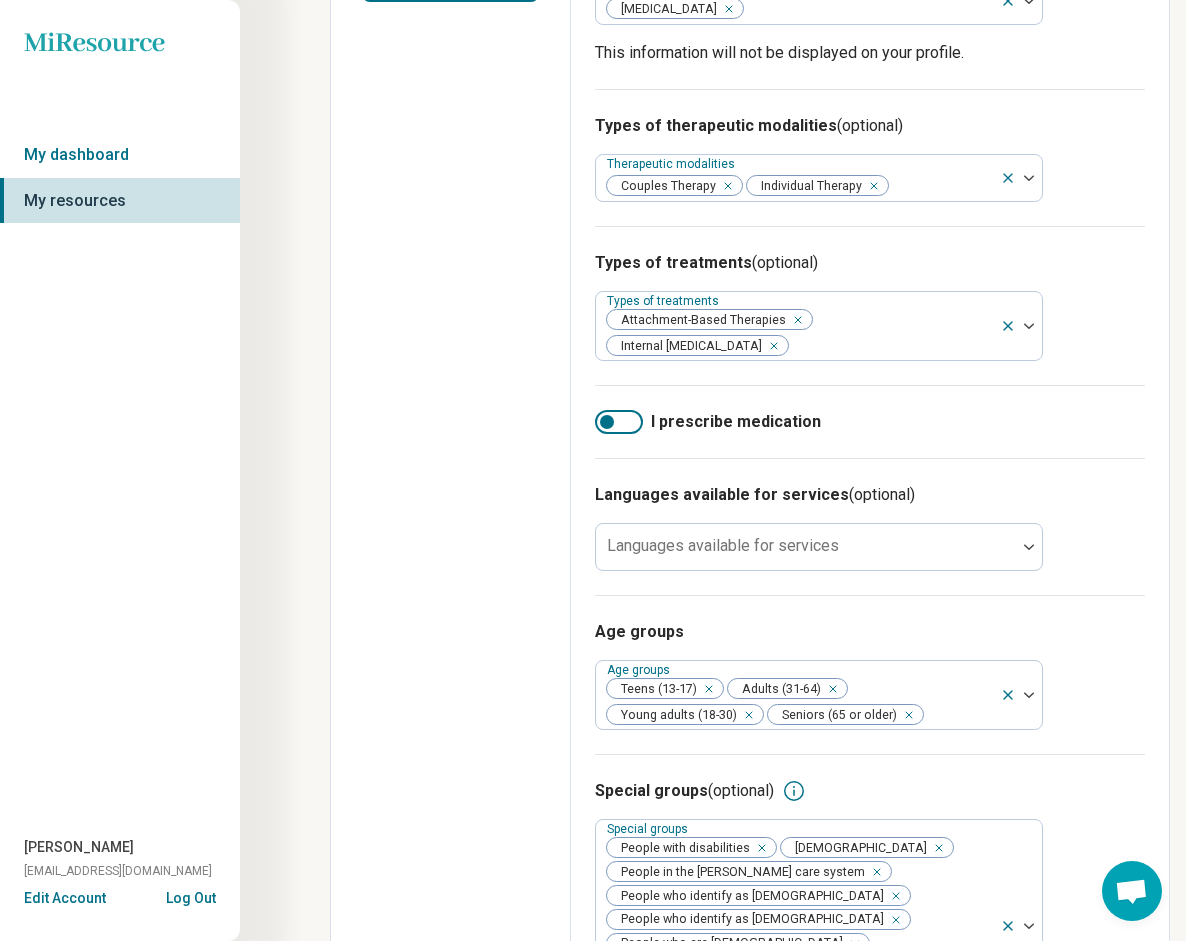 scroll, scrollTop: 589, scrollLeft: 0, axis: vertical 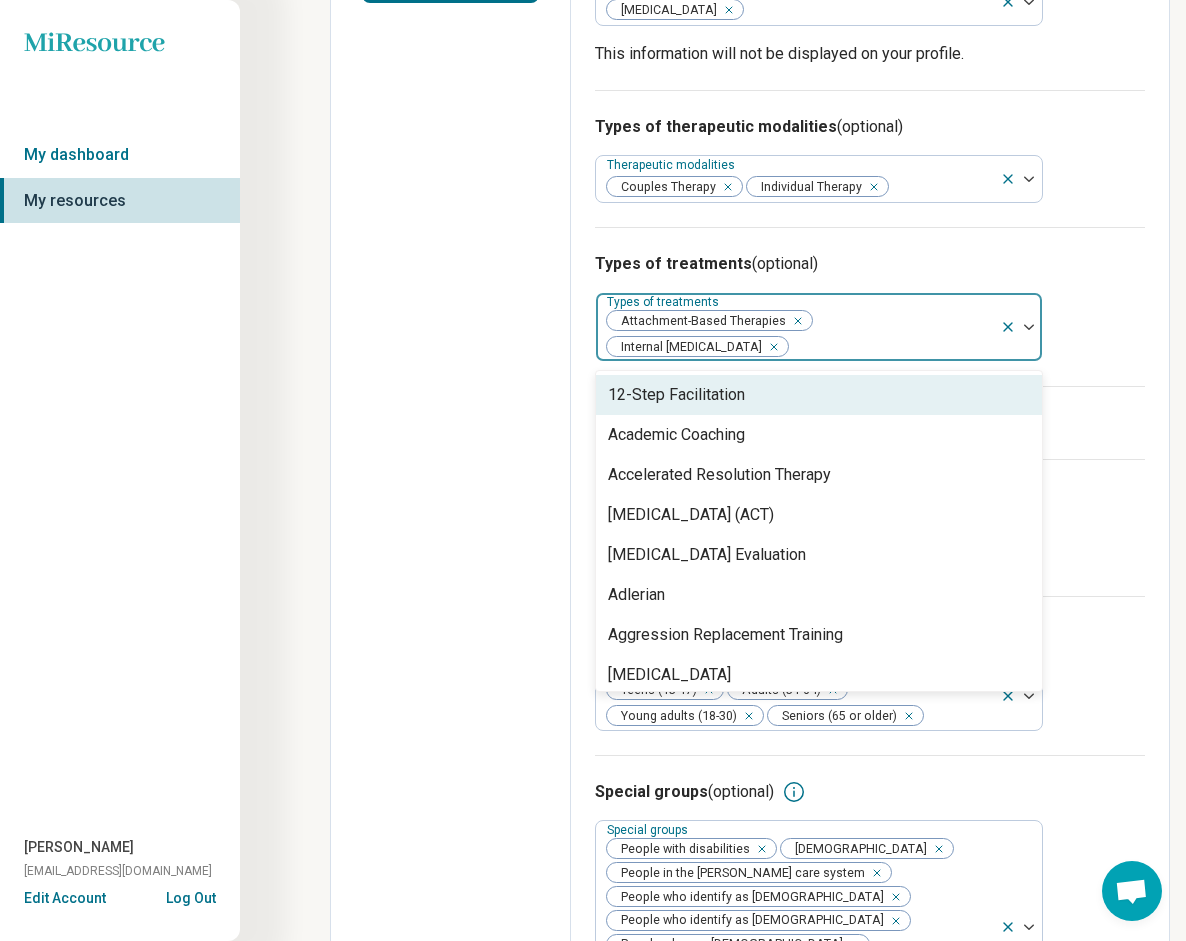 click at bounding box center (1029, 327) 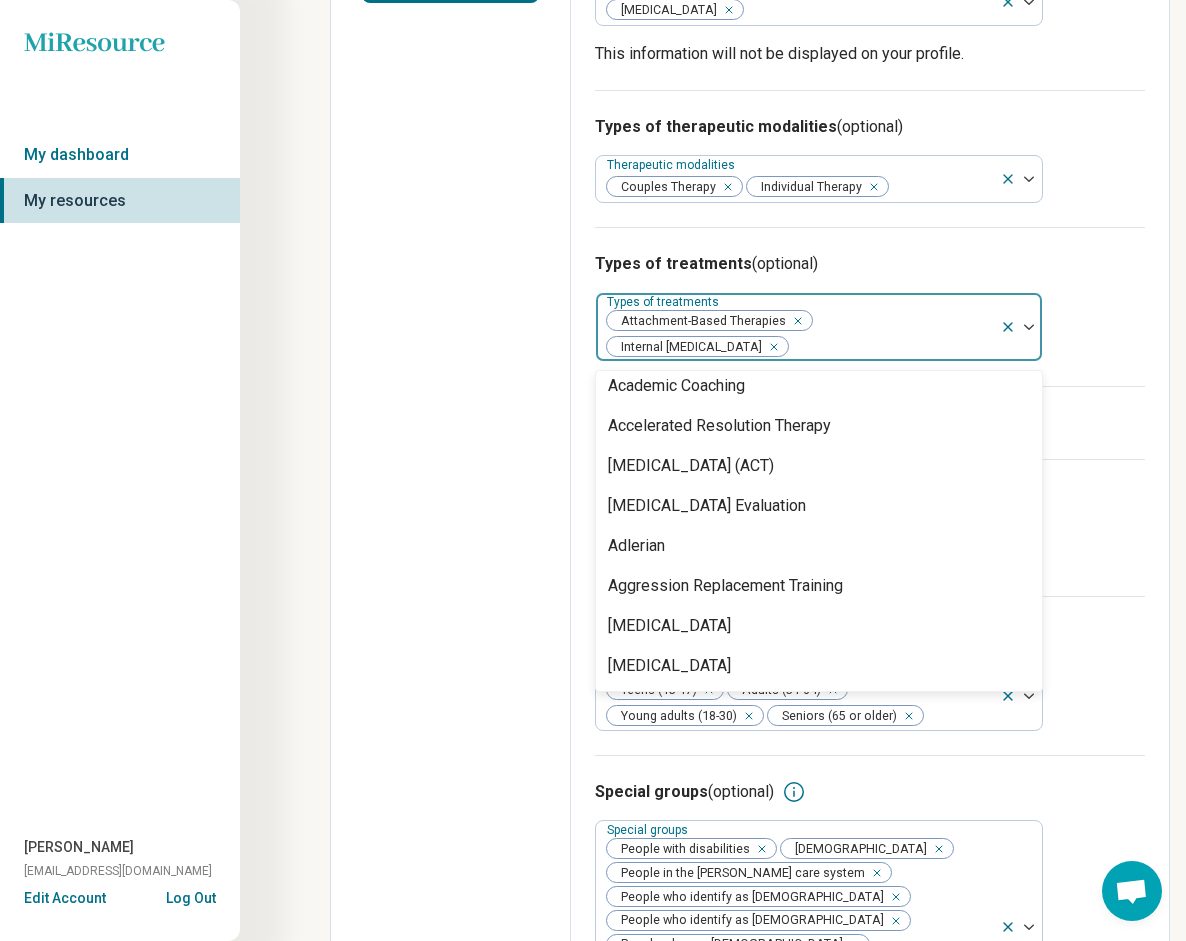 scroll, scrollTop: 0, scrollLeft: 0, axis: both 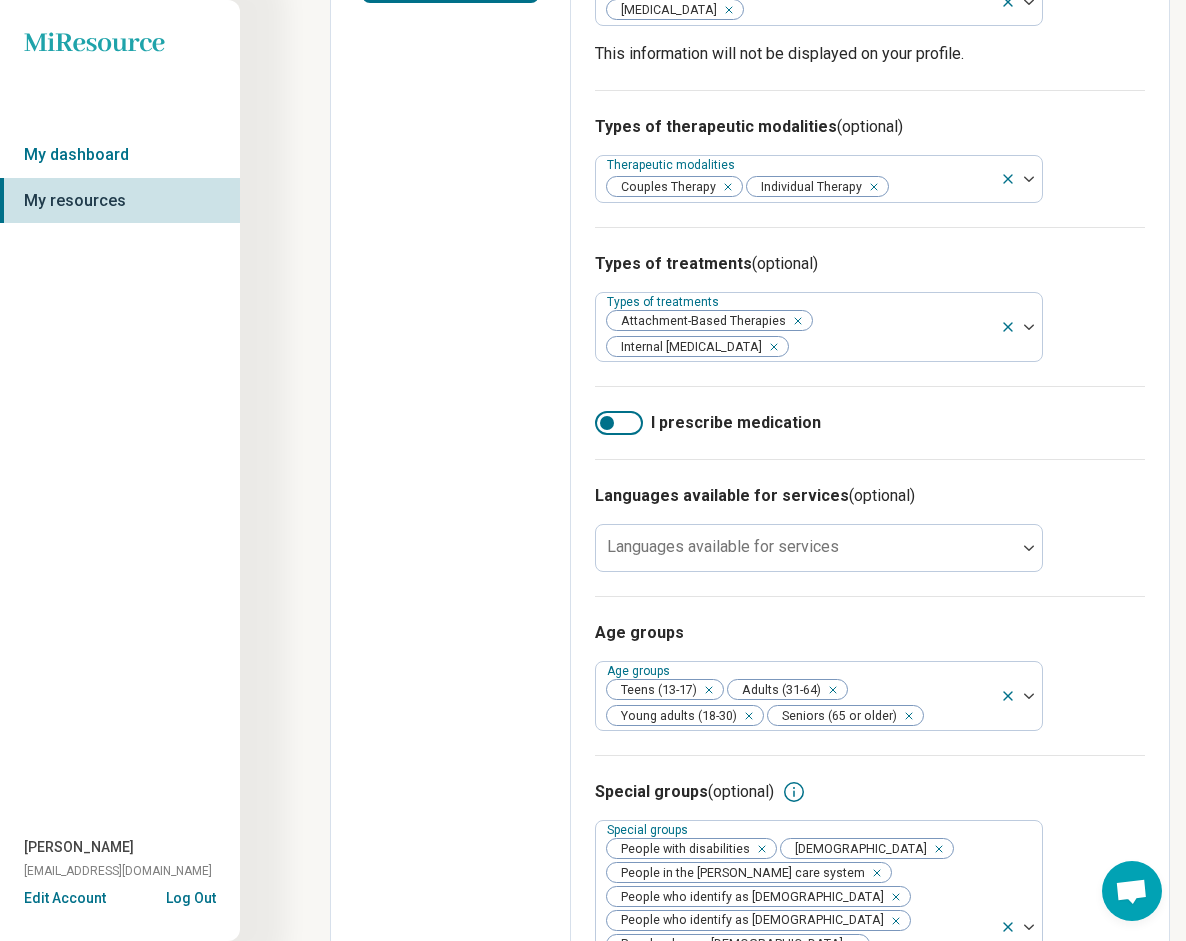 click on "Types of treatments  (optional) Types of treatments Attachment-Based Therapies Internal [MEDICAL_DATA]" at bounding box center (870, 306) 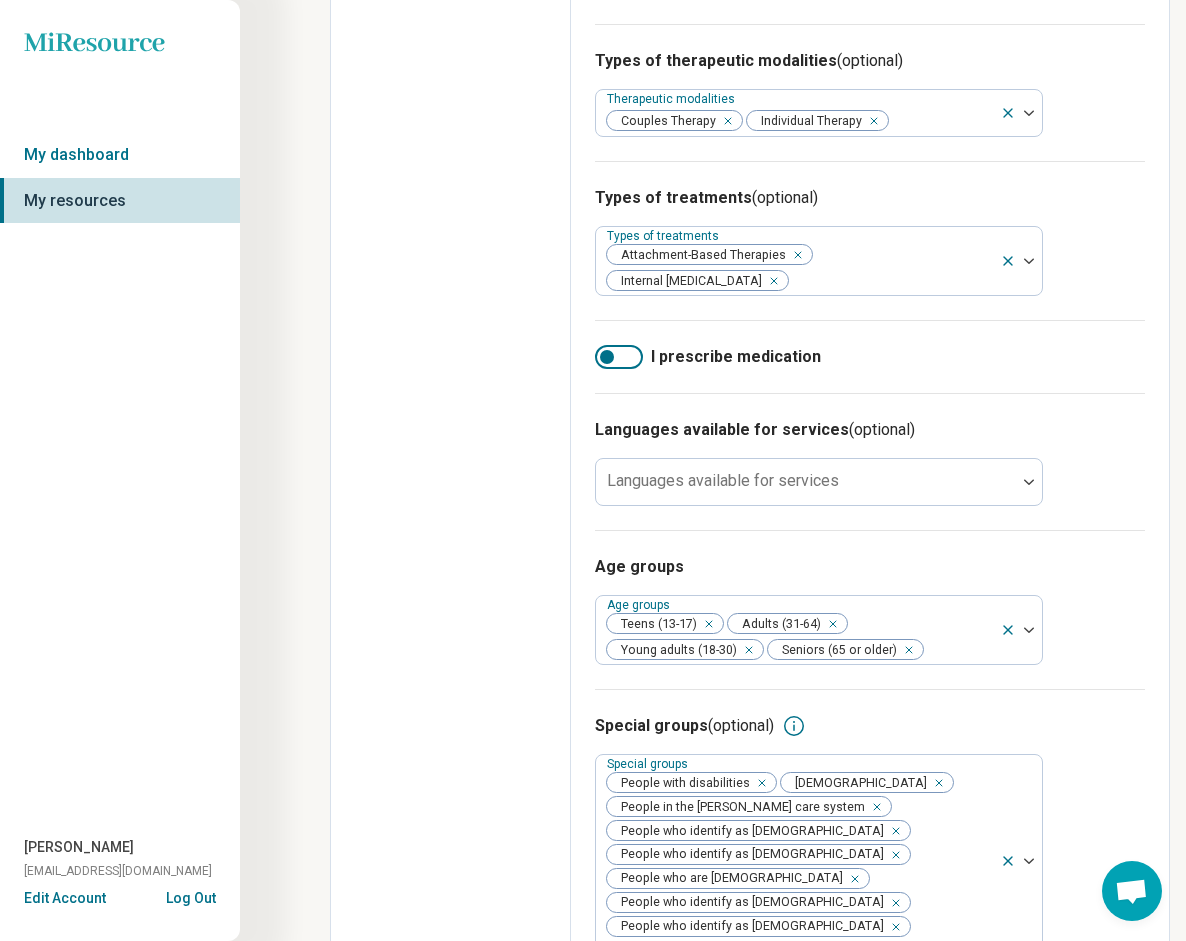 scroll, scrollTop: 720, scrollLeft: 0, axis: vertical 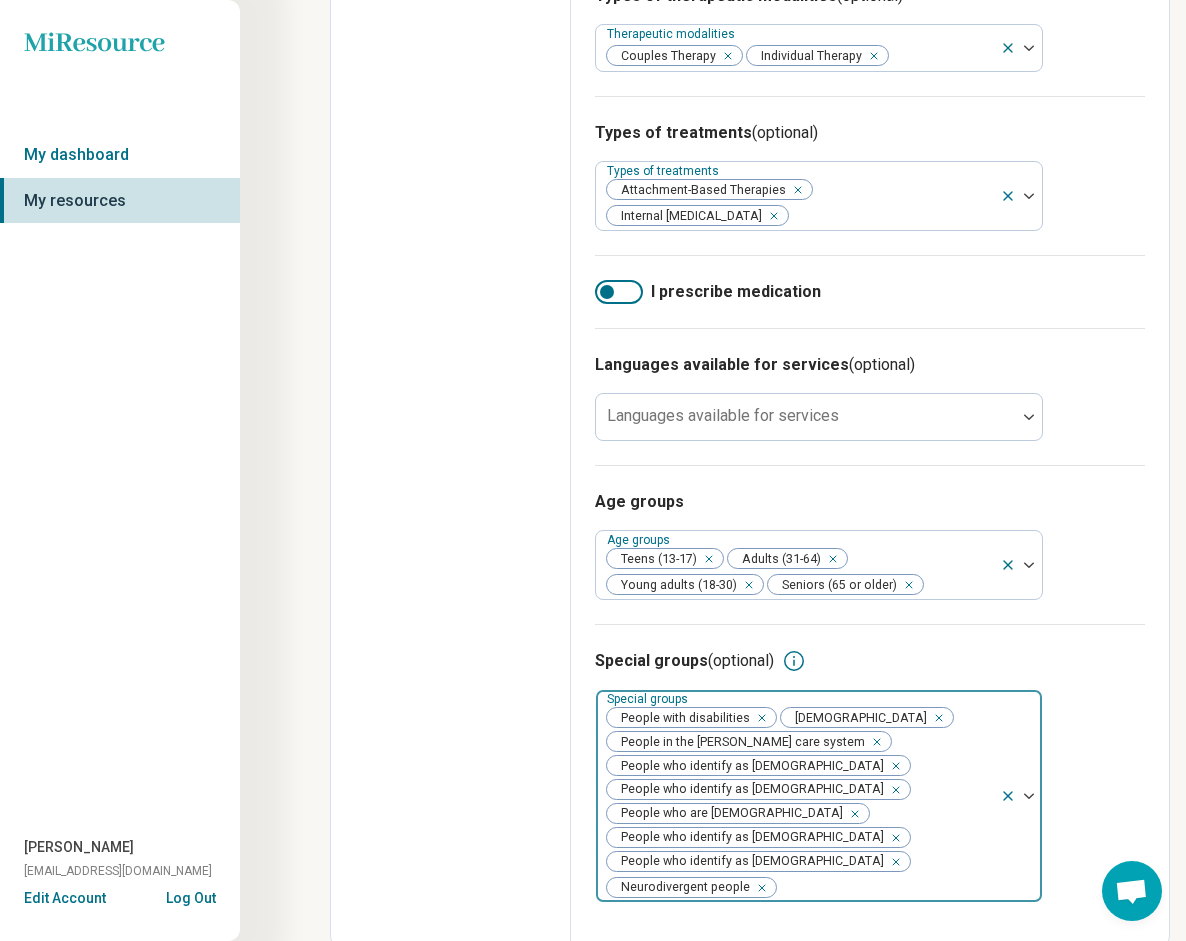 click at bounding box center (1029, 796) 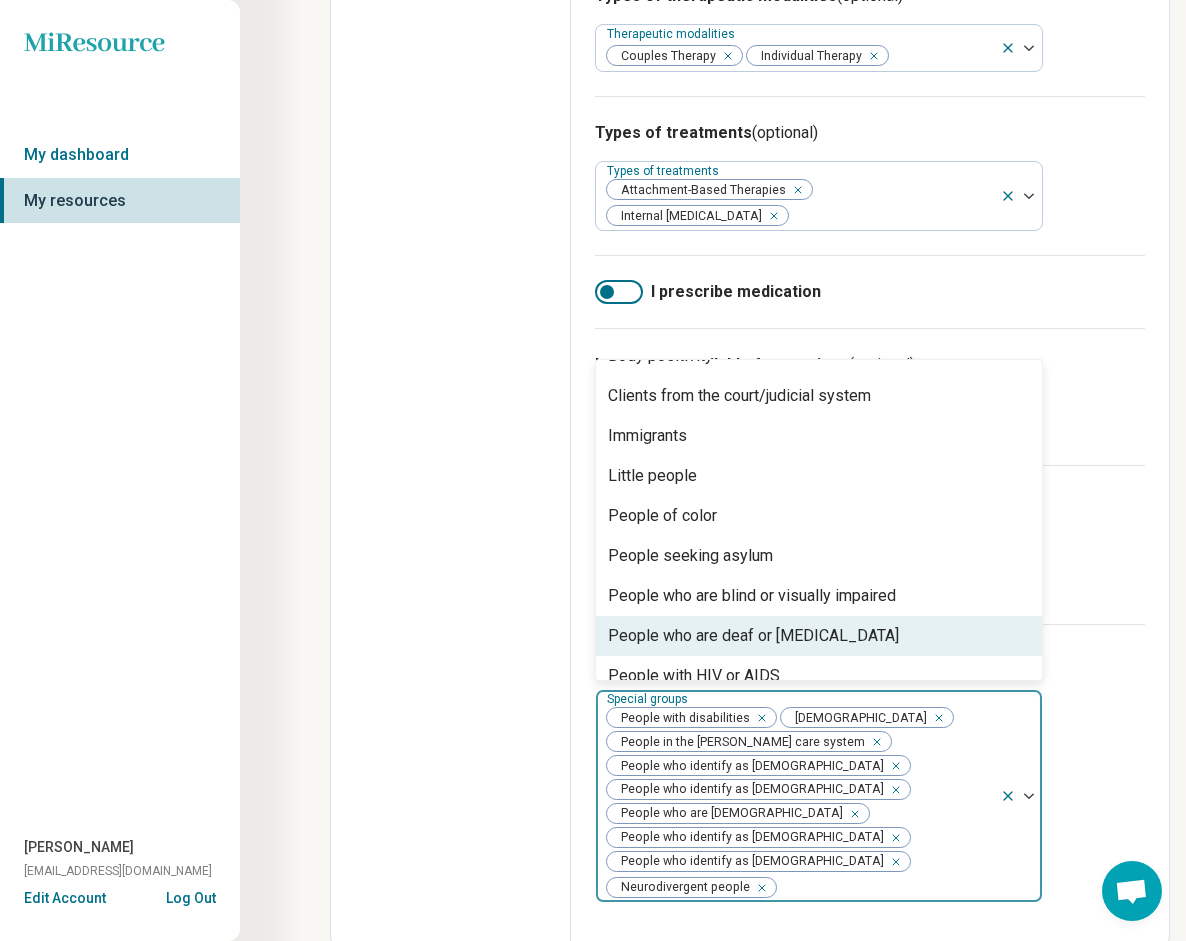 scroll, scrollTop: 0, scrollLeft: 0, axis: both 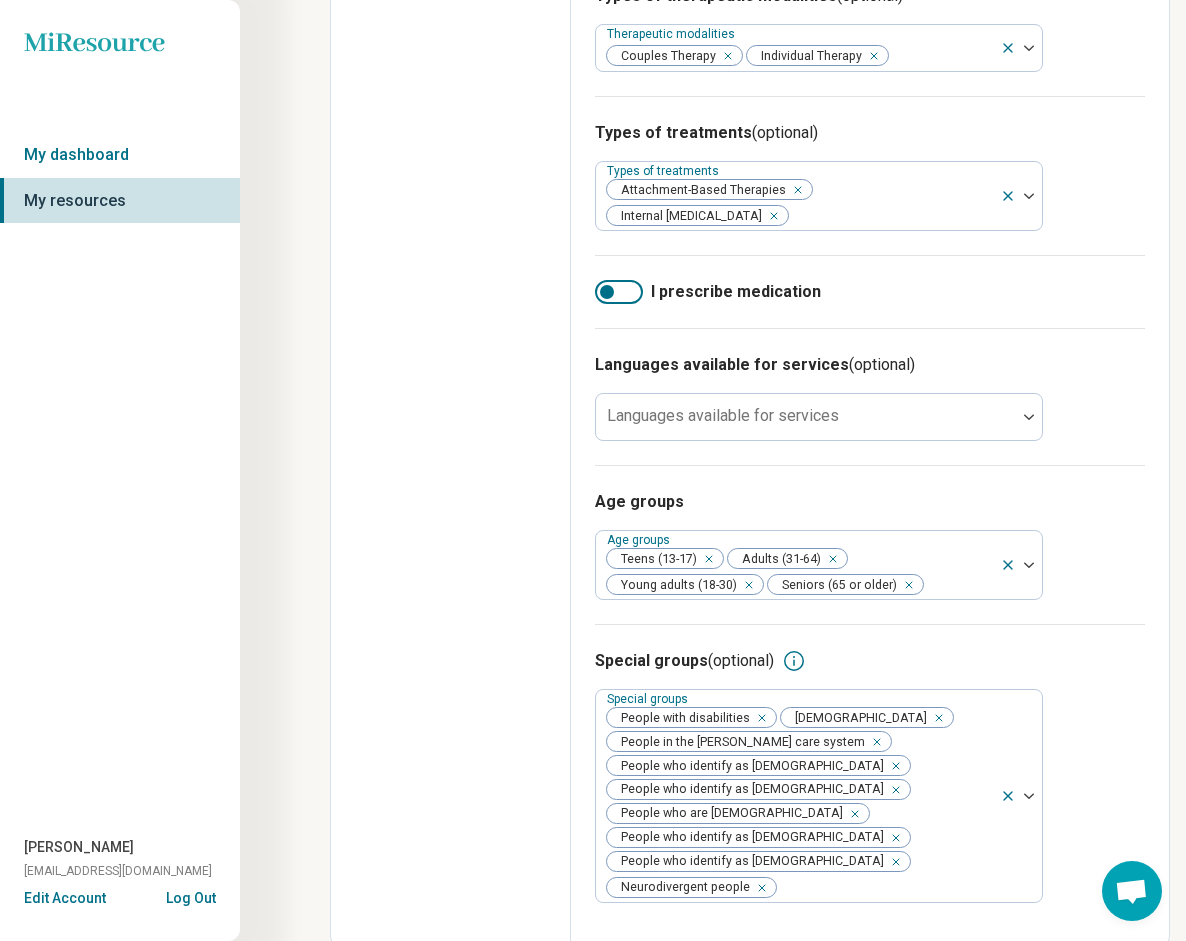 click on "I prescribe medication" at bounding box center [870, 291] 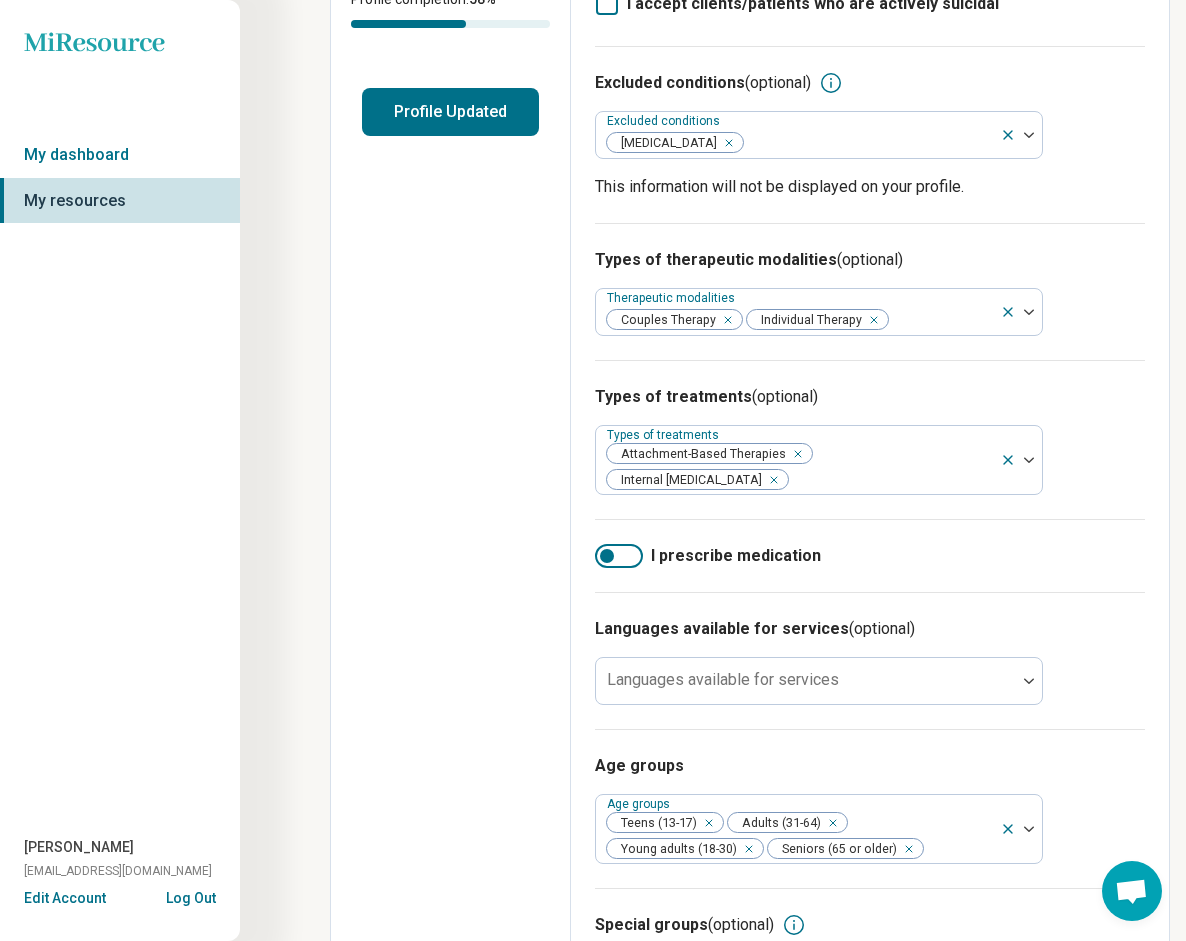 scroll, scrollTop: 0, scrollLeft: 0, axis: both 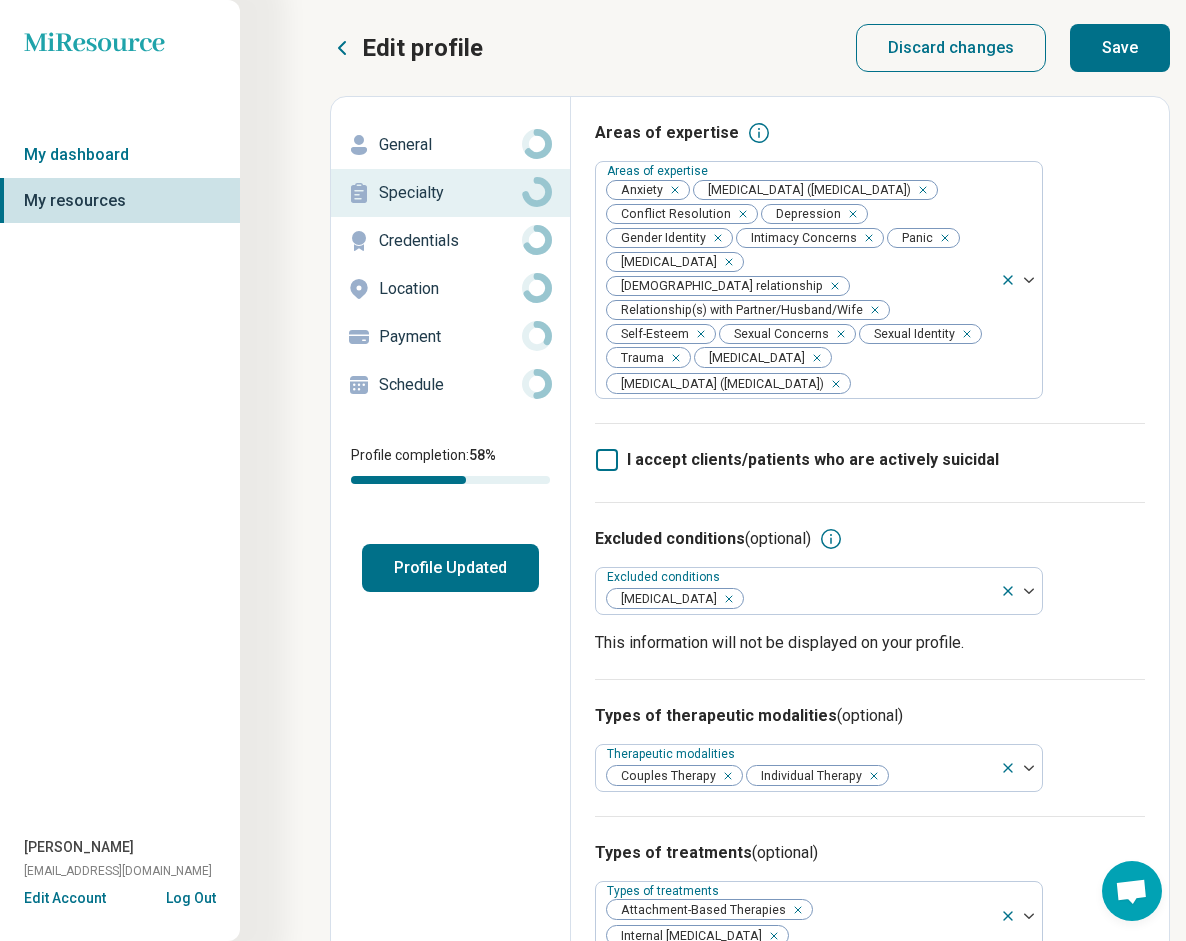 click on "Save" at bounding box center [1120, 48] 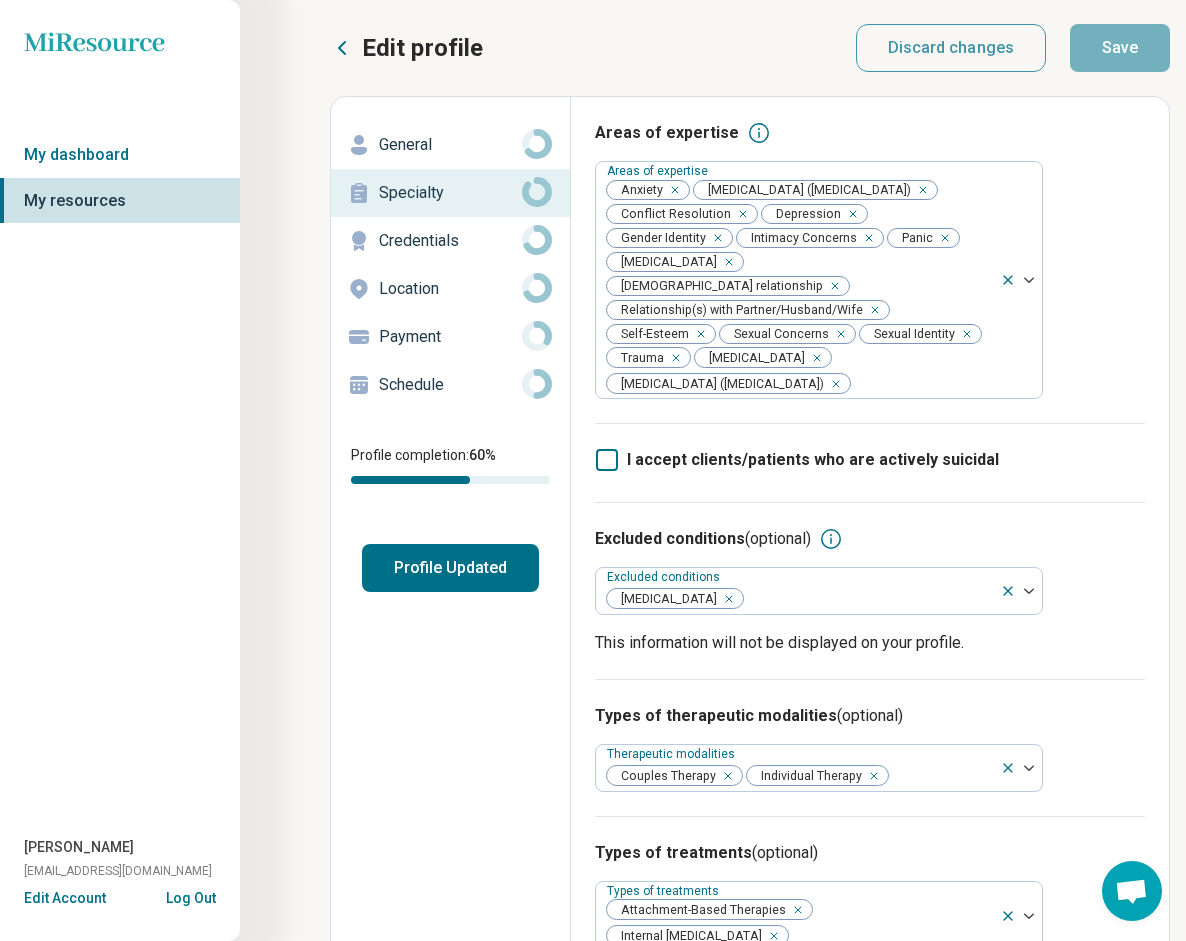 click 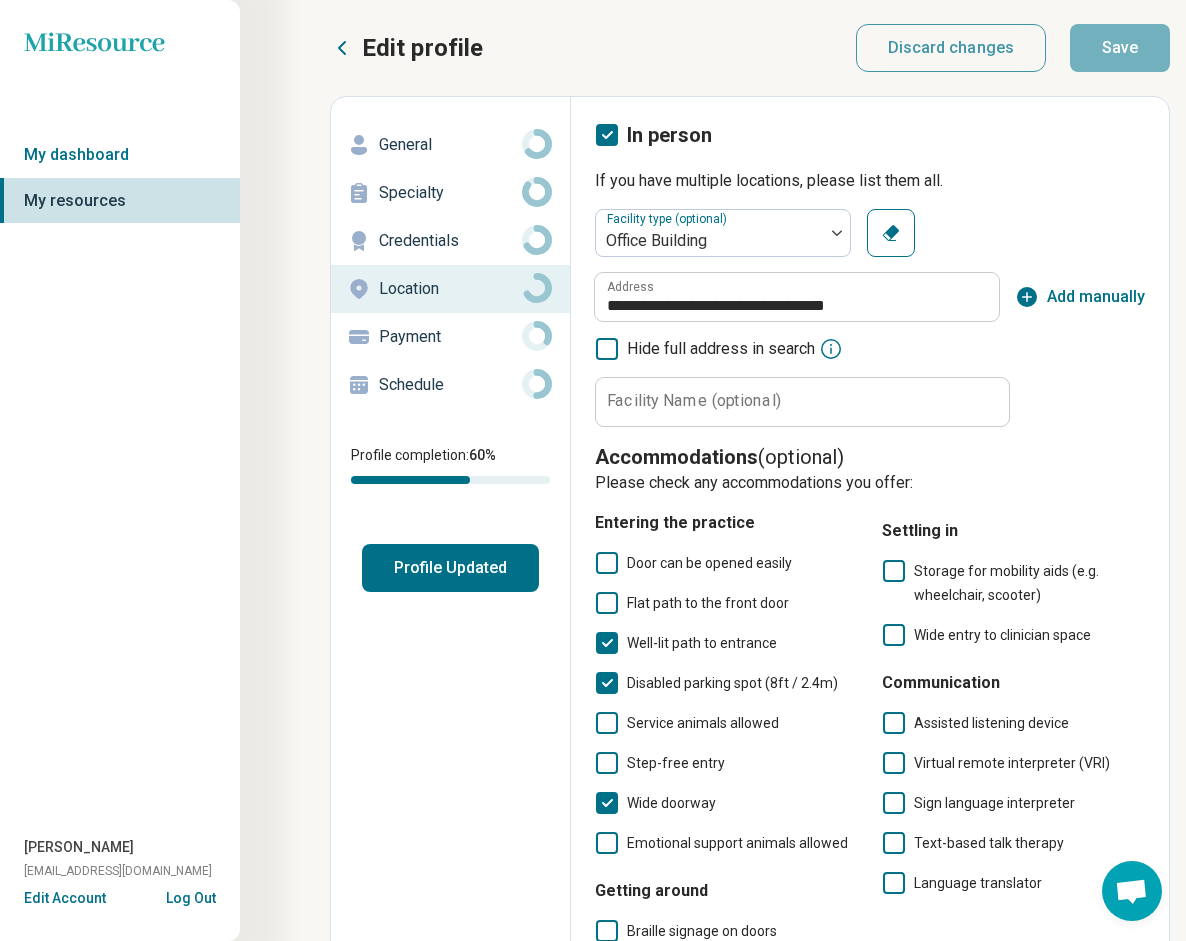 click 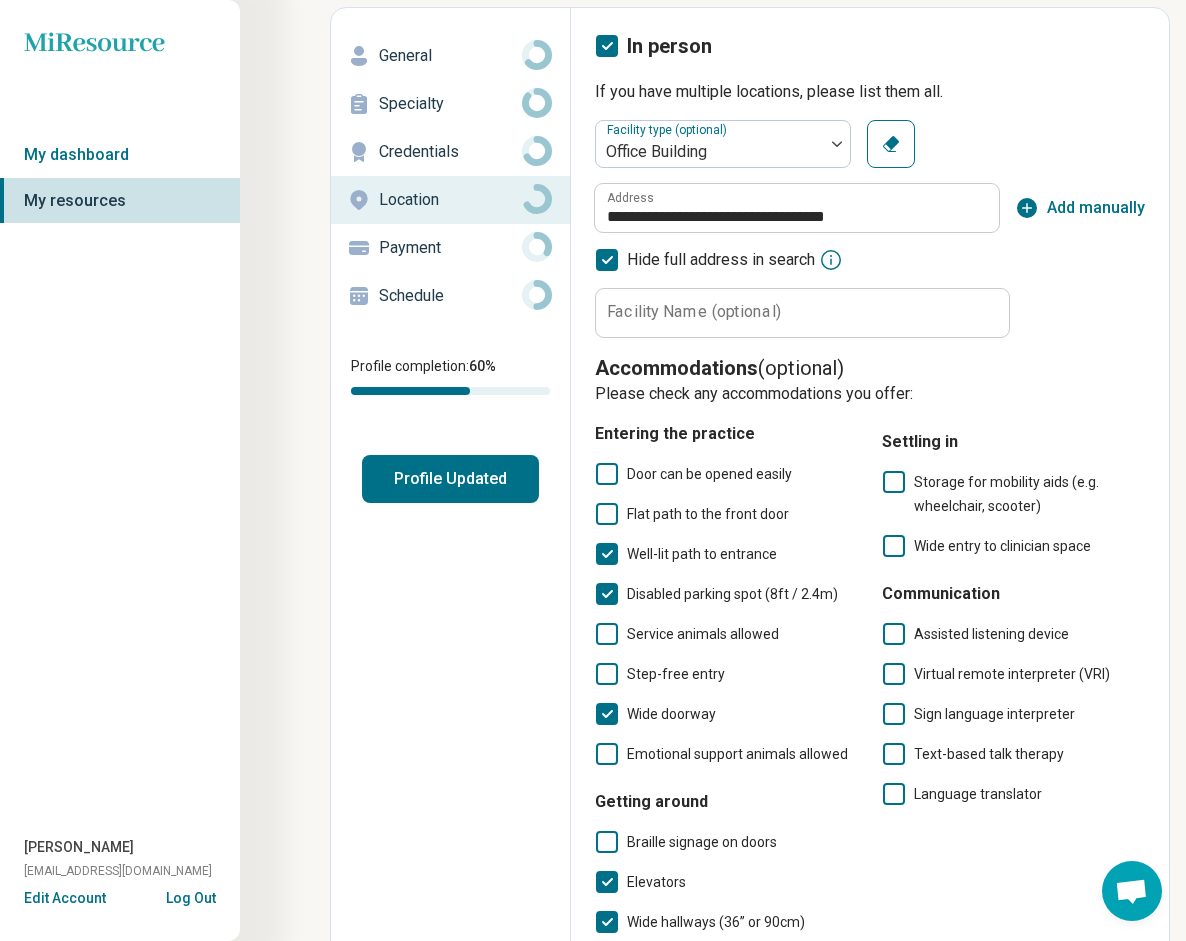 scroll, scrollTop: 0, scrollLeft: 0, axis: both 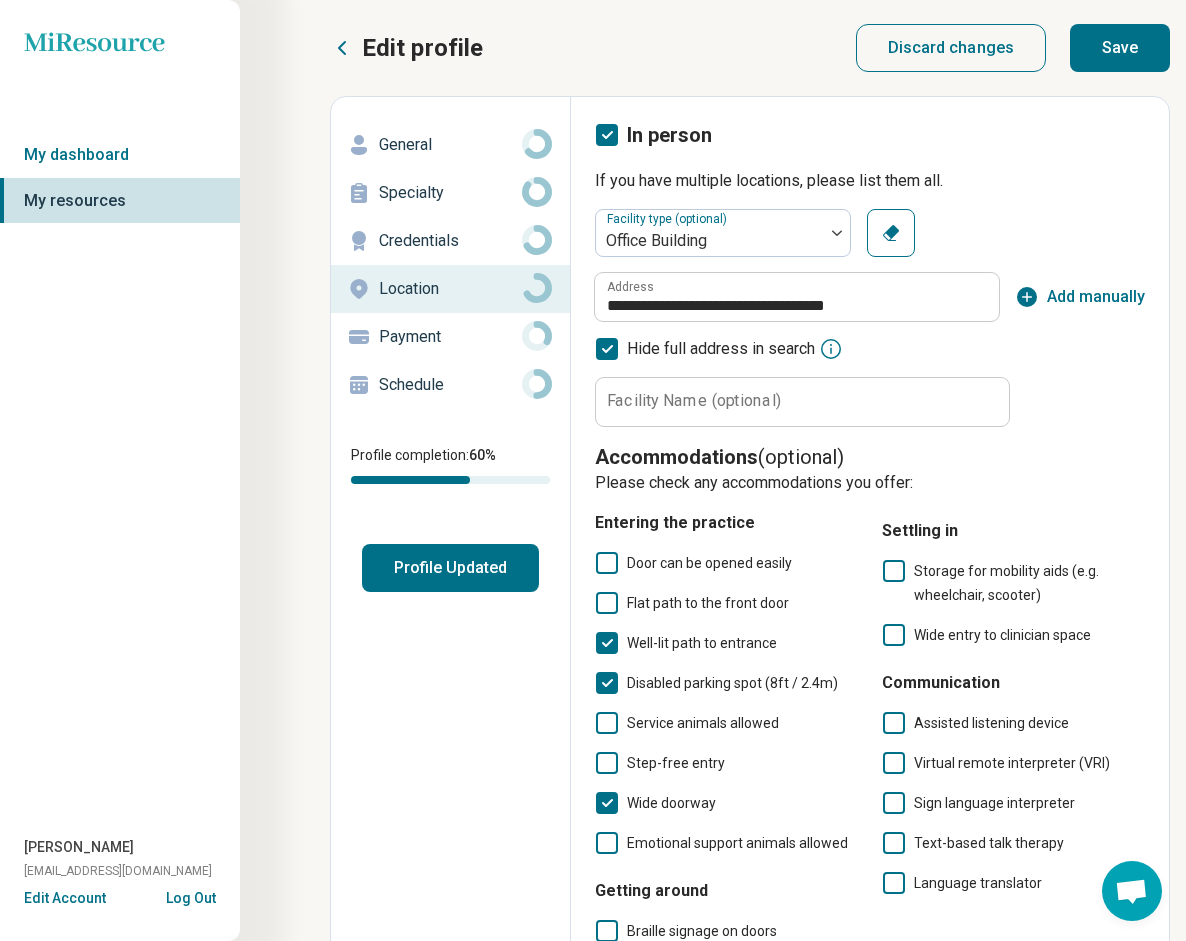 click on "Save" at bounding box center (1120, 48) 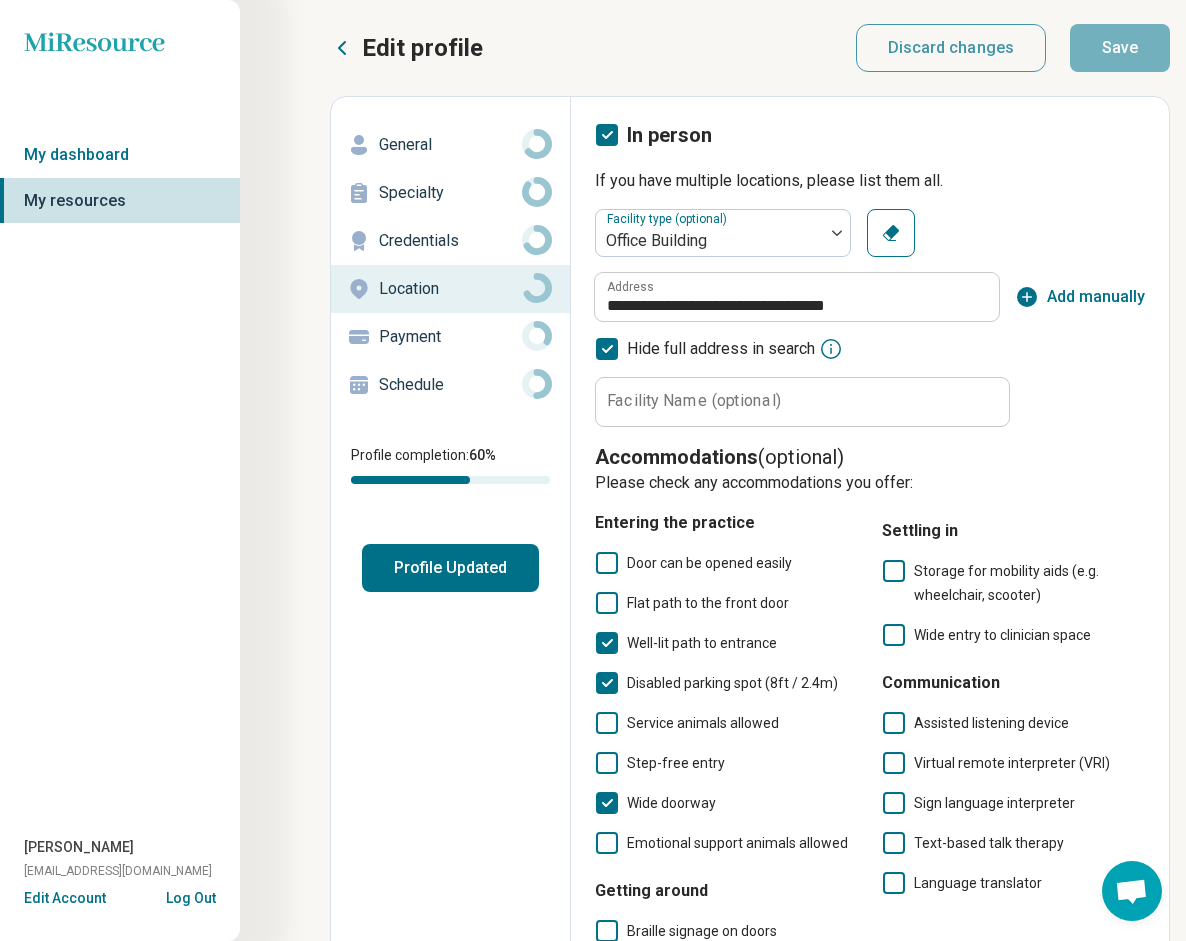 click on "Payment" at bounding box center (450, 337) 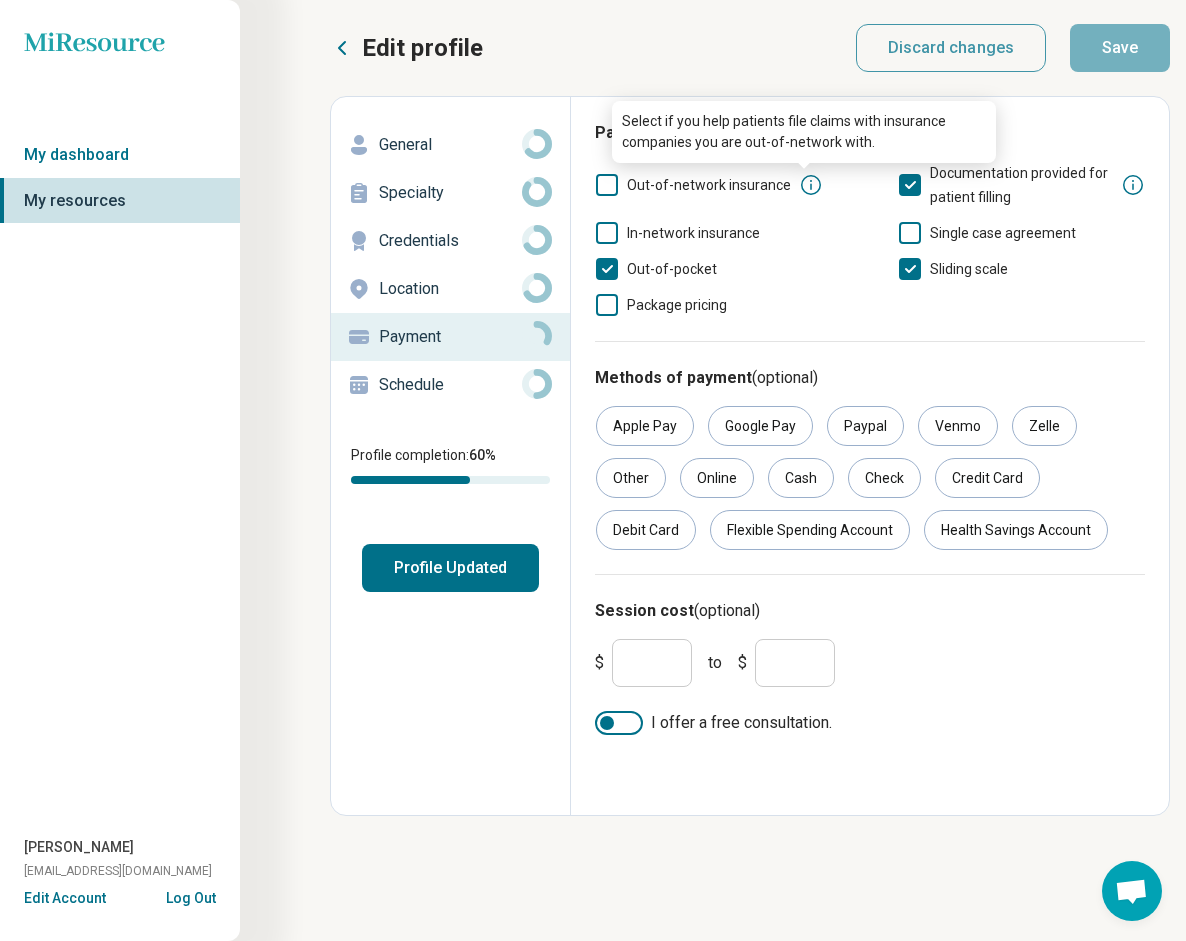 click 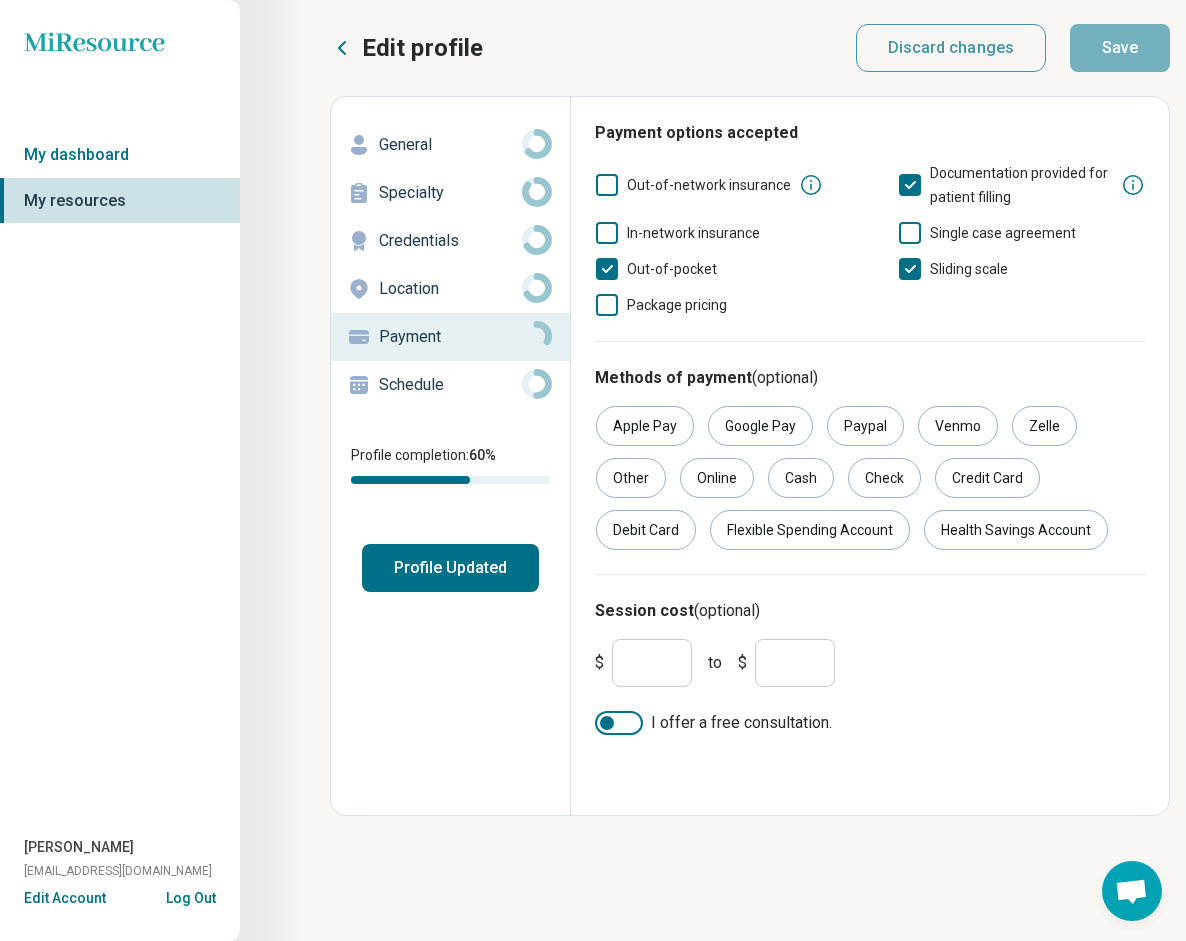 click on "Out-of-pocket" at bounding box center [718, 269] 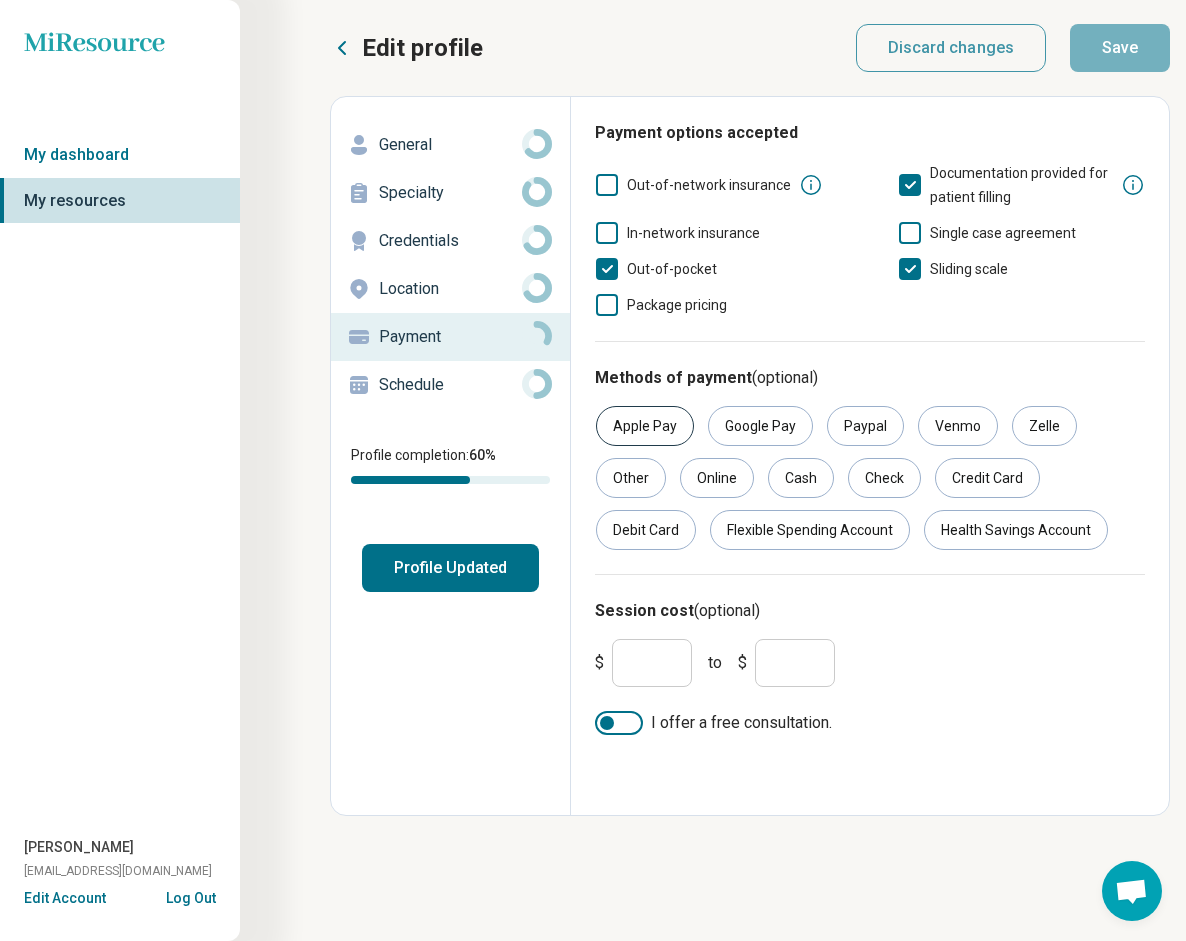 click on "Apple Pay" at bounding box center (645, 426) 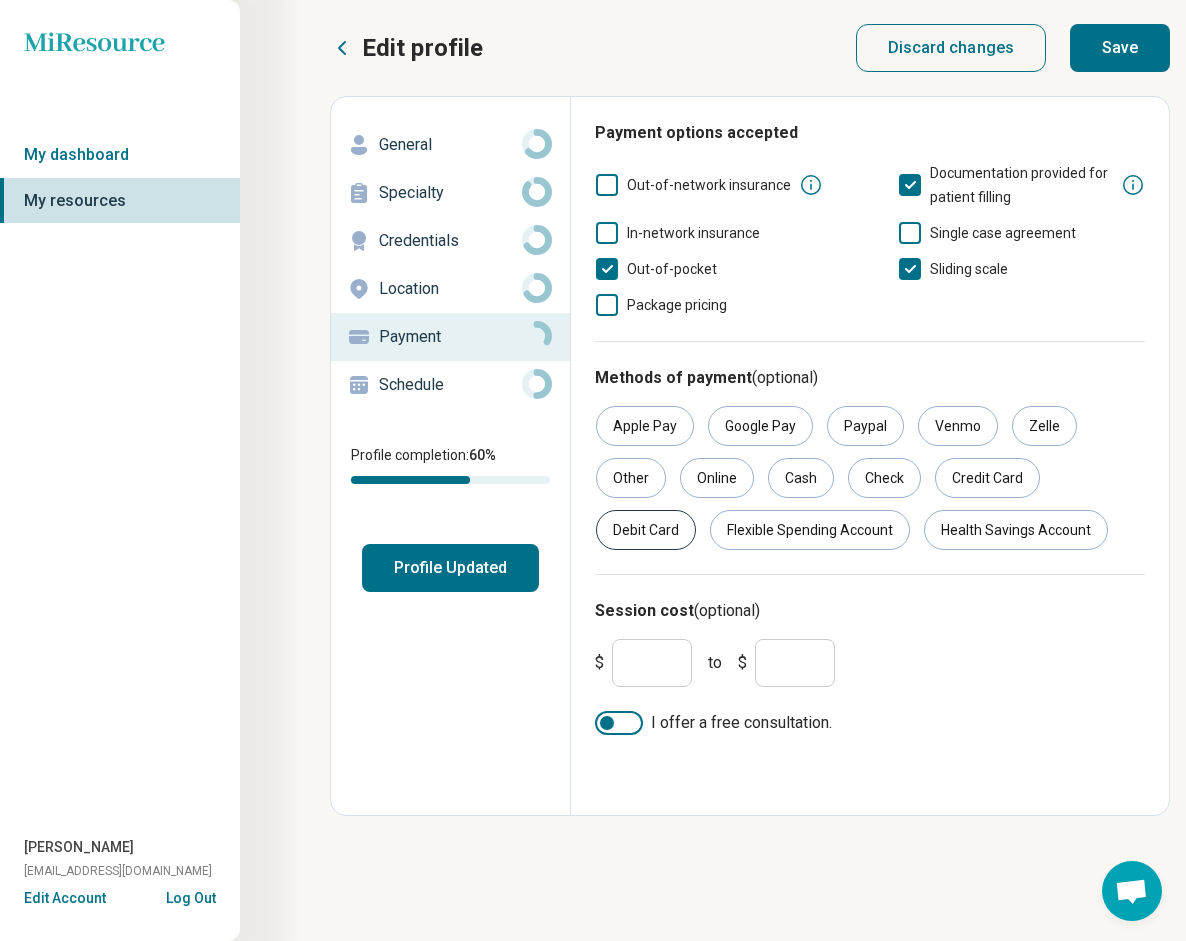 click on "Debit Card" at bounding box center (646, 530) 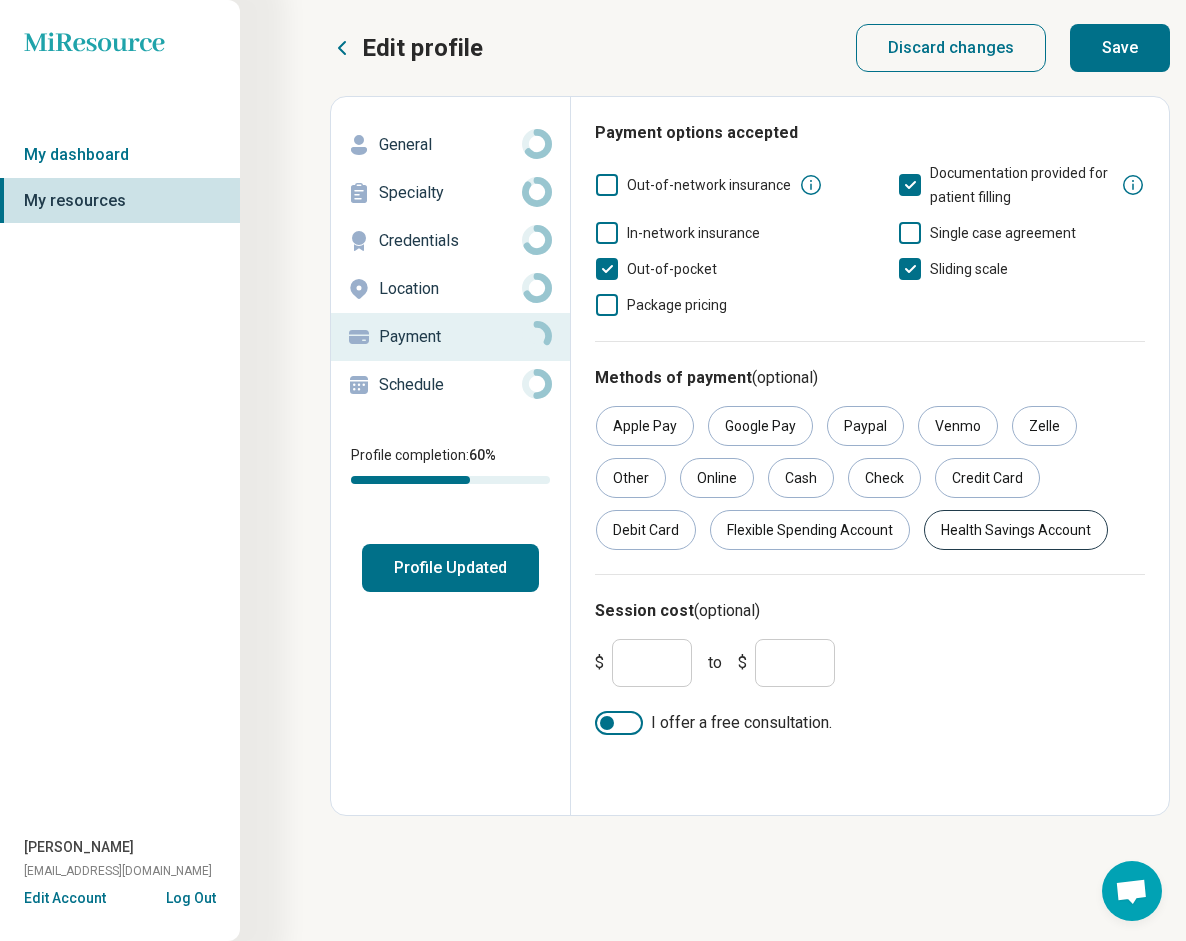click on "Health Savings Account" at bounding box center (1016, 530) 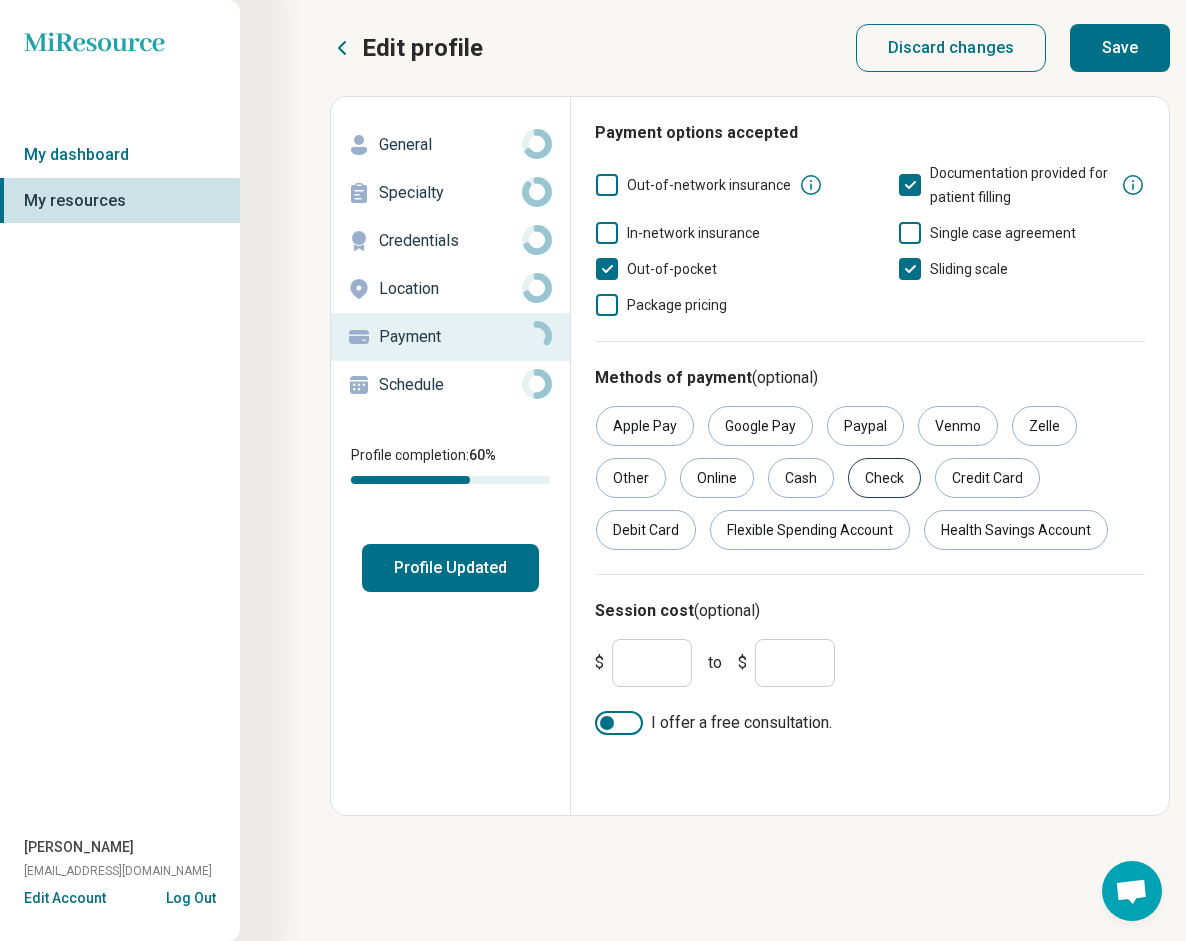 click on "Check" at bounding box center [884, 478] 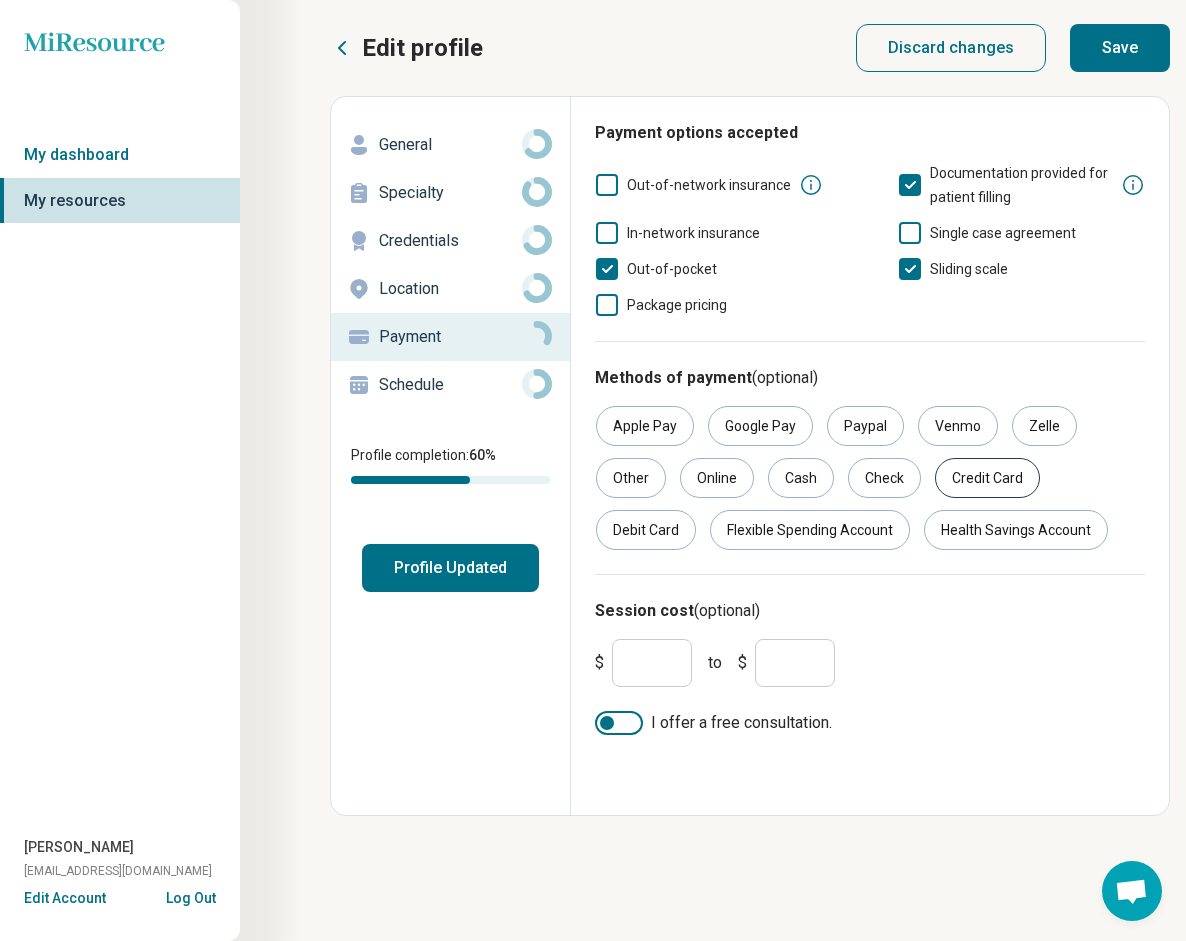 click on "Credit Card" at bounding box center (987, 478) 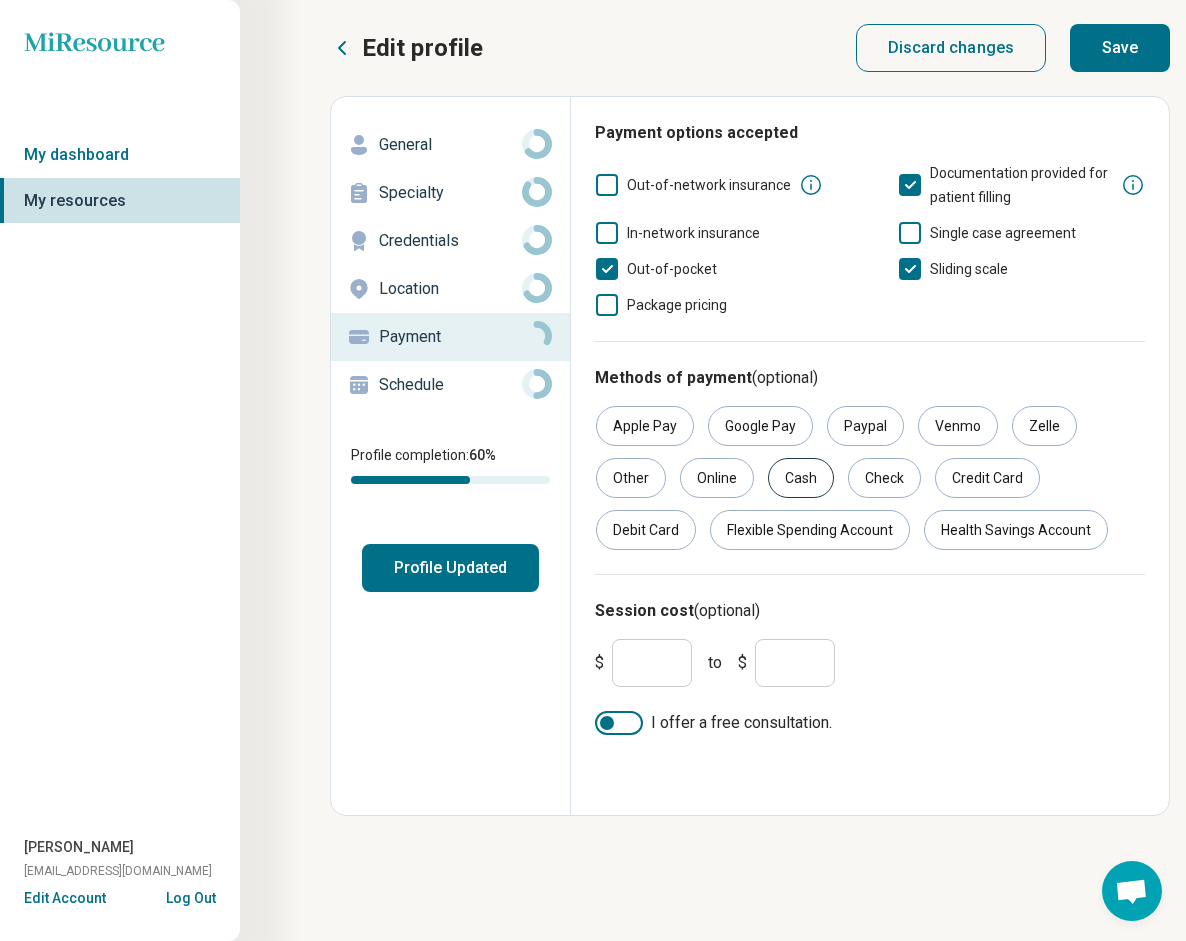 click on "Cash" at bounding box center [801, 478] 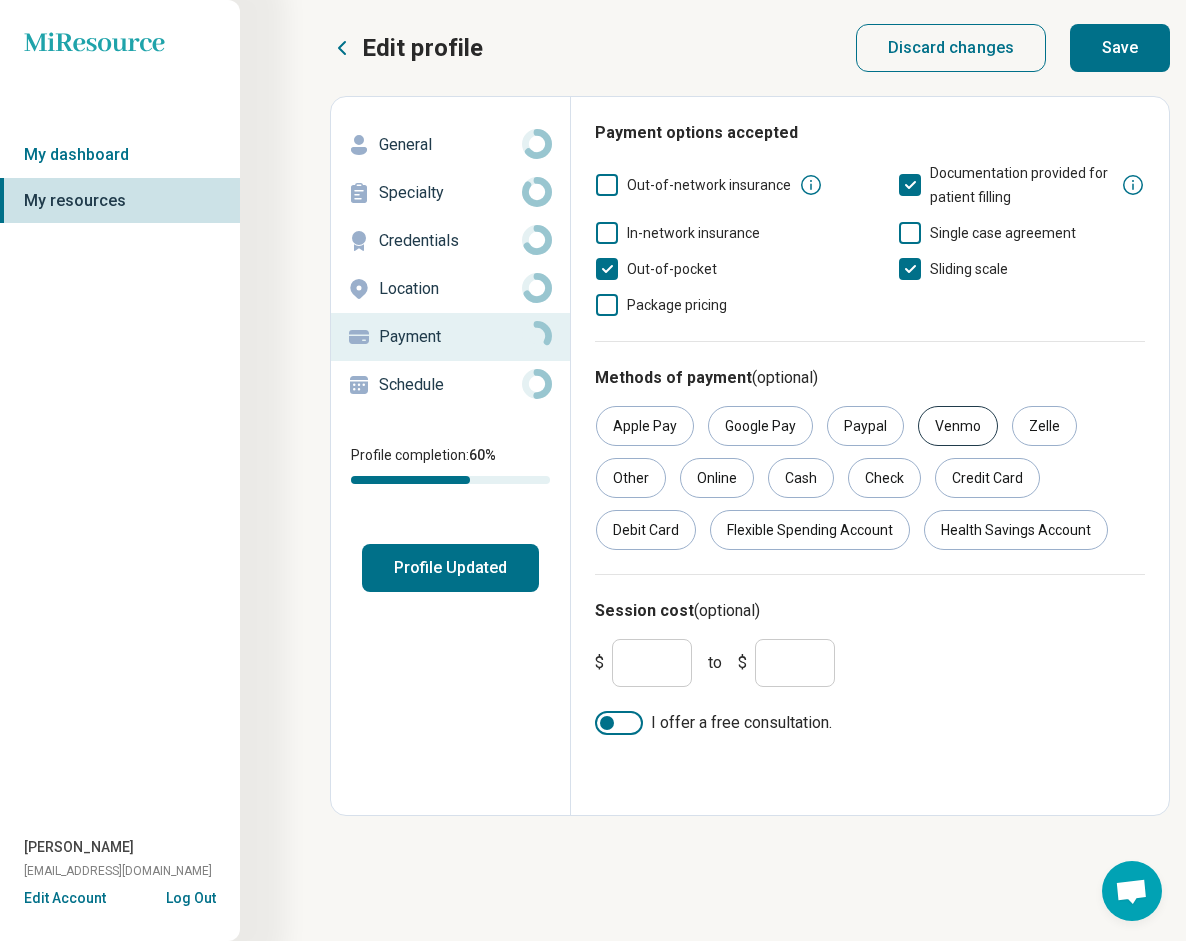 click on "Venmo" at bounding box center [958, 426] 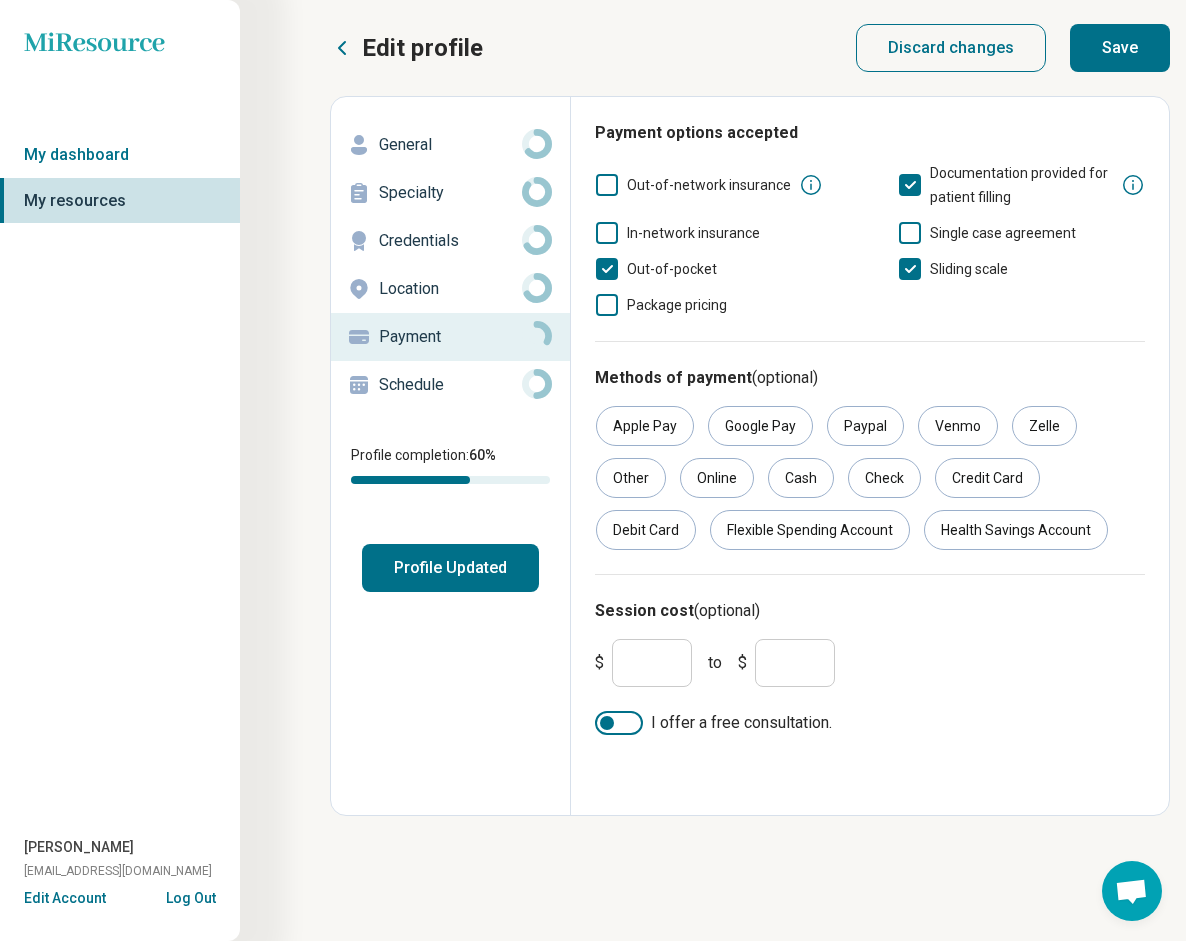 click at bounding box center [607, 723] 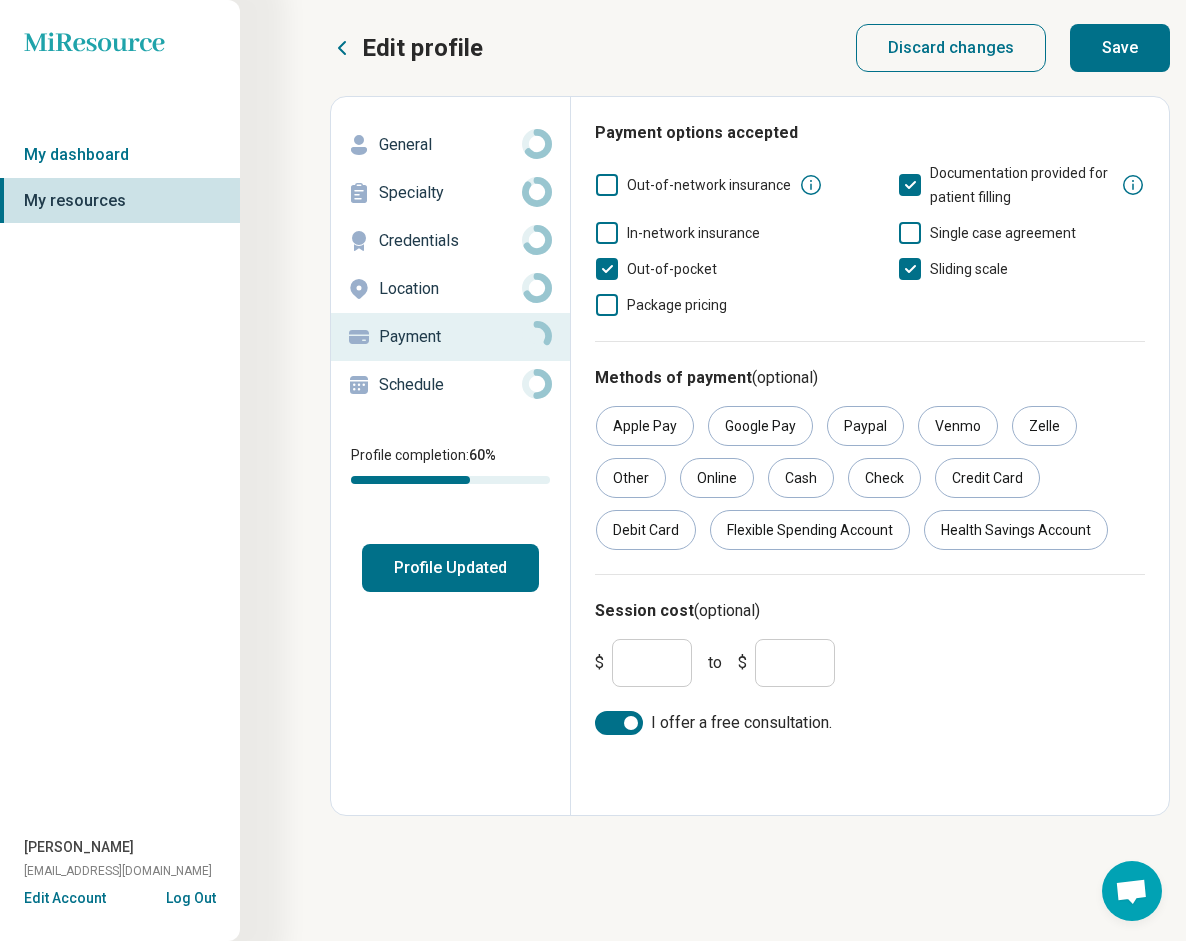 click on "Save" at bounding box center [1120, 48] 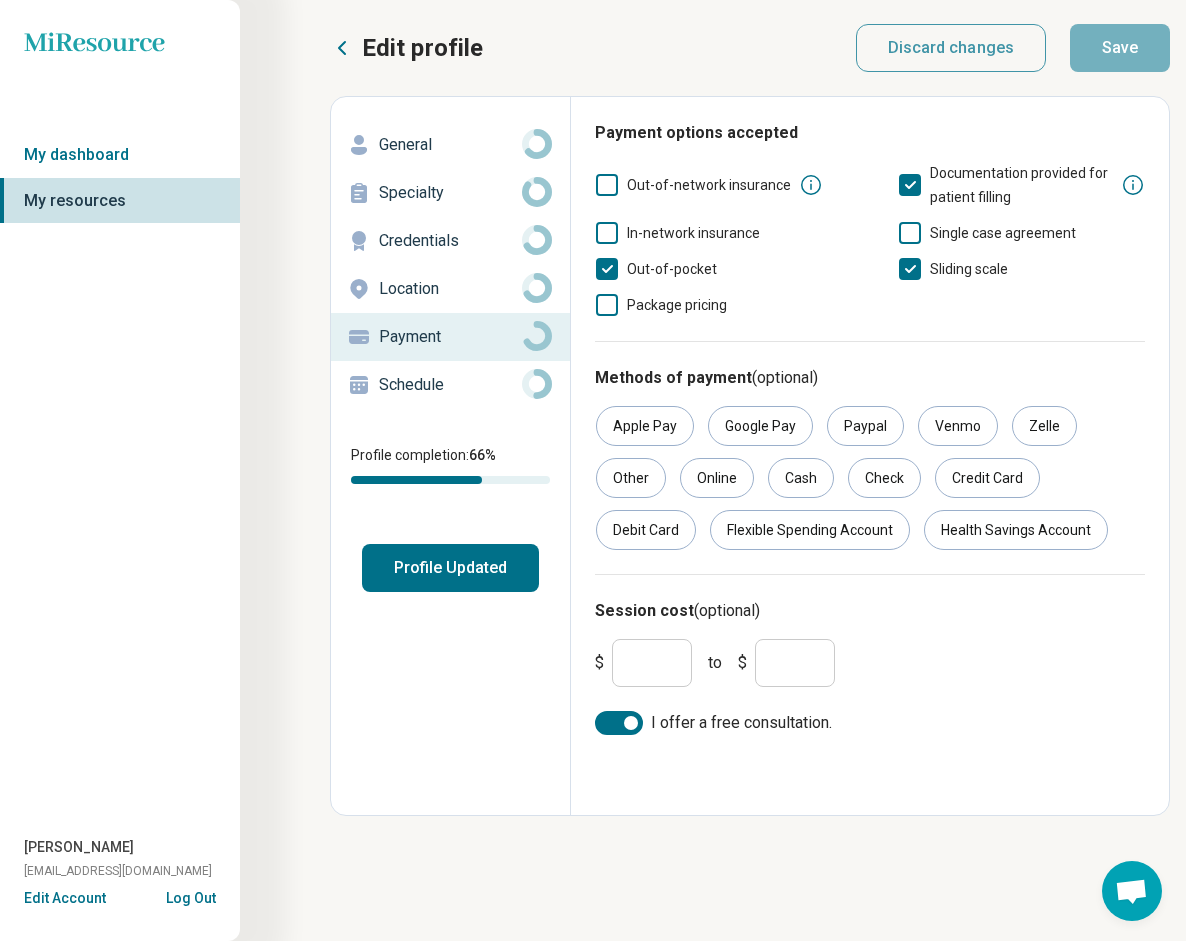 click on "Schedule" at bounding box center (450, 385) 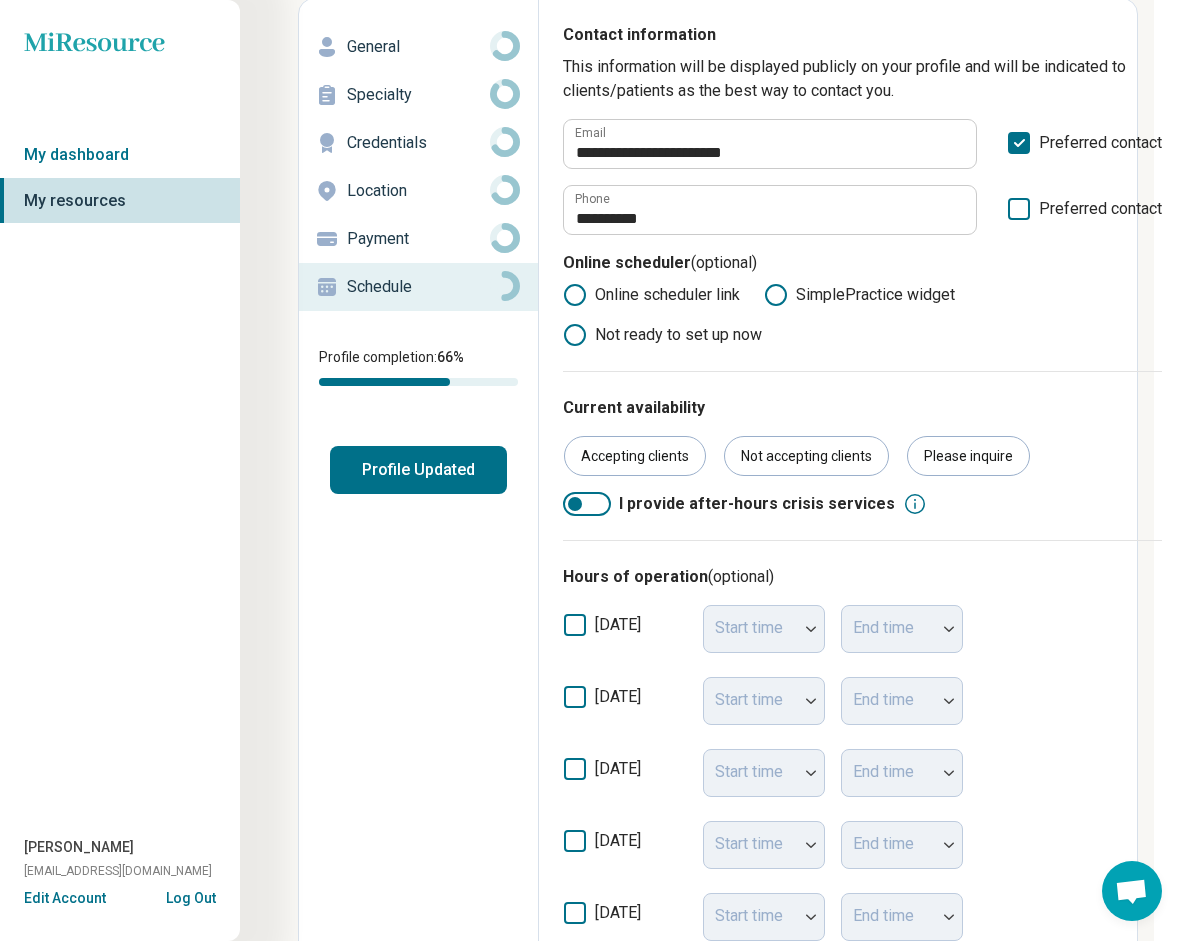 scroll, scrollTop: 94, scrollLeft: 33, axis: both 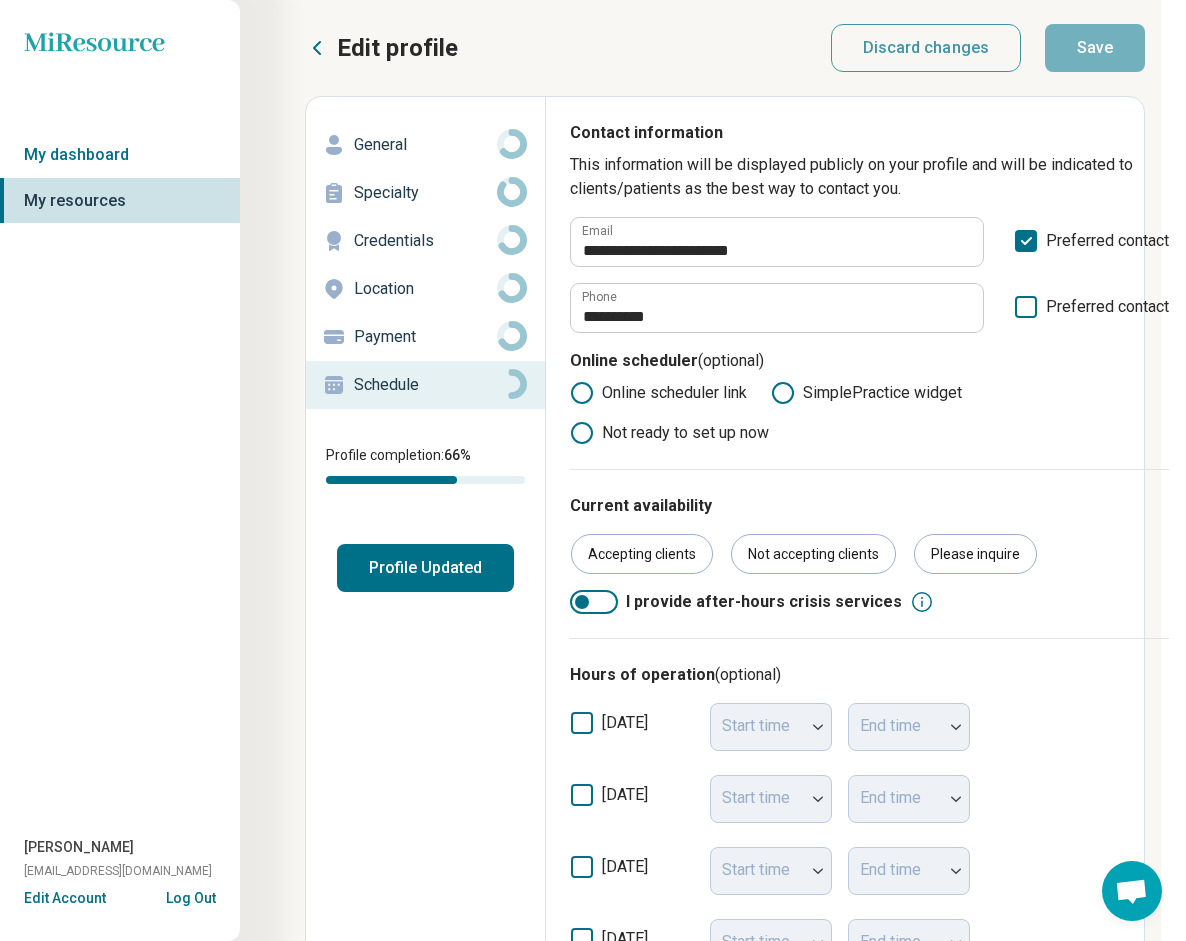 click on "Profile Updated" at bounding box center (425, 568) 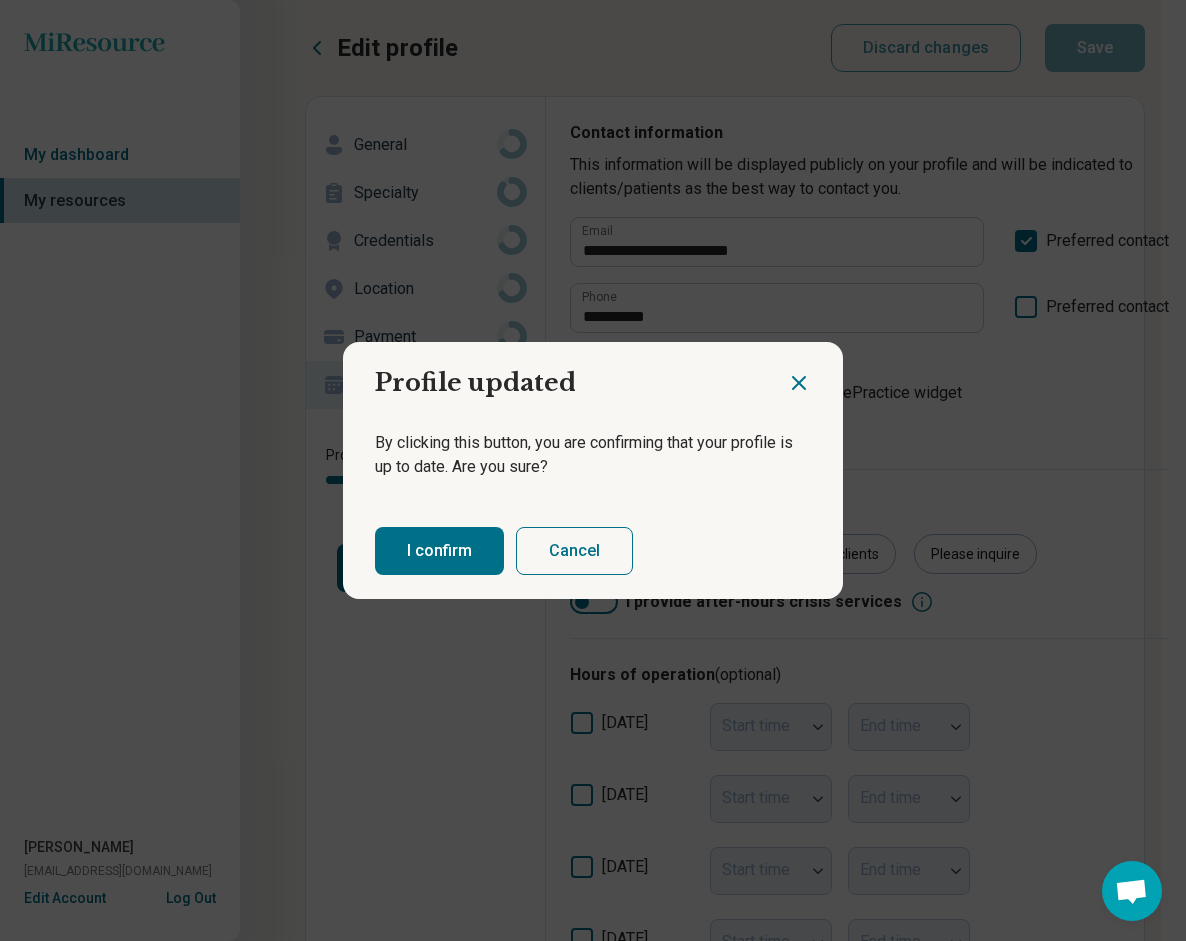 click on "I confirm" at bounding box center (439, 551) 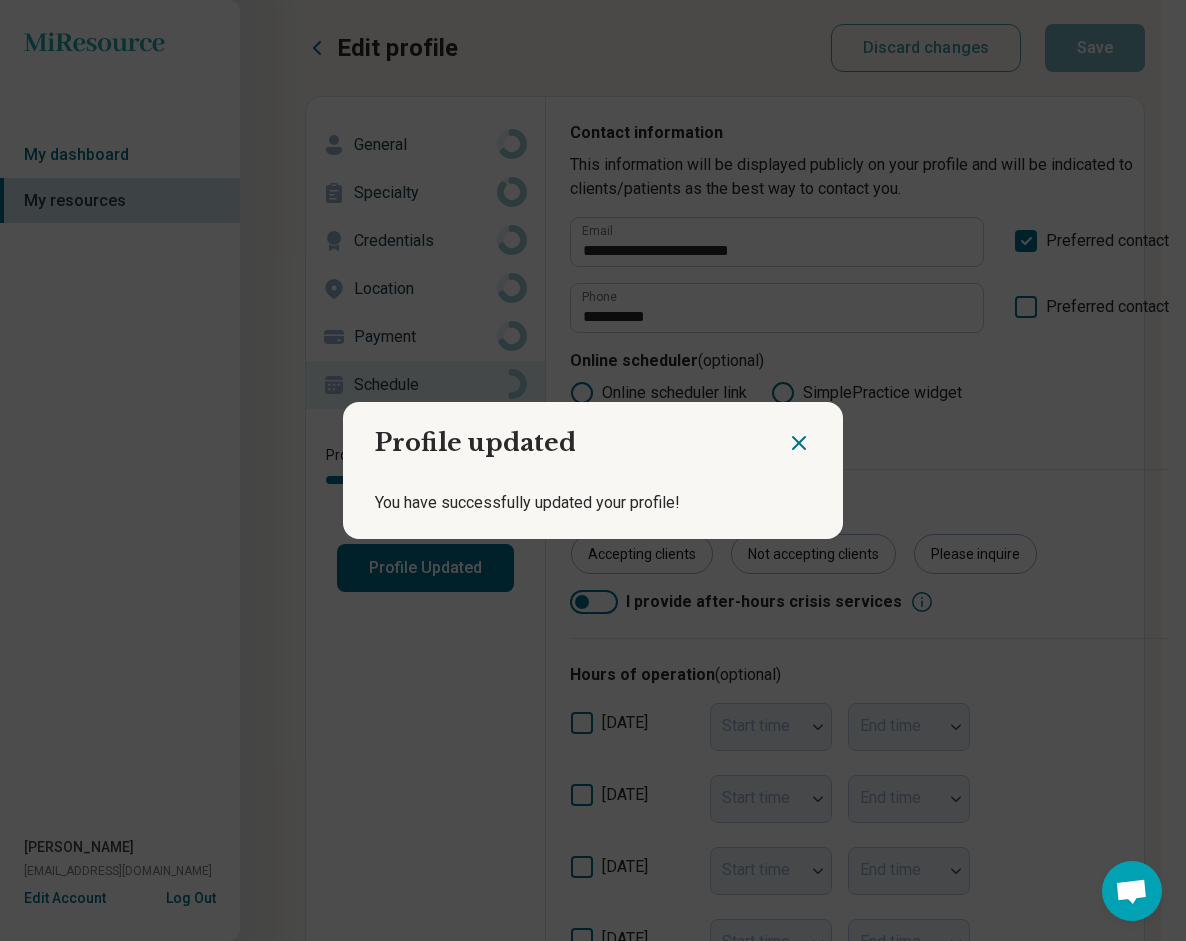 click 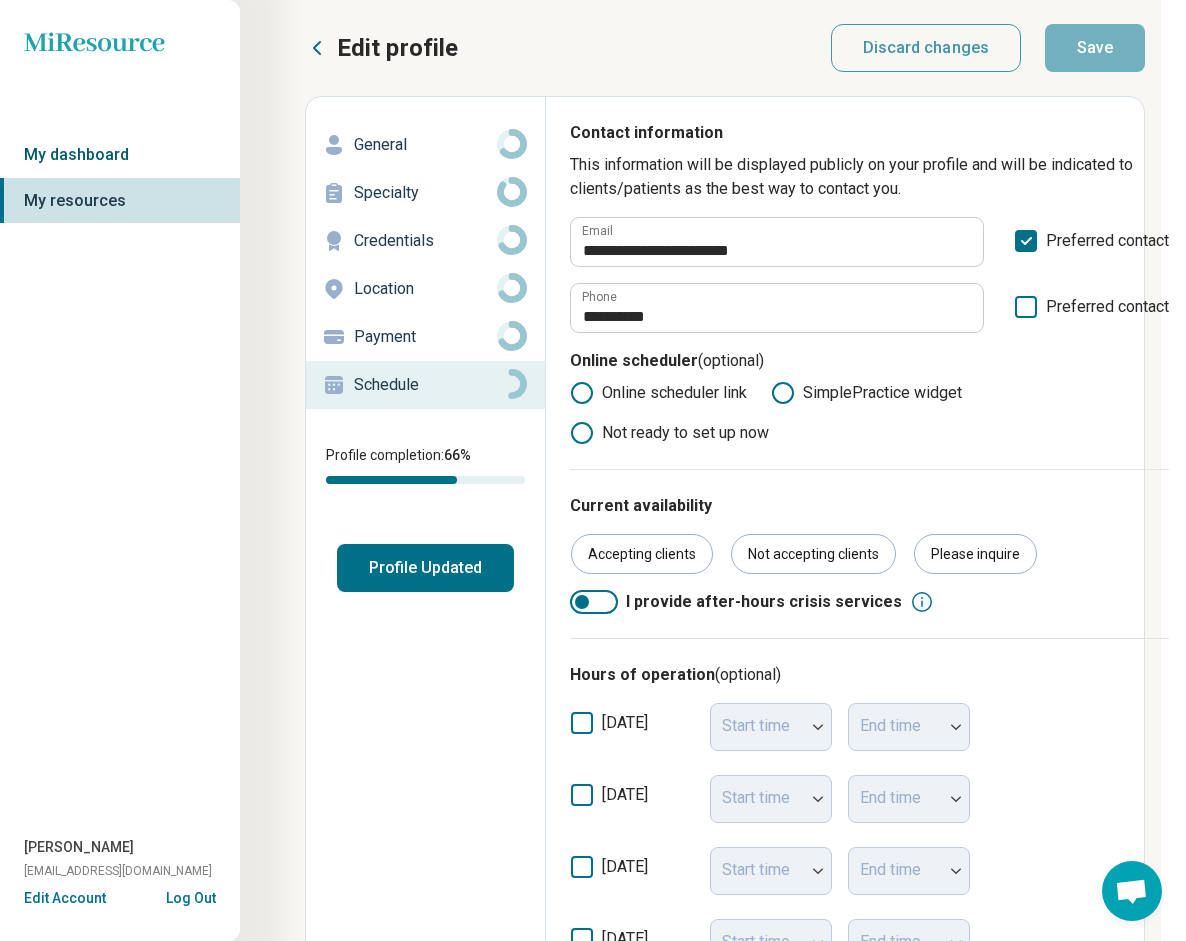 click on "My dashboard" at bounding box center (120, 155) 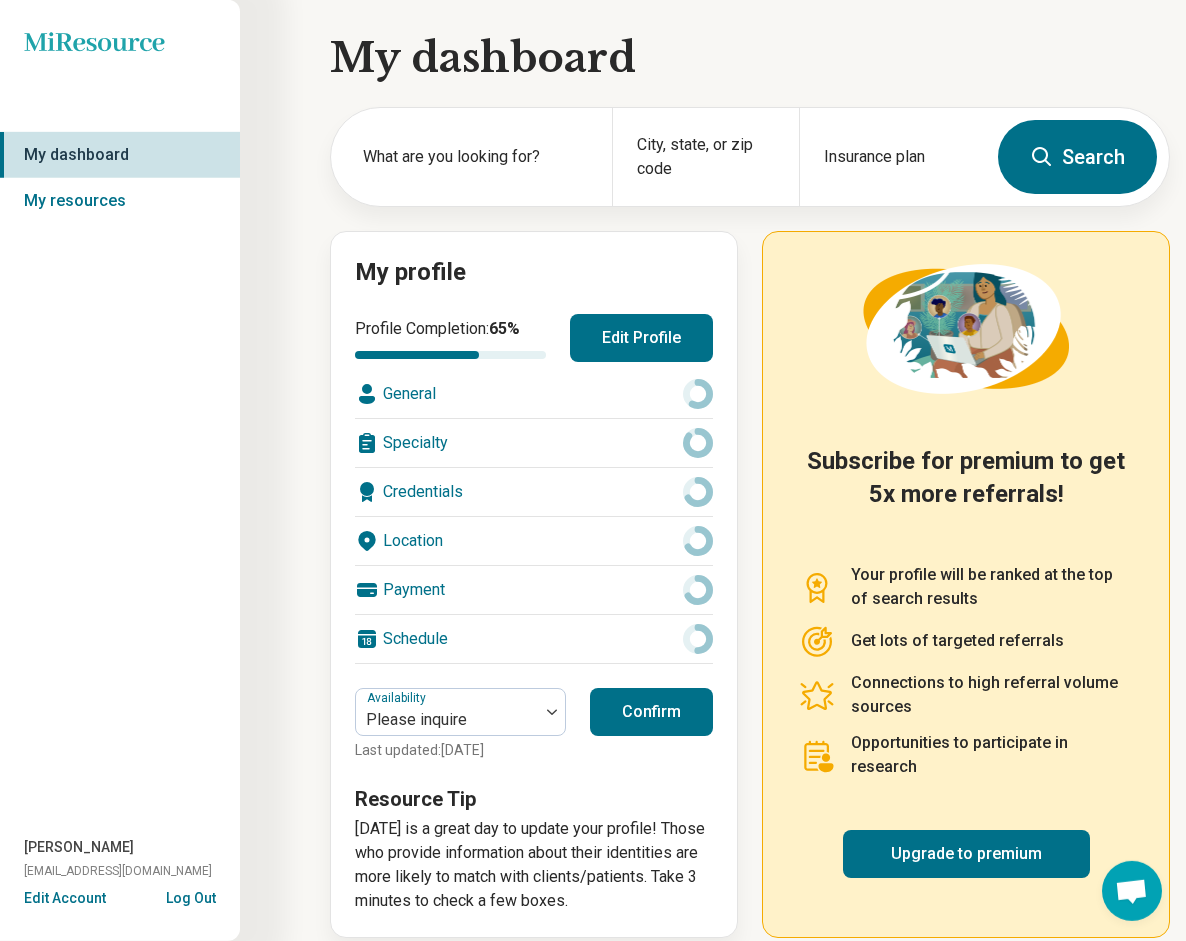 scroll, scrollTop: 0, scrollLeft: 0, axis: both 